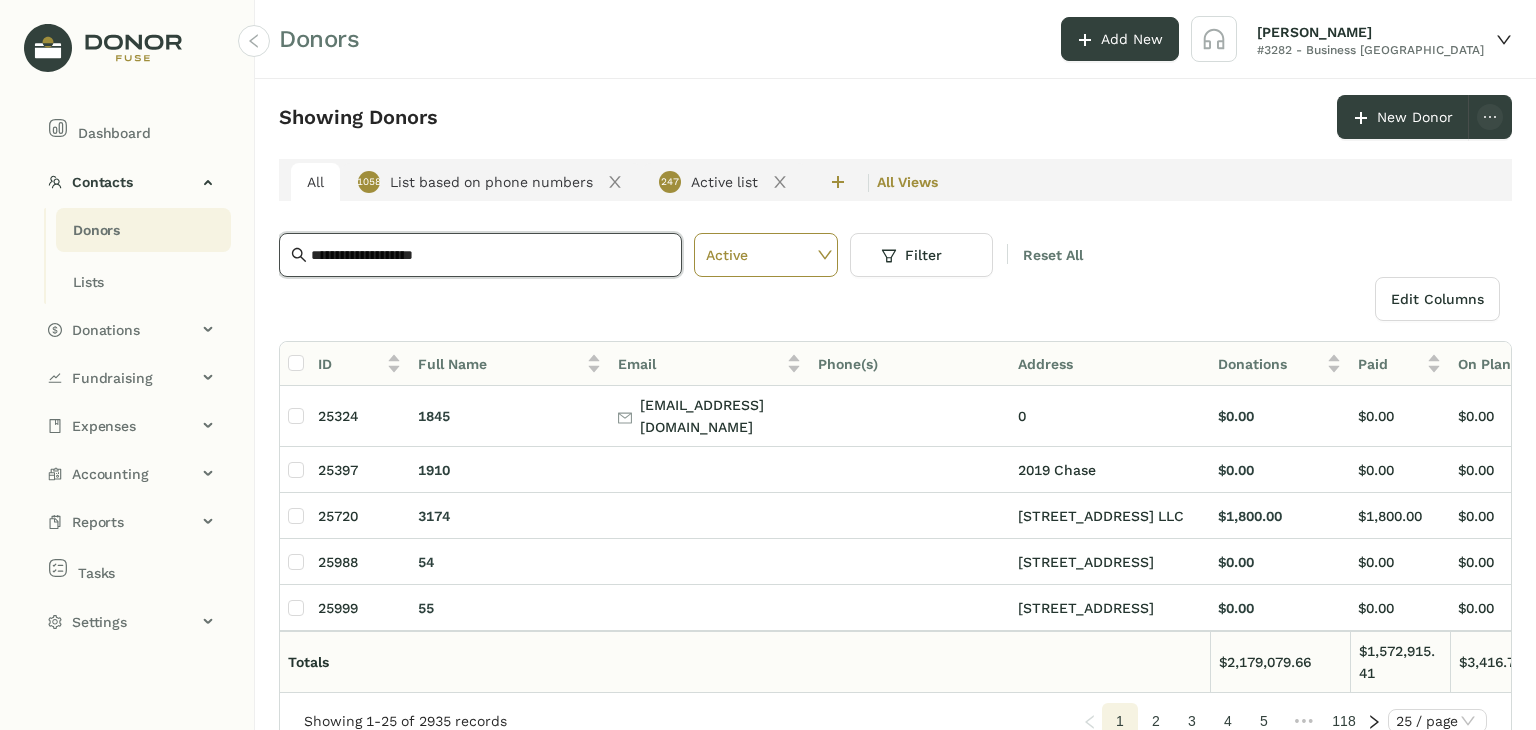 scroll, scrollTop: 0, scrollLeft: 0, axis: both 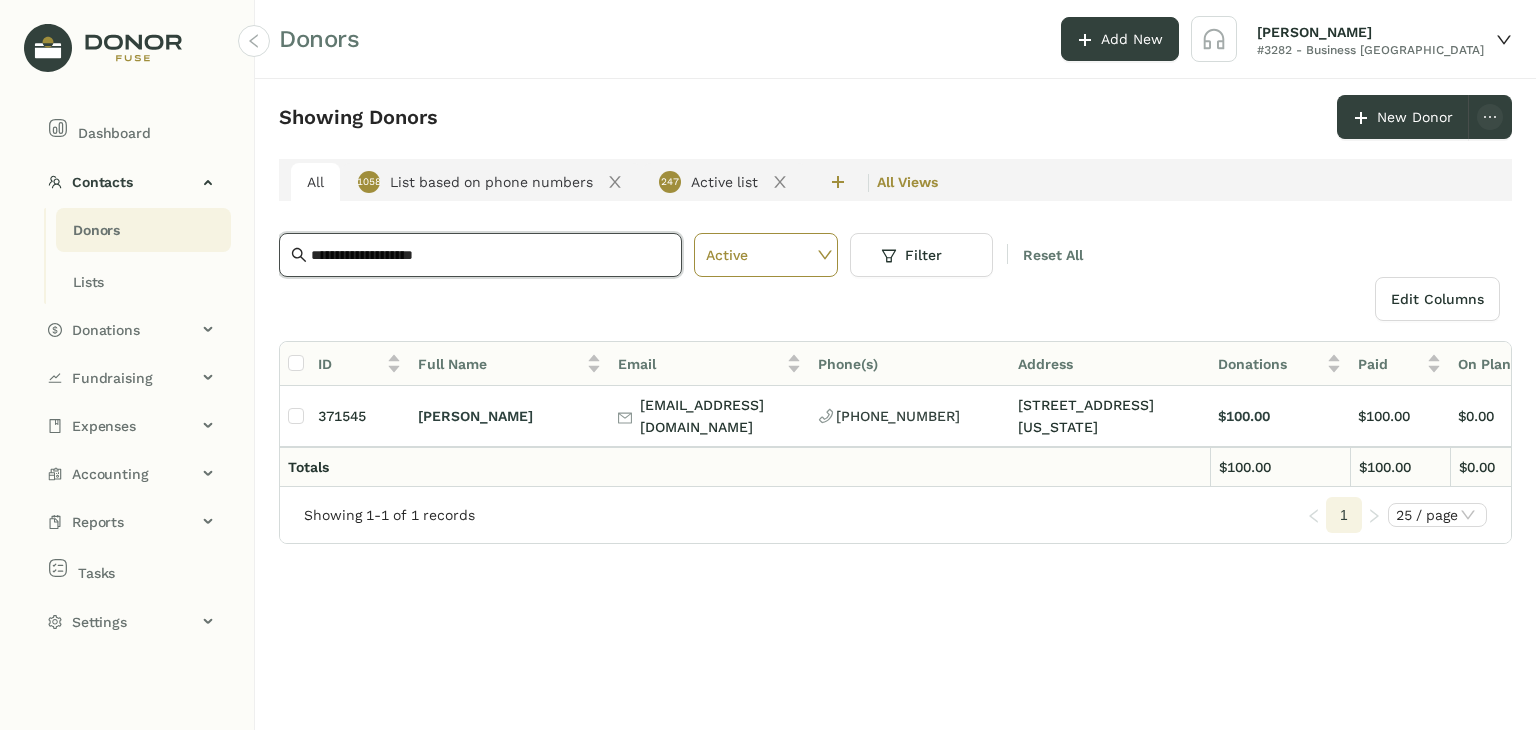 type on "**********" 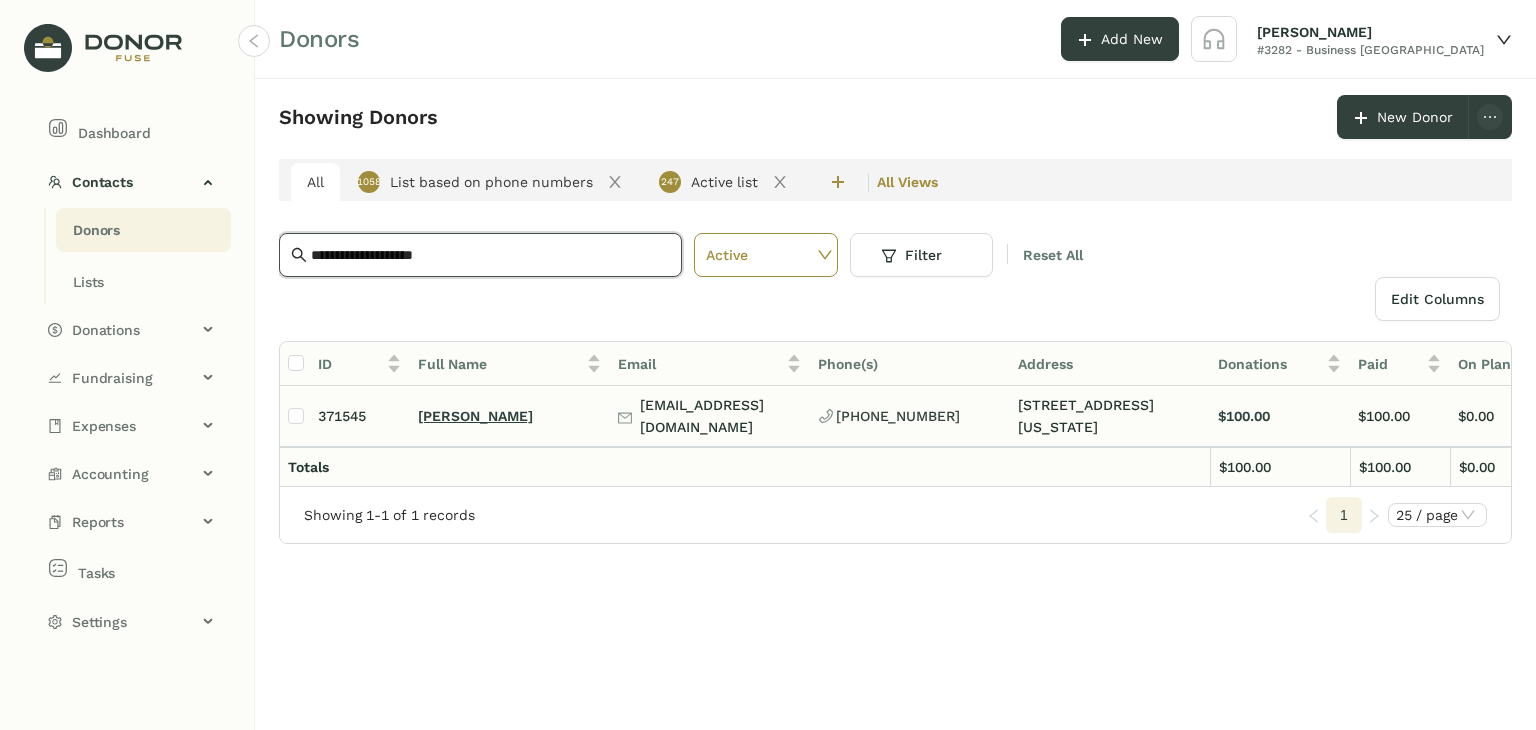 click on "[PERSON_NAME]" 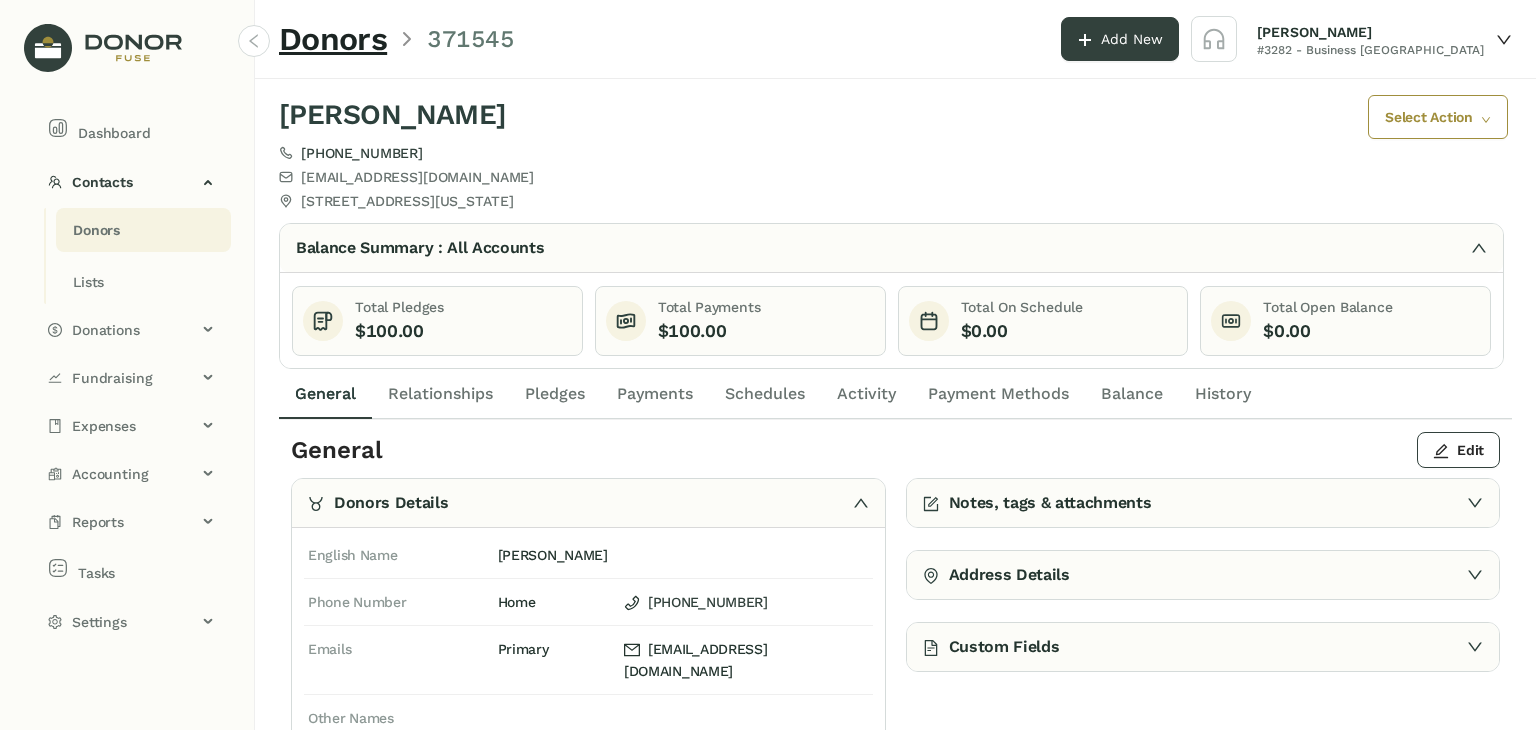 click on "Payments" 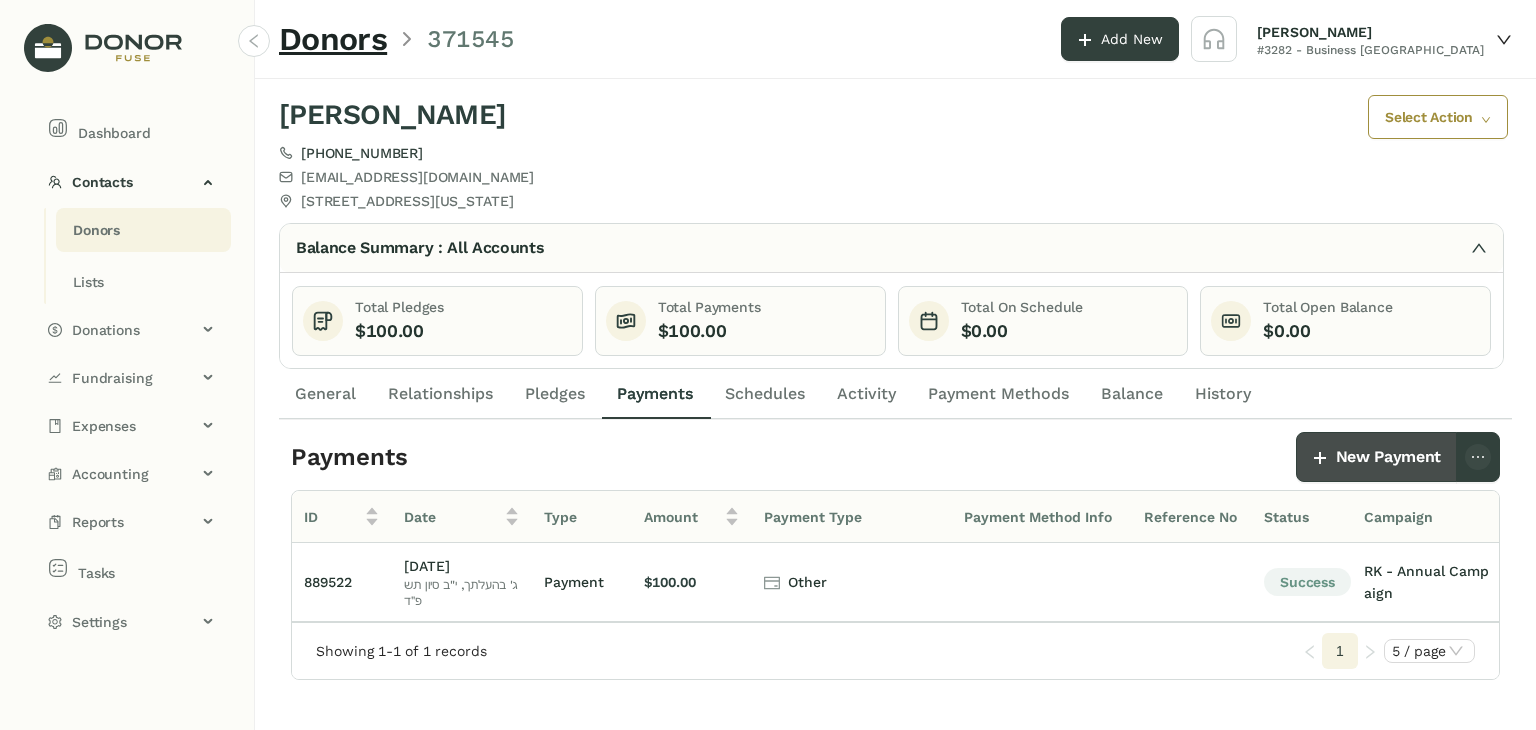 click on "New Payment" 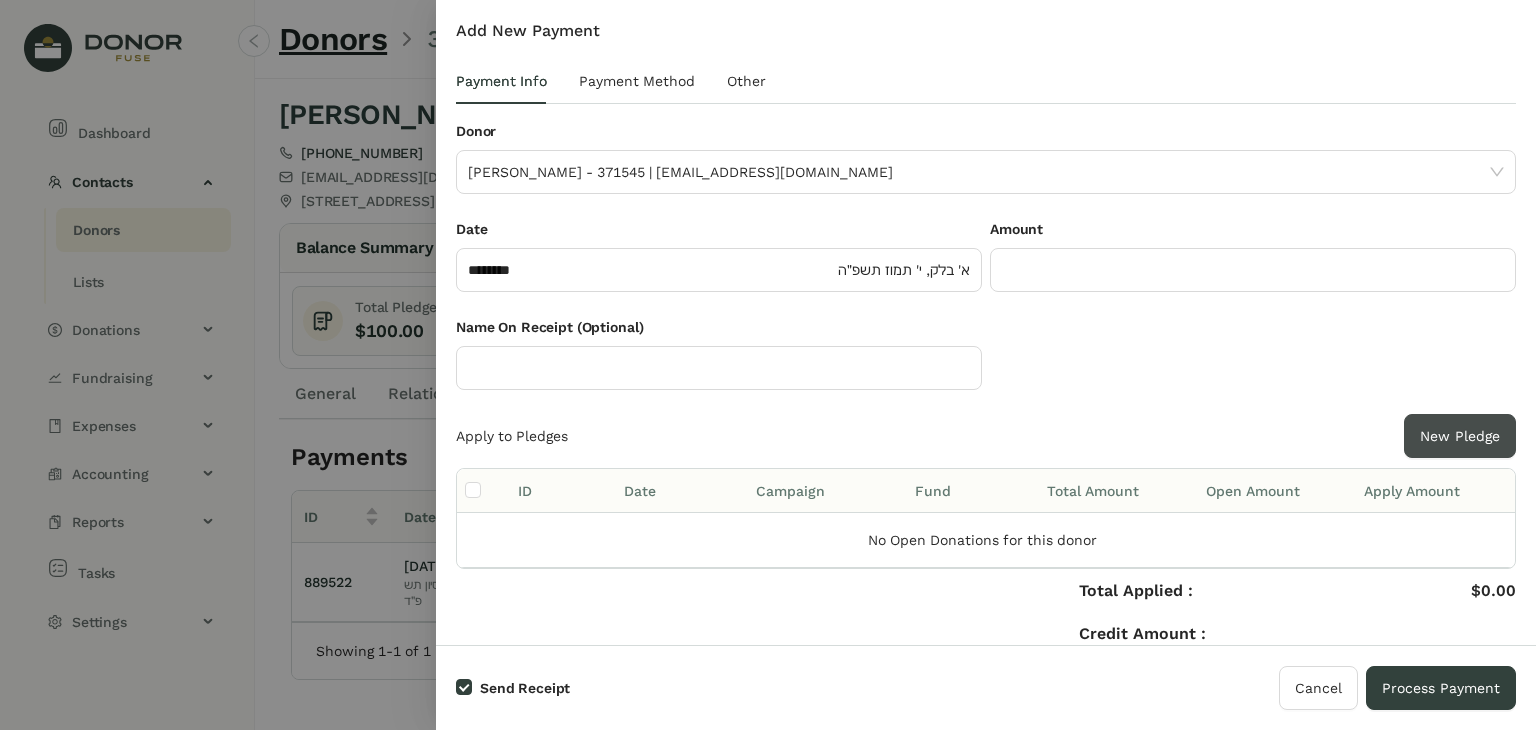 click on "New Pledge" at bounding box center [1460, 436] 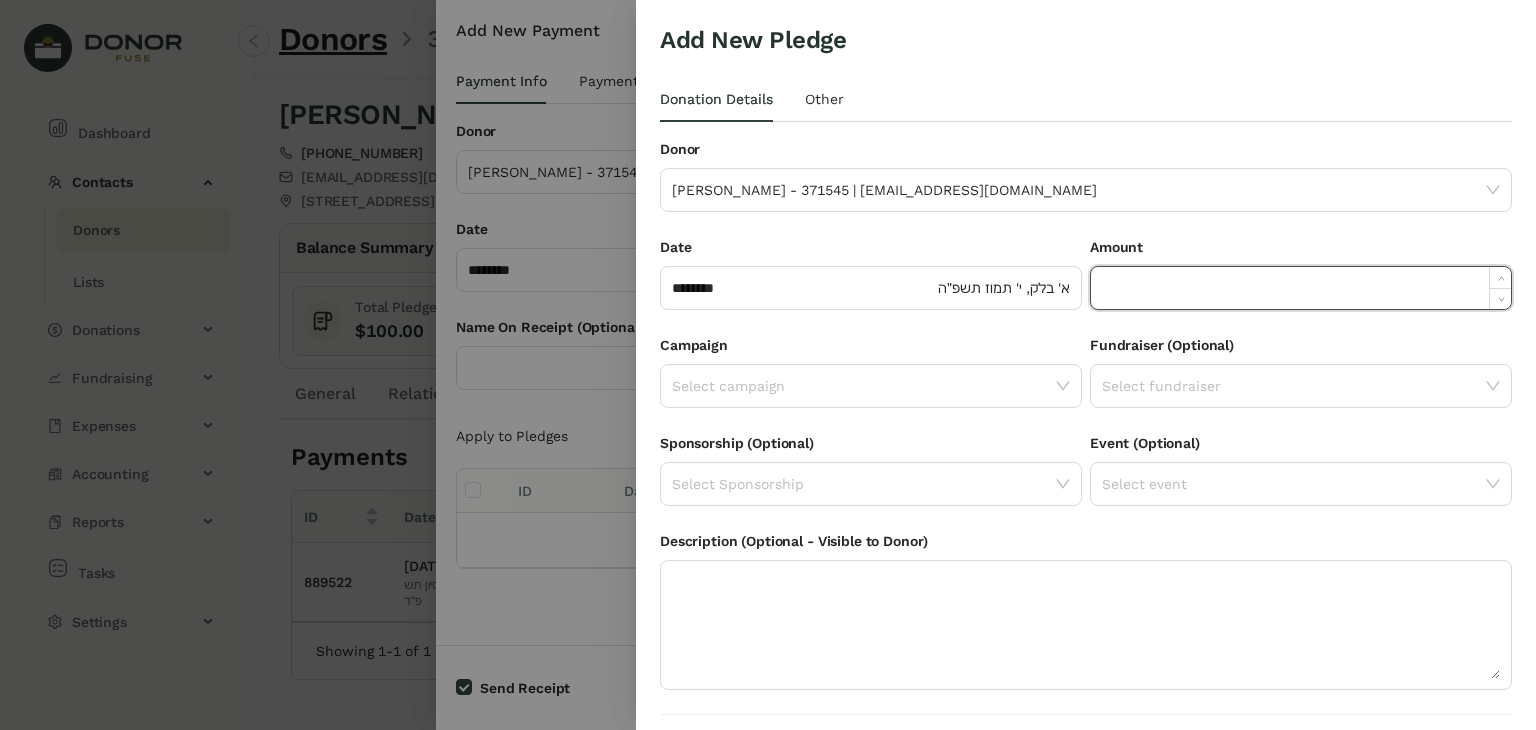 click 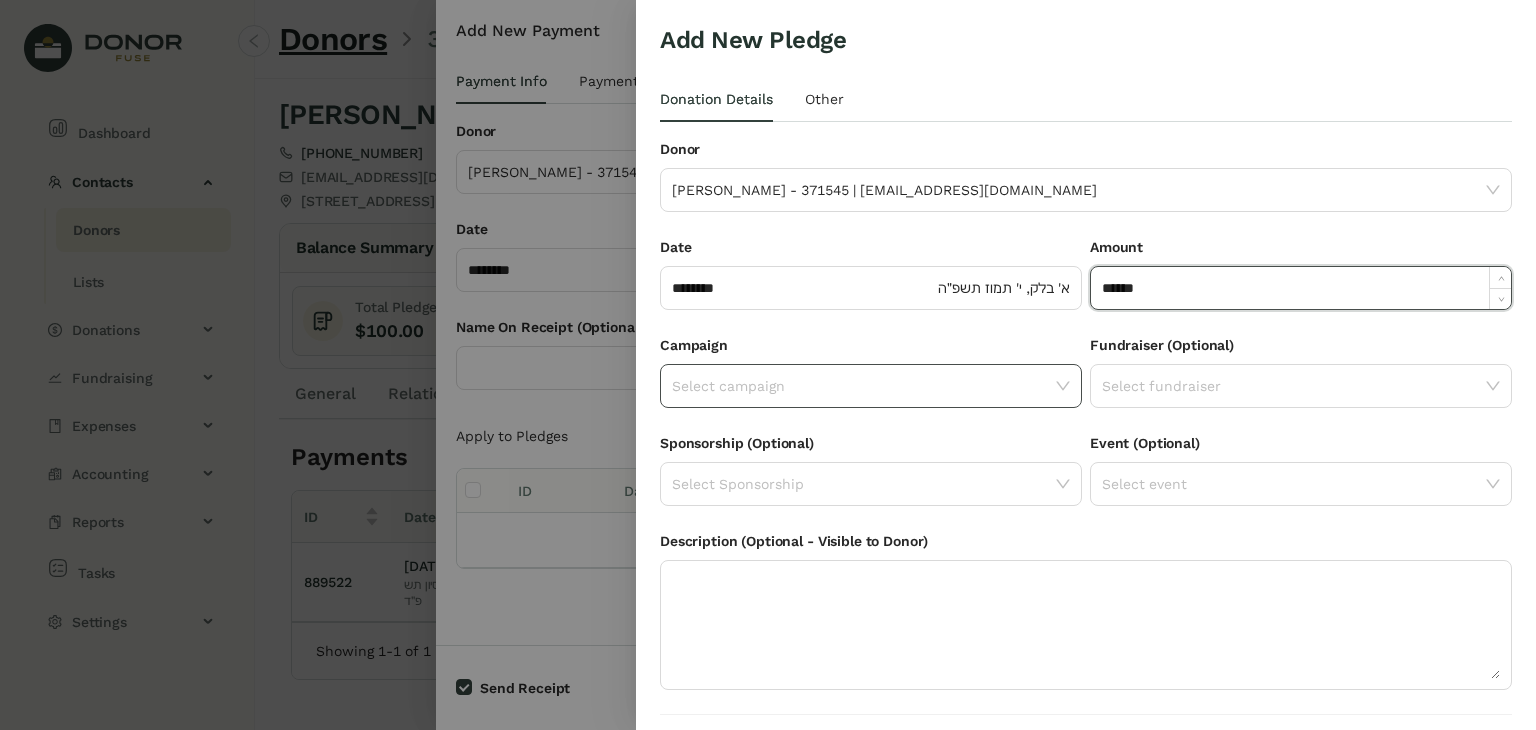 type on "*******" 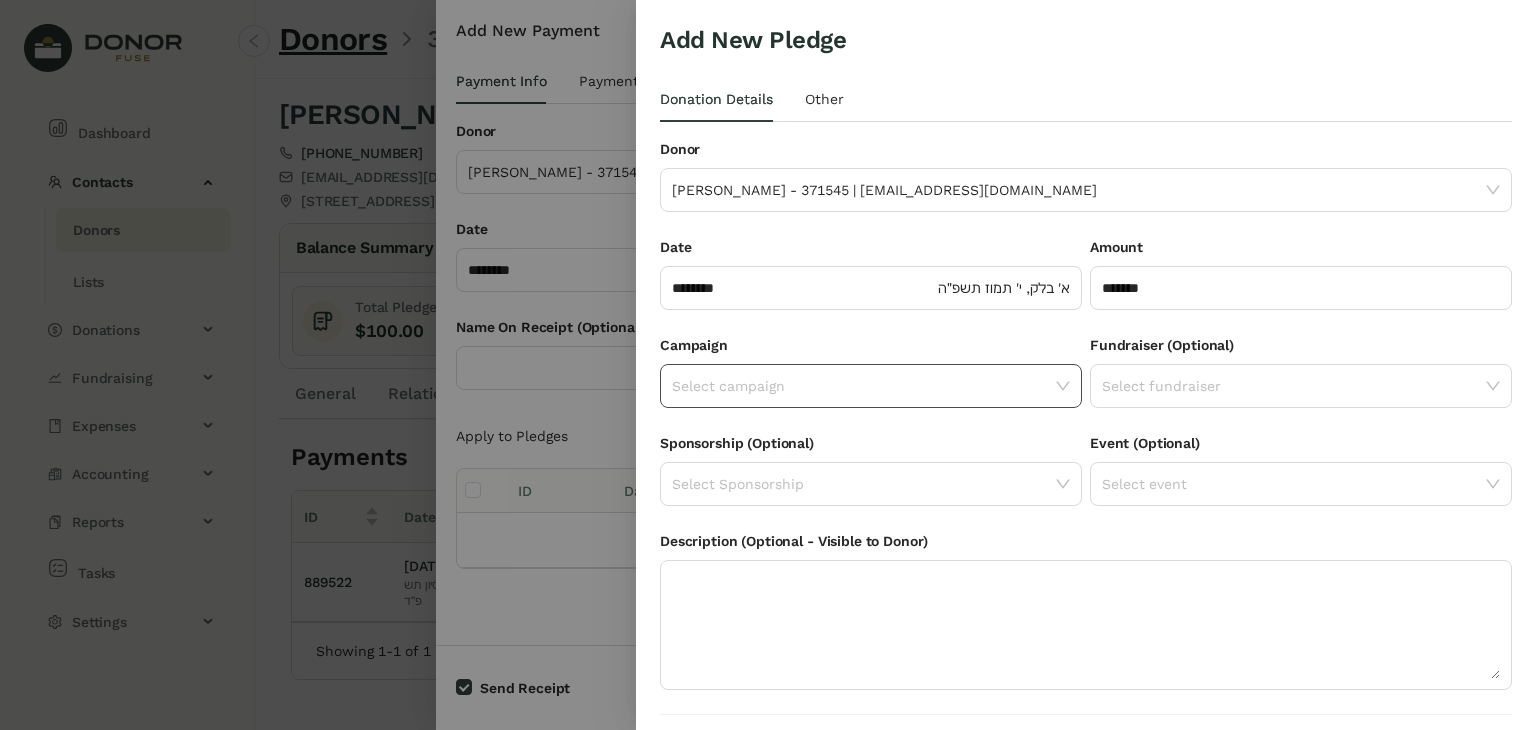 click on "Select campaign" 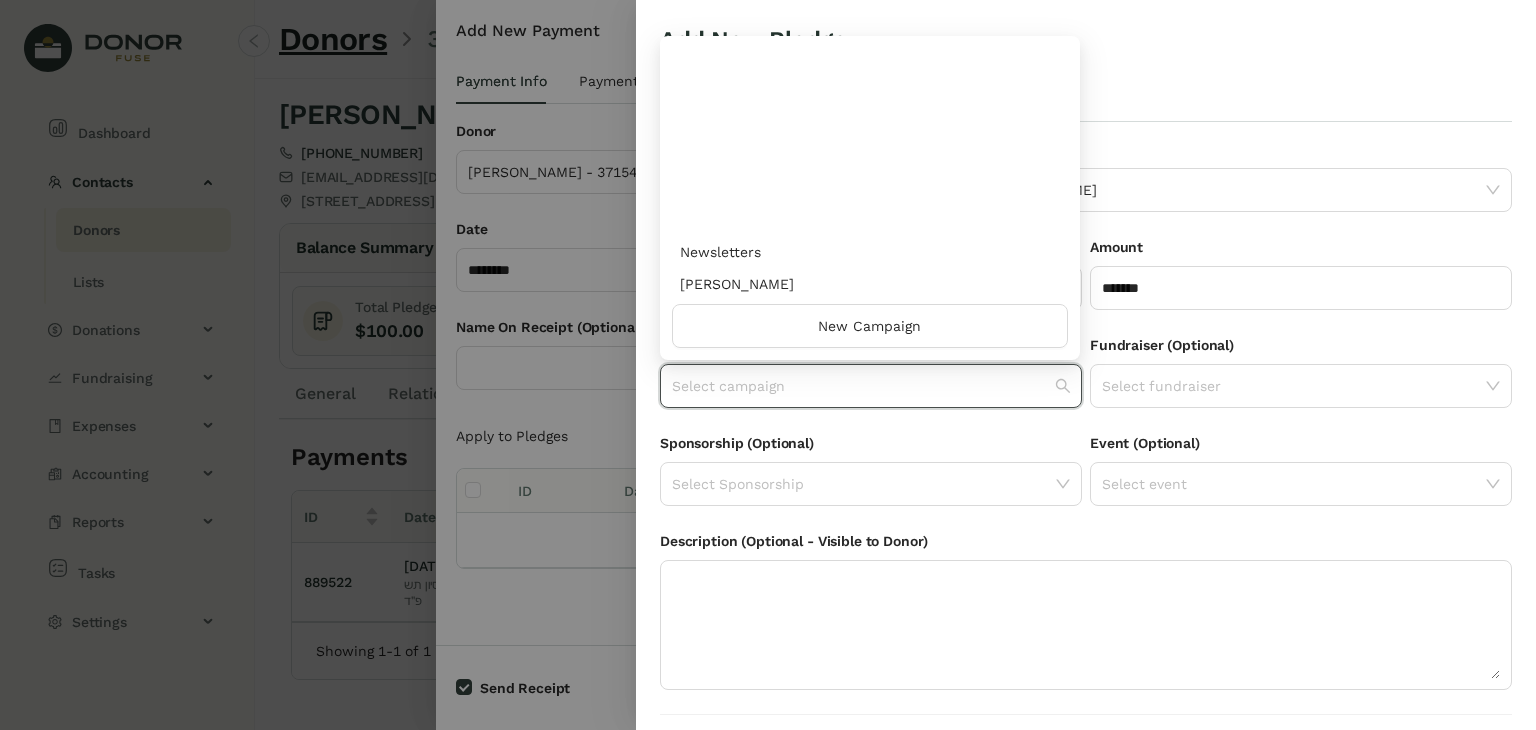 scroll, scrollTop: 960, scrollLeft: 0, axis: vertical 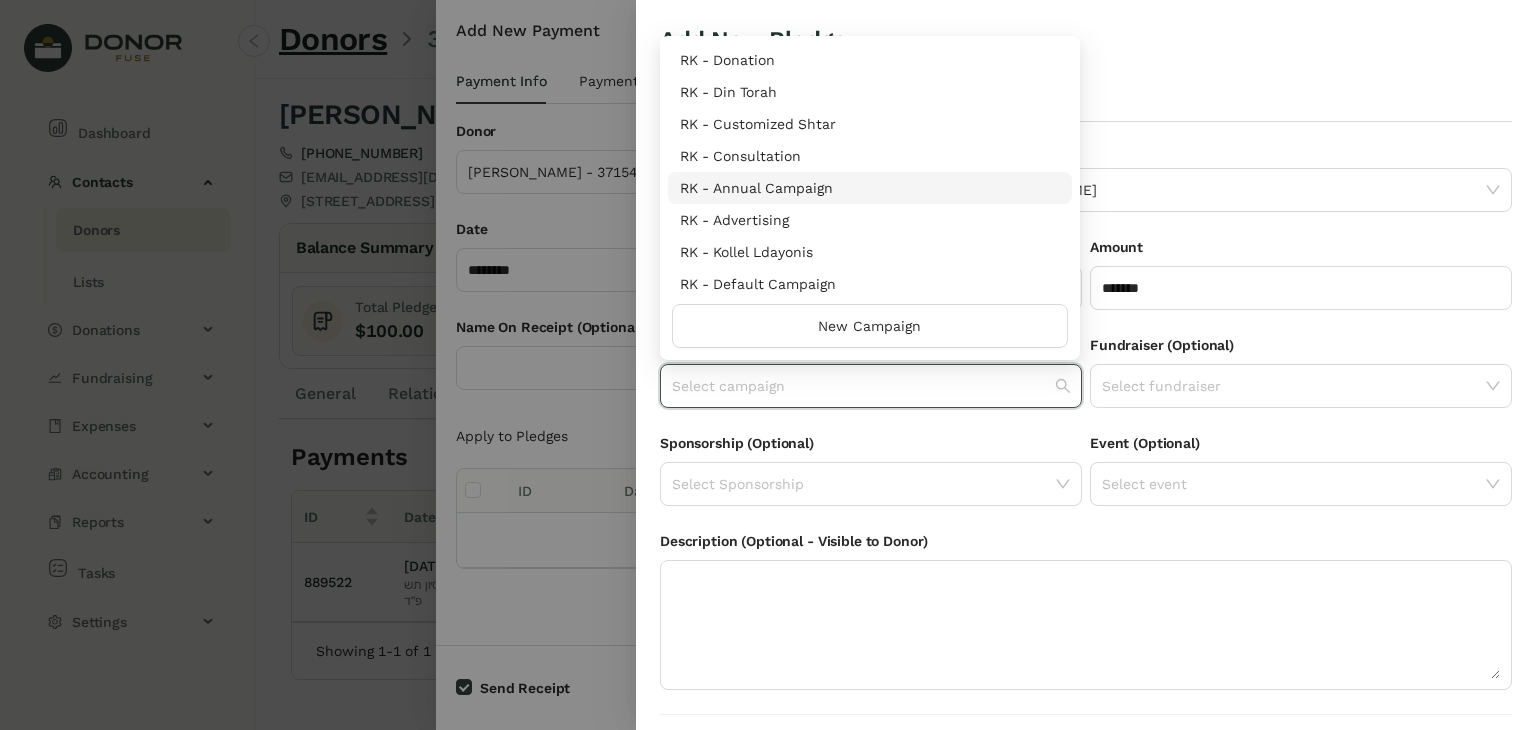 click on "RK - Annual Campaign" at bounding box center [870, 188] 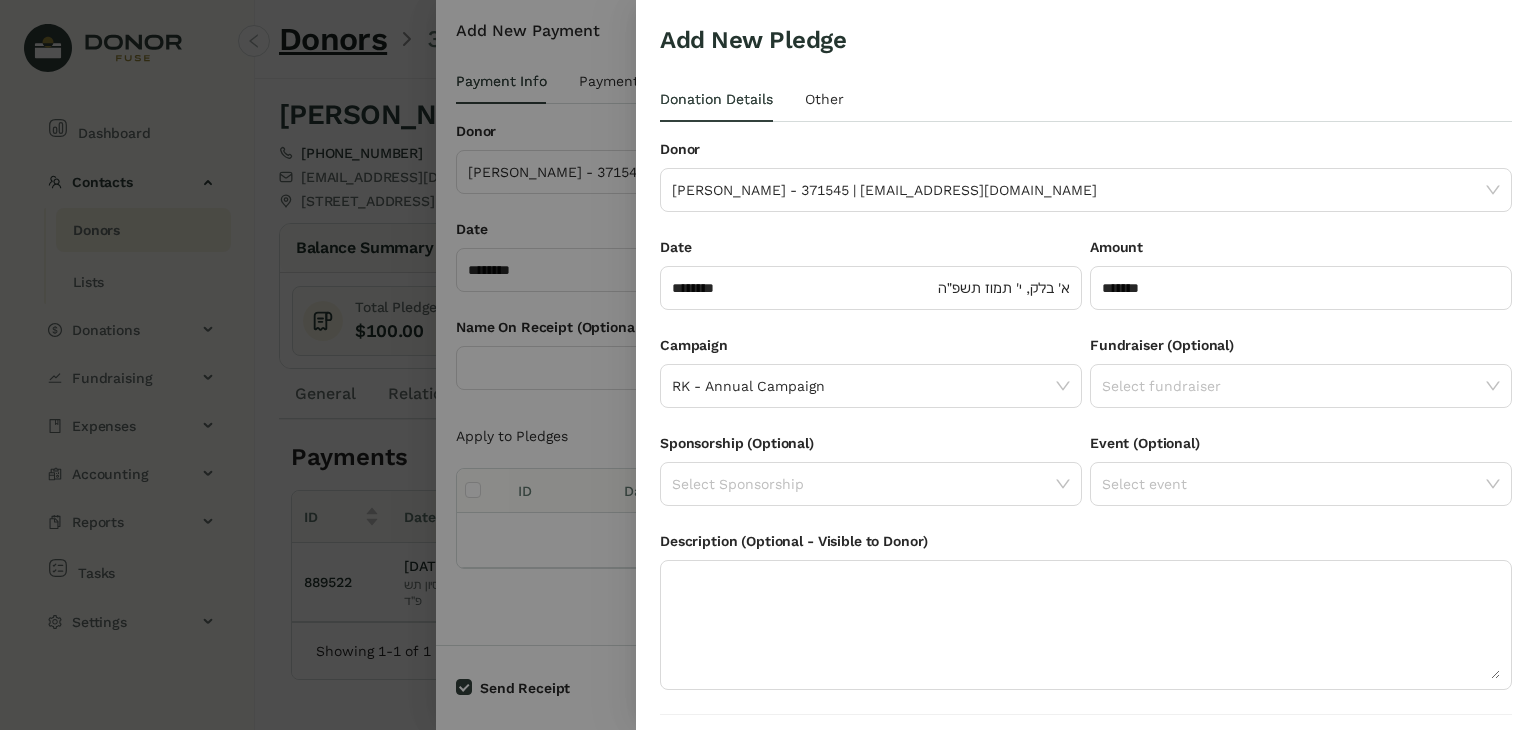 drag, startPoint x: 1492, startPoint y: 398, endPoint x: 694, endPoint y: -49, distance: 914.6655 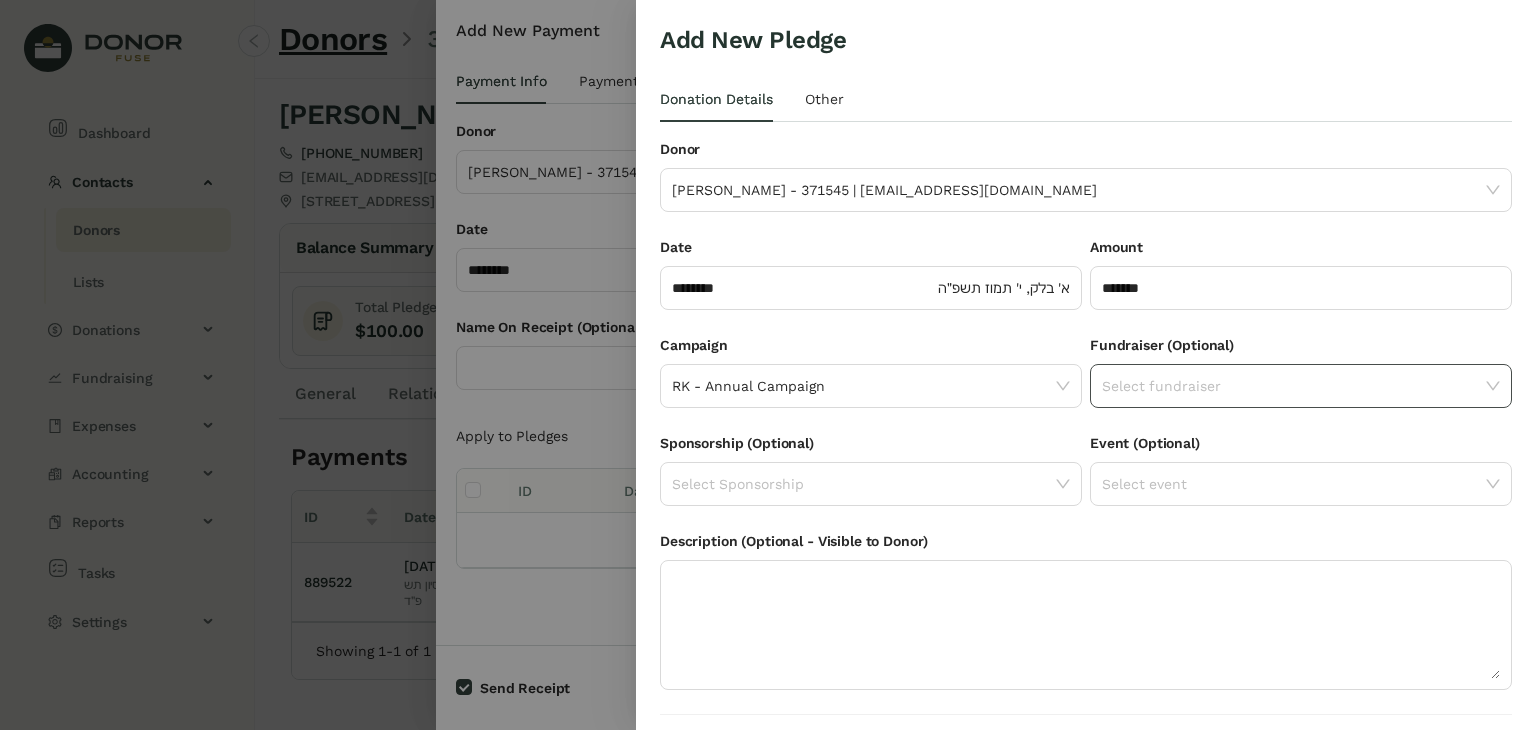 click 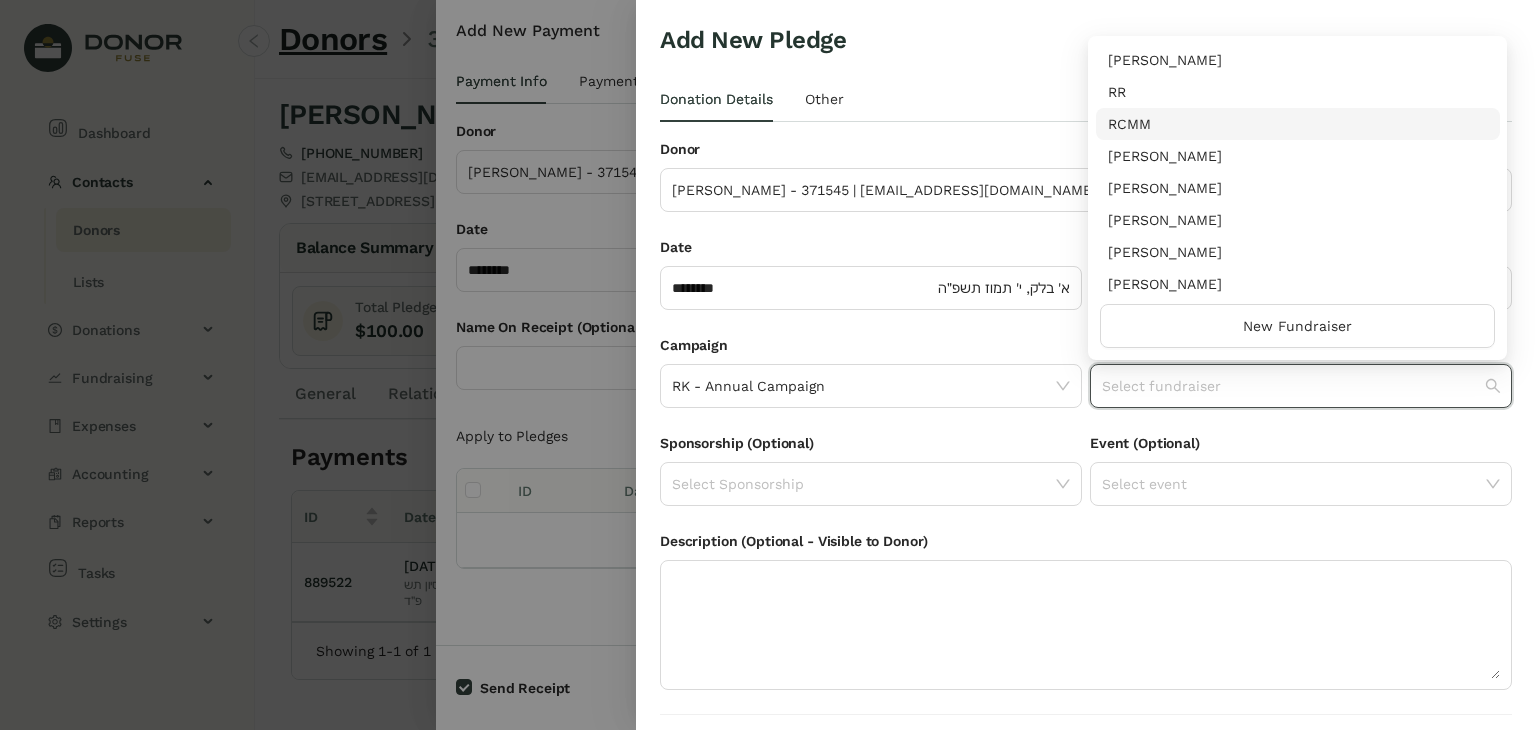 scroll, scrollTop: 224, scrollLeft: 0, axis: vertical 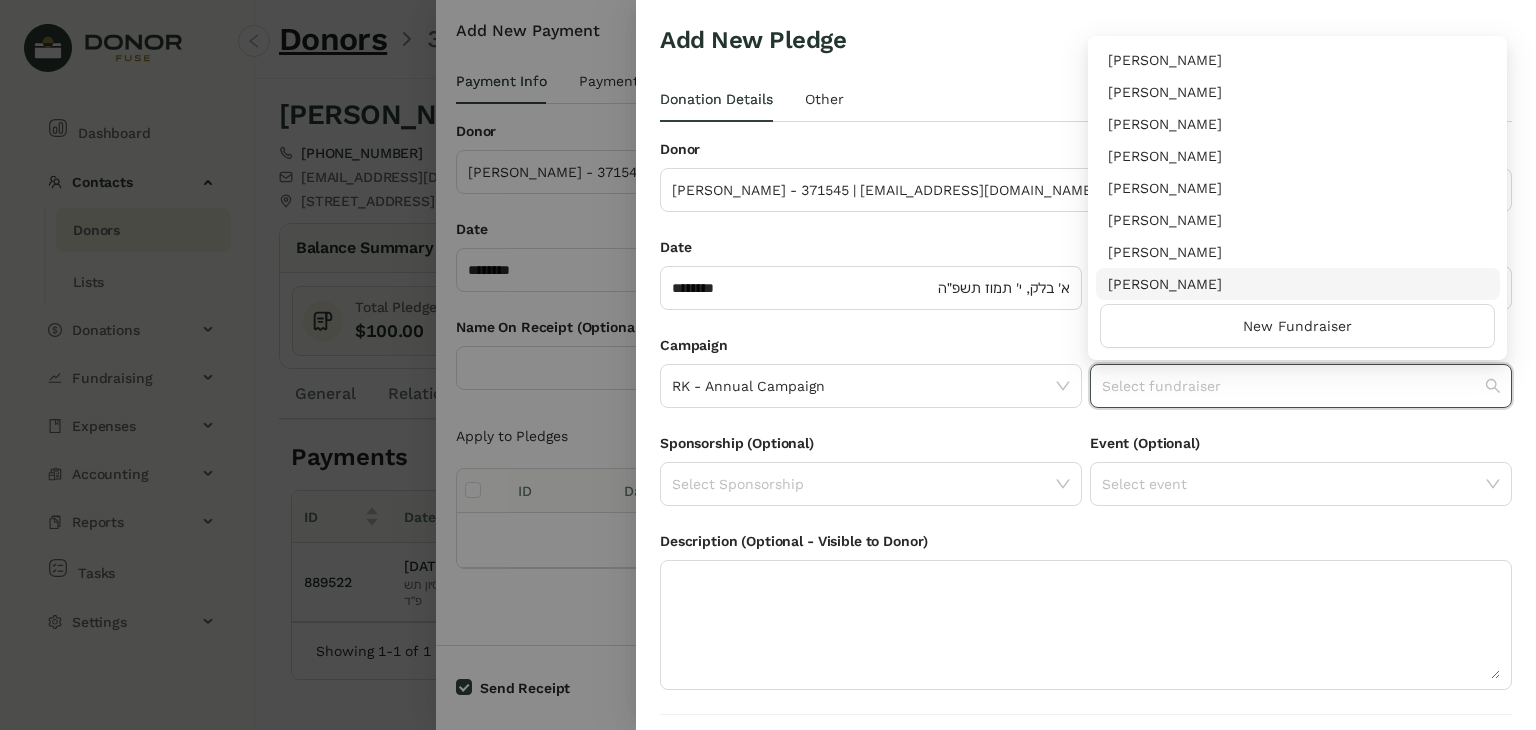 click on "[PERSON_NAME]" at bounding box center [1298, 284] 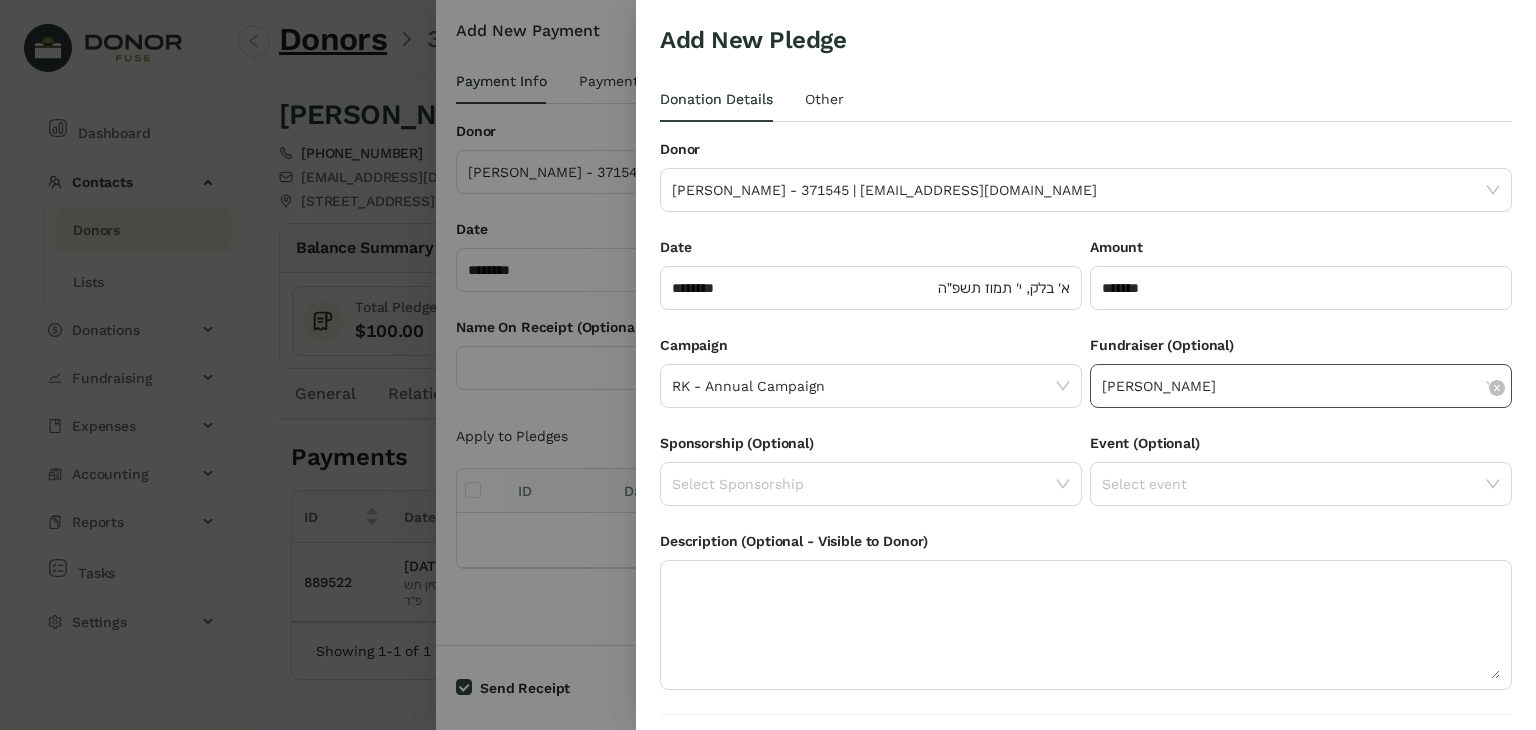 scroll, scrollTop: 54, scrollLeft: 0, axis: vertical 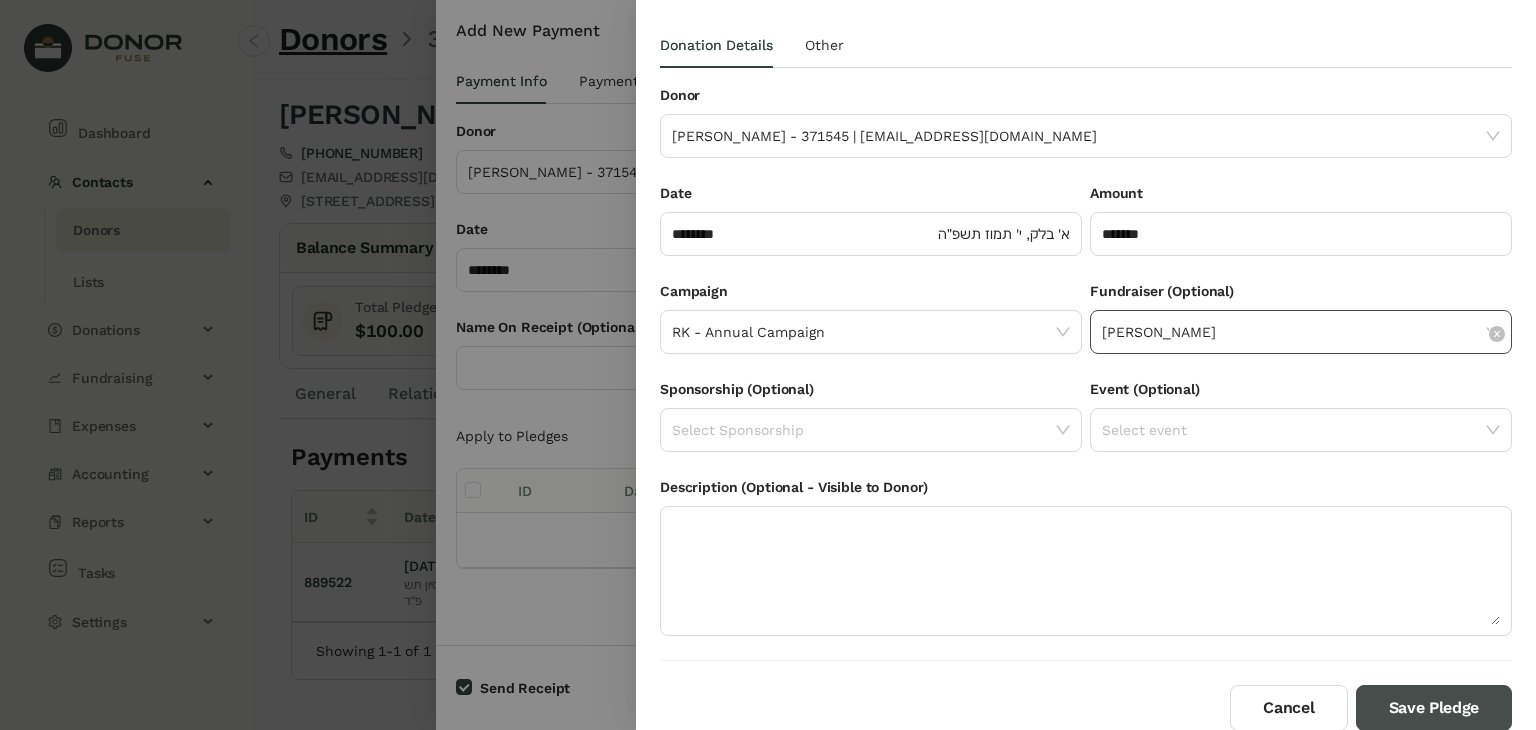 click on "Save Pledge" at bounding box center [1434, 708] 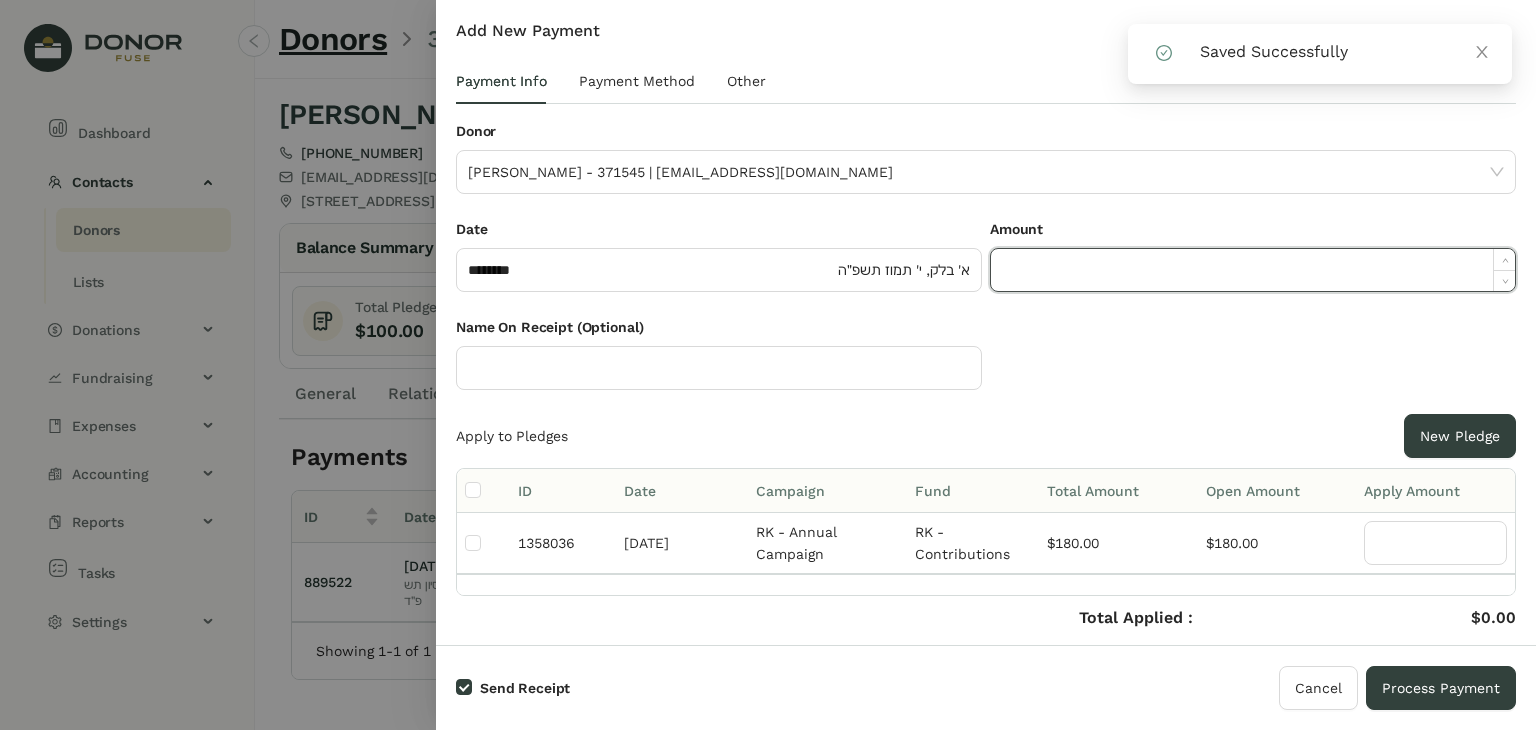 click 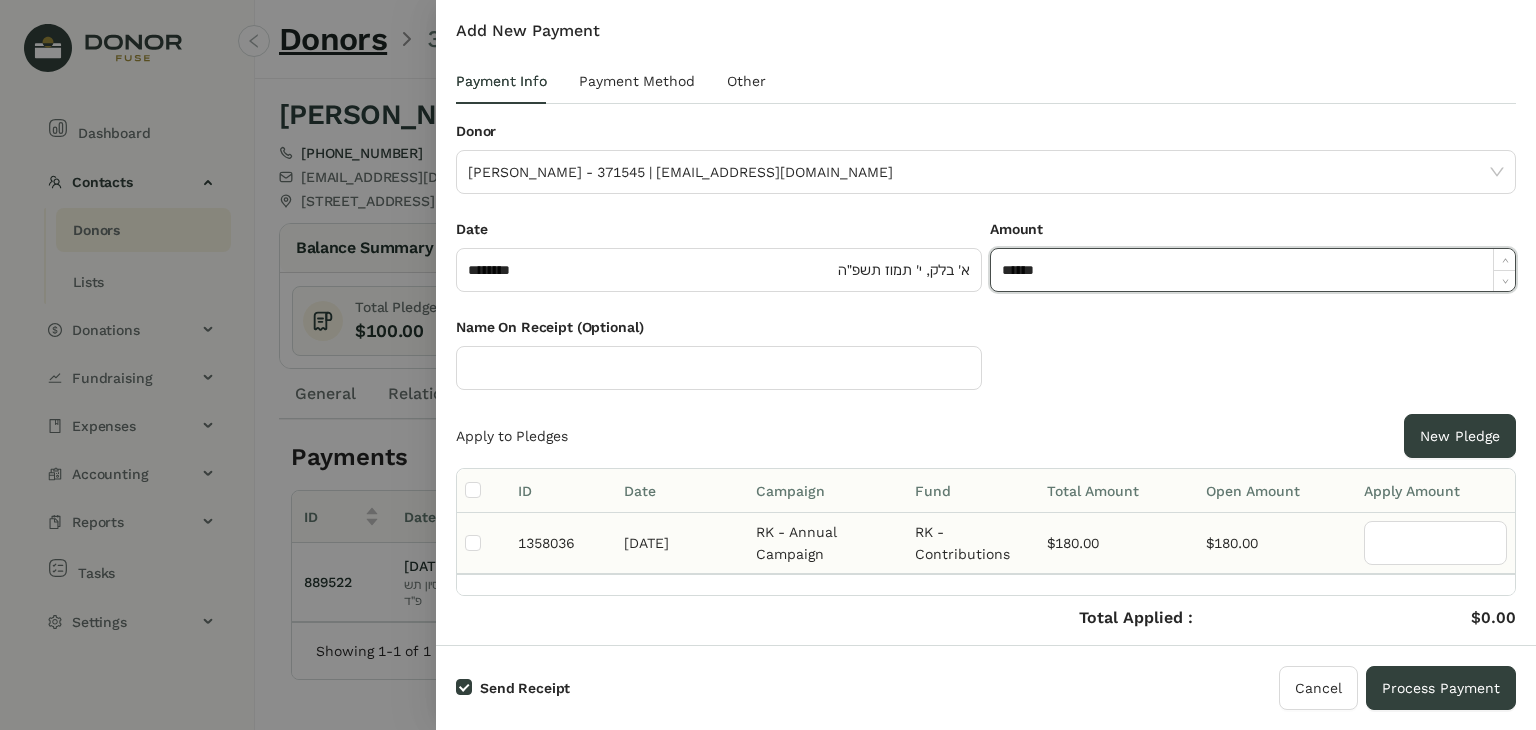 type on "*******" 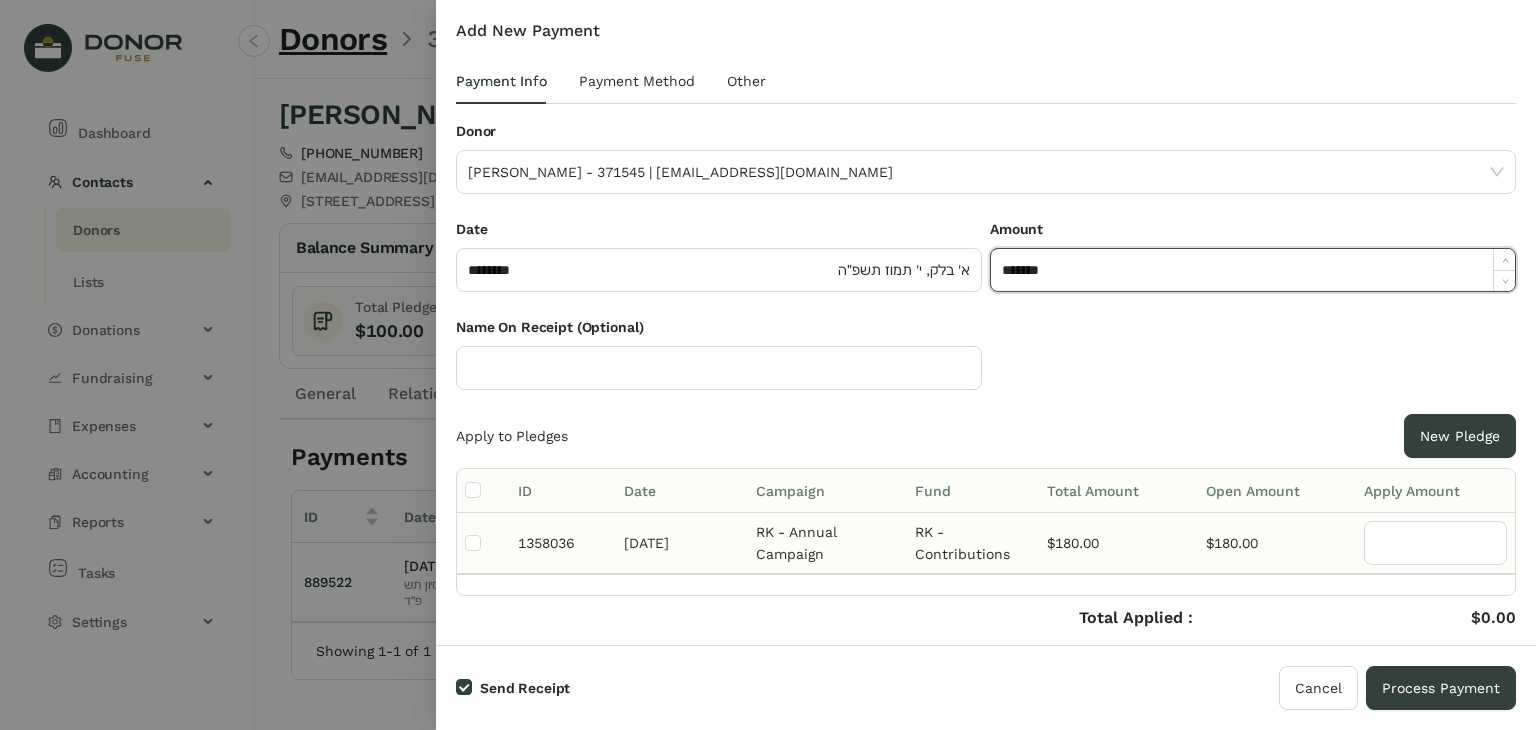 click at bounding box center [483, 543] 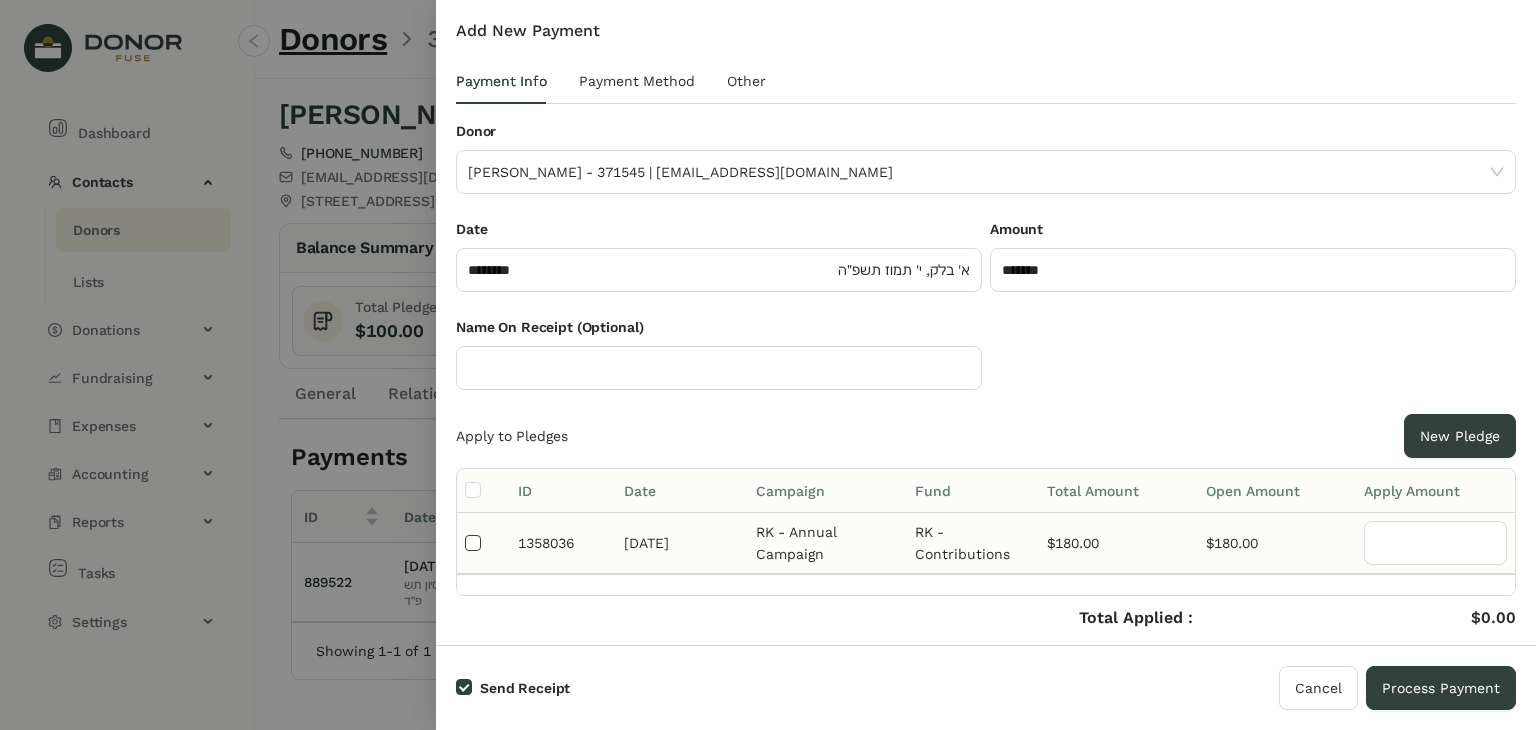 type on "***" 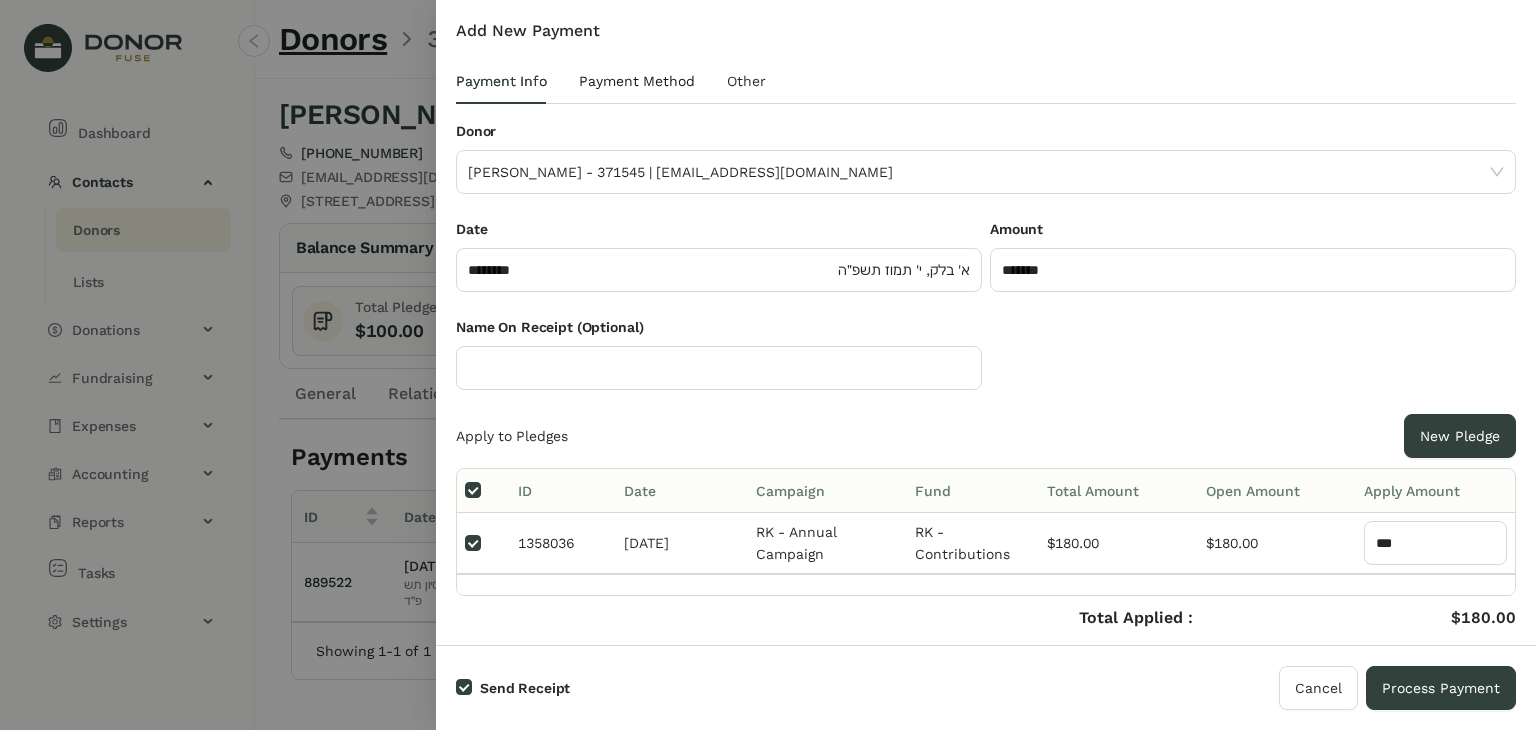 click on "Payment Method" at bounding box center (637, 81) 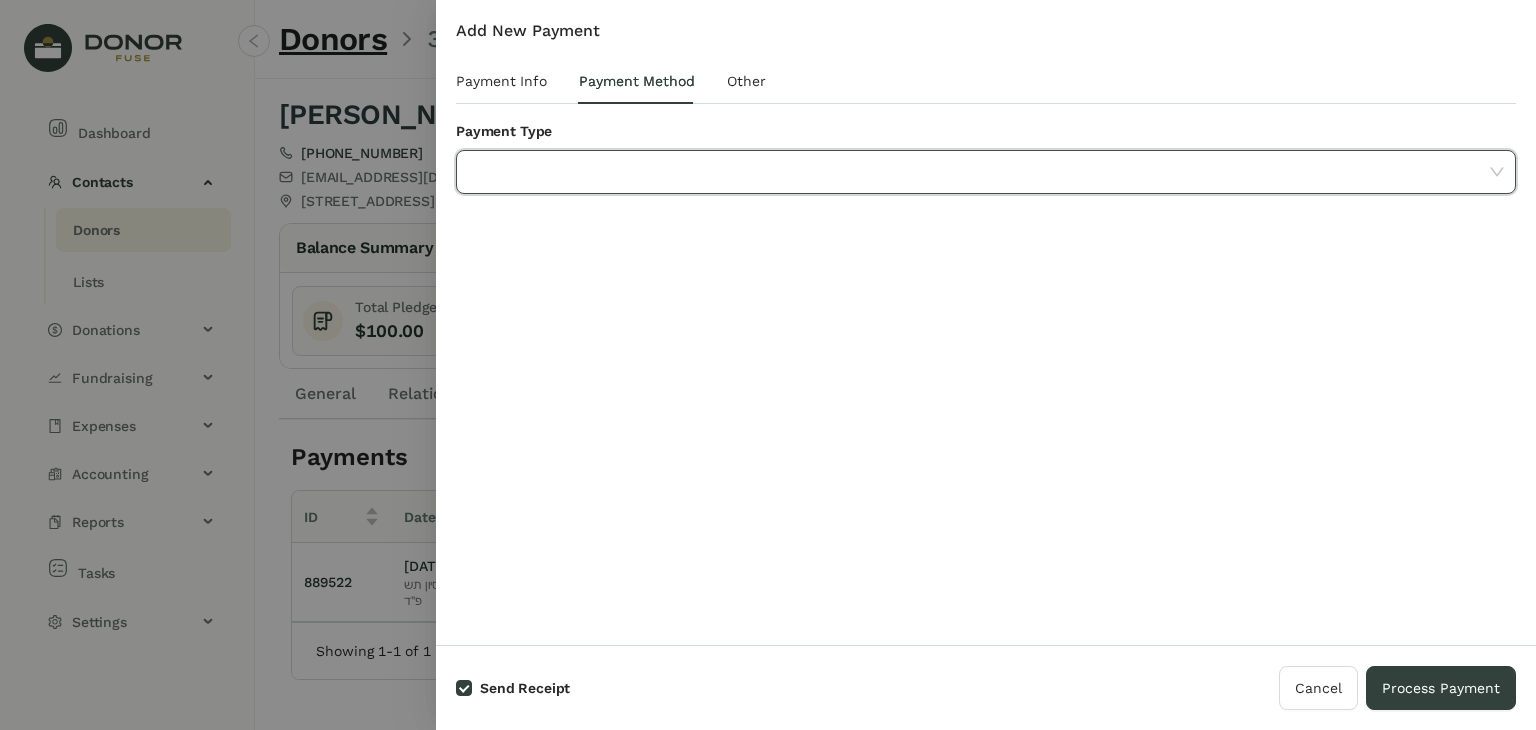 click 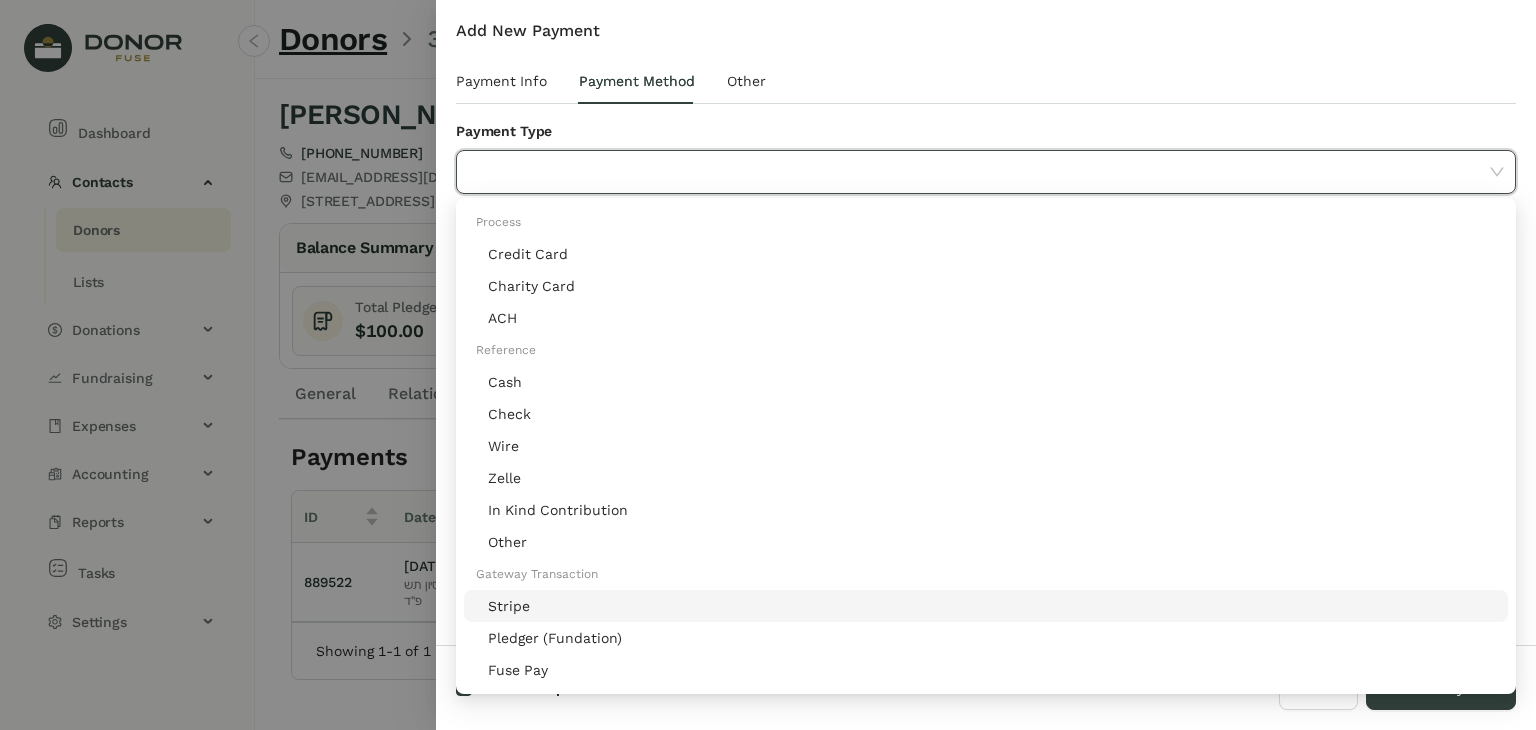click on "Stripe" 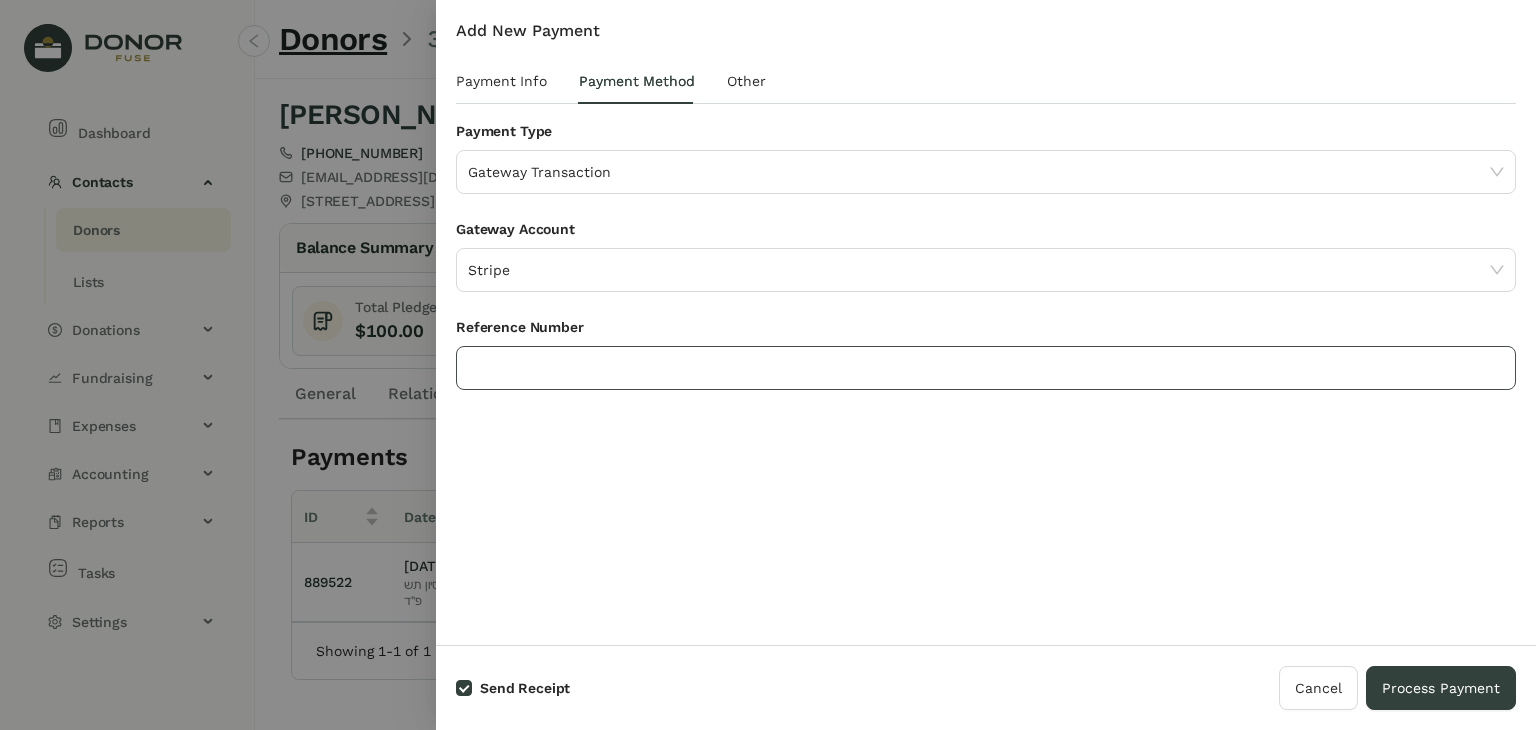 click 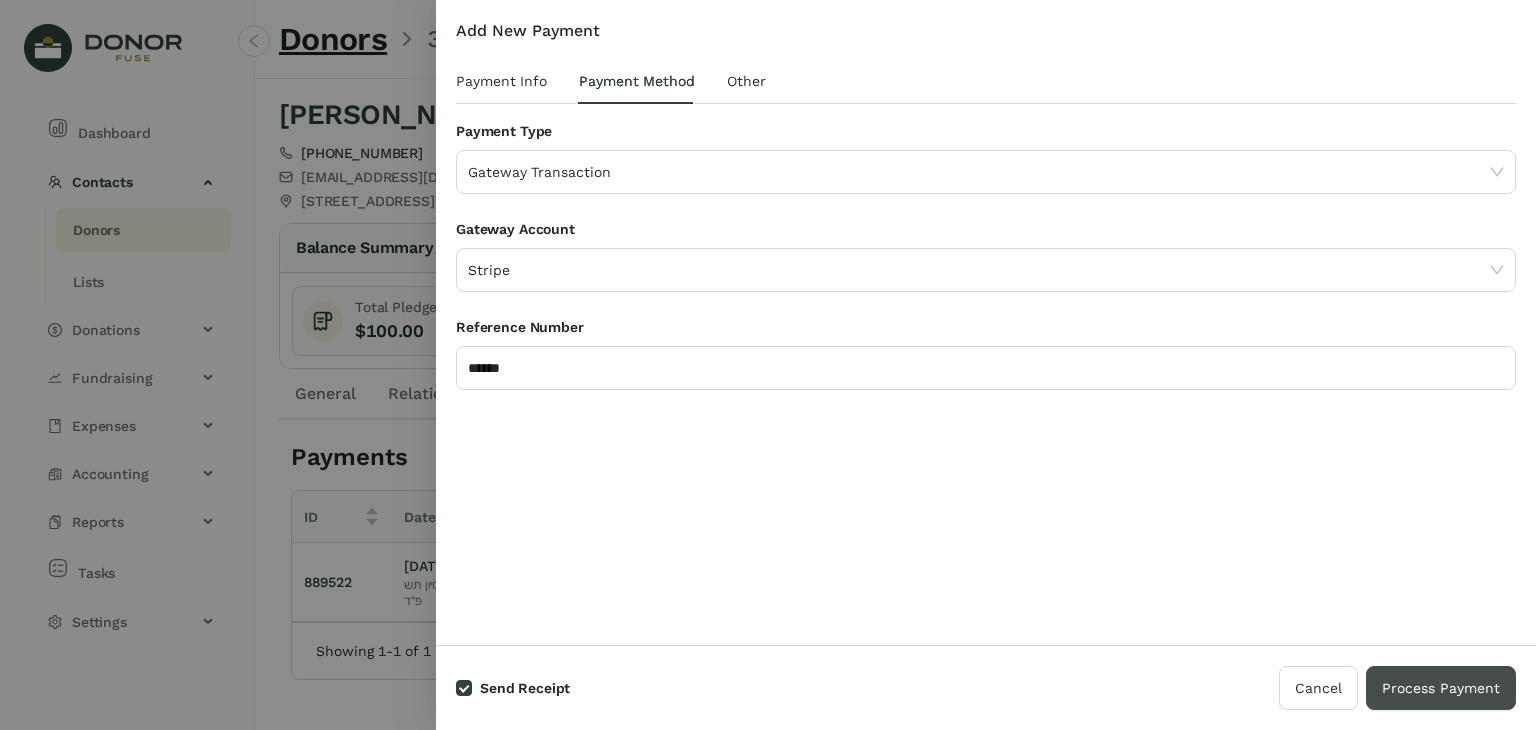 click on "Process Payment" at bounding box center (1441, 688) 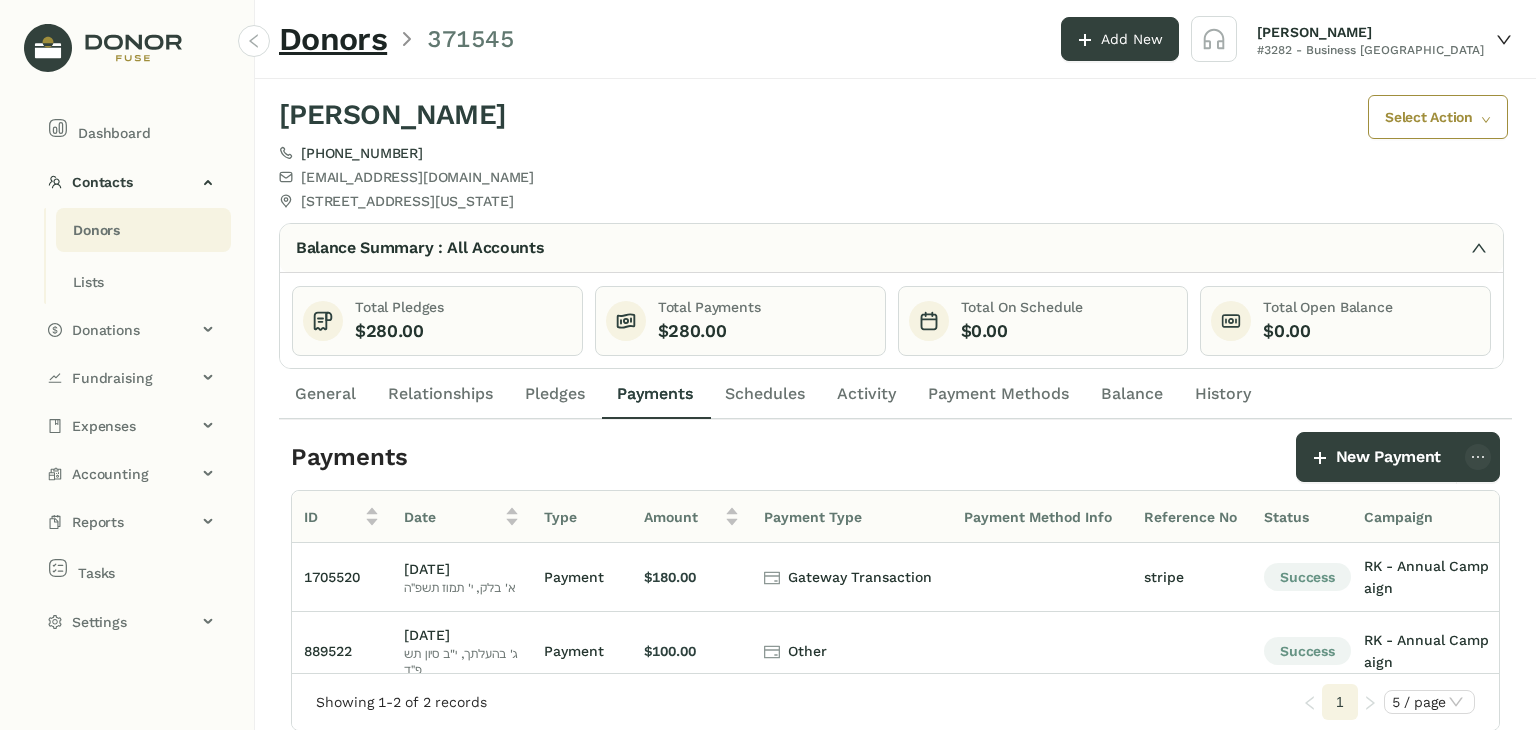 click on "Donors" 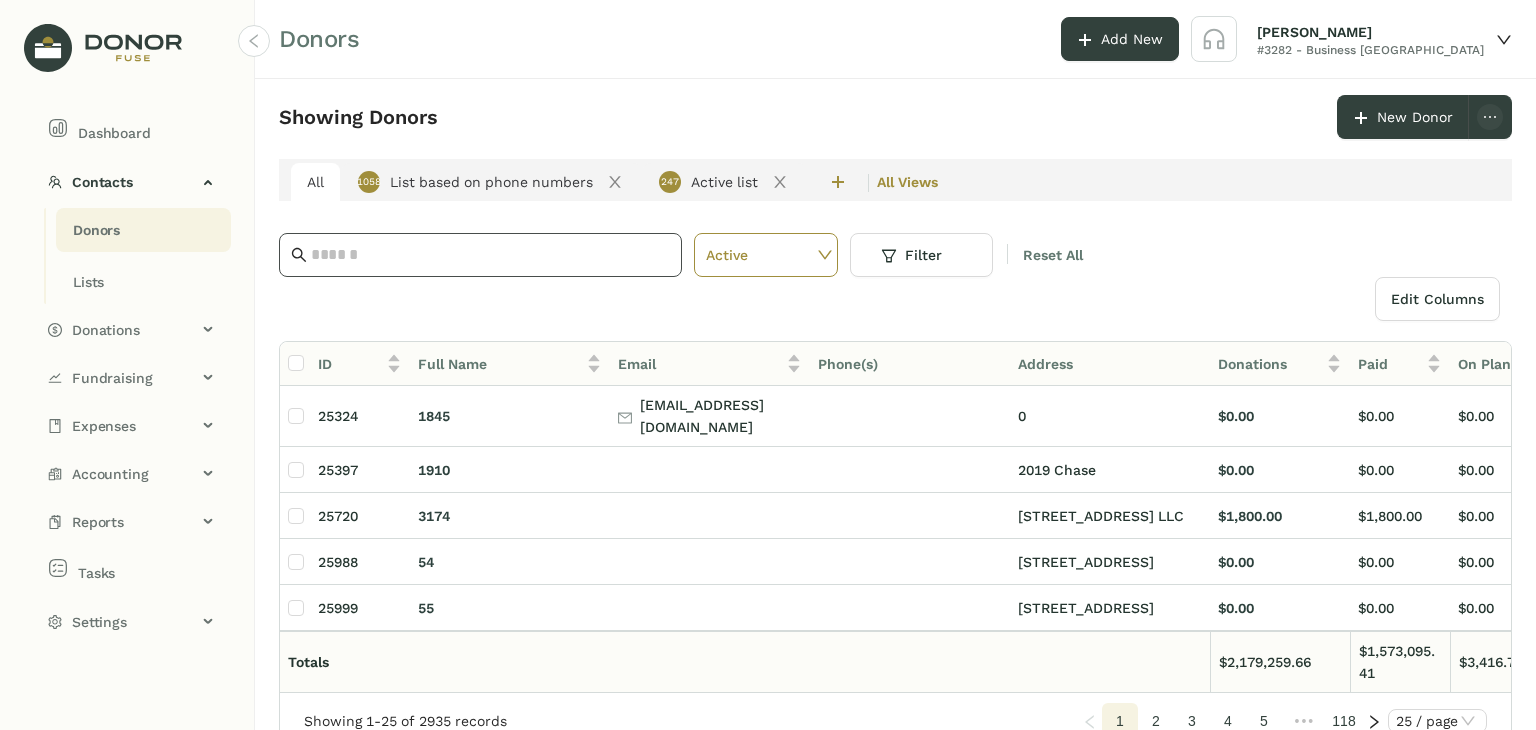 click 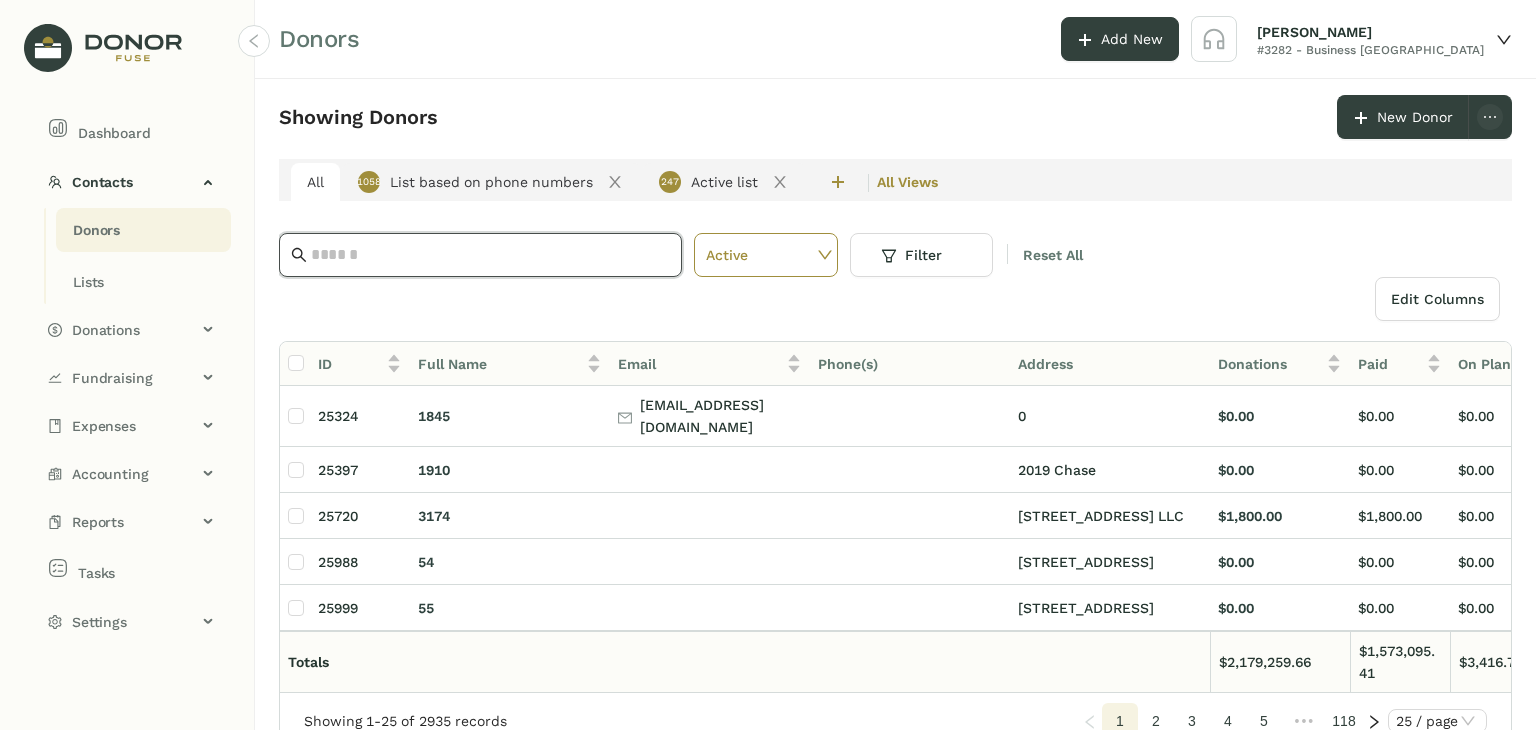 paste on "**********" 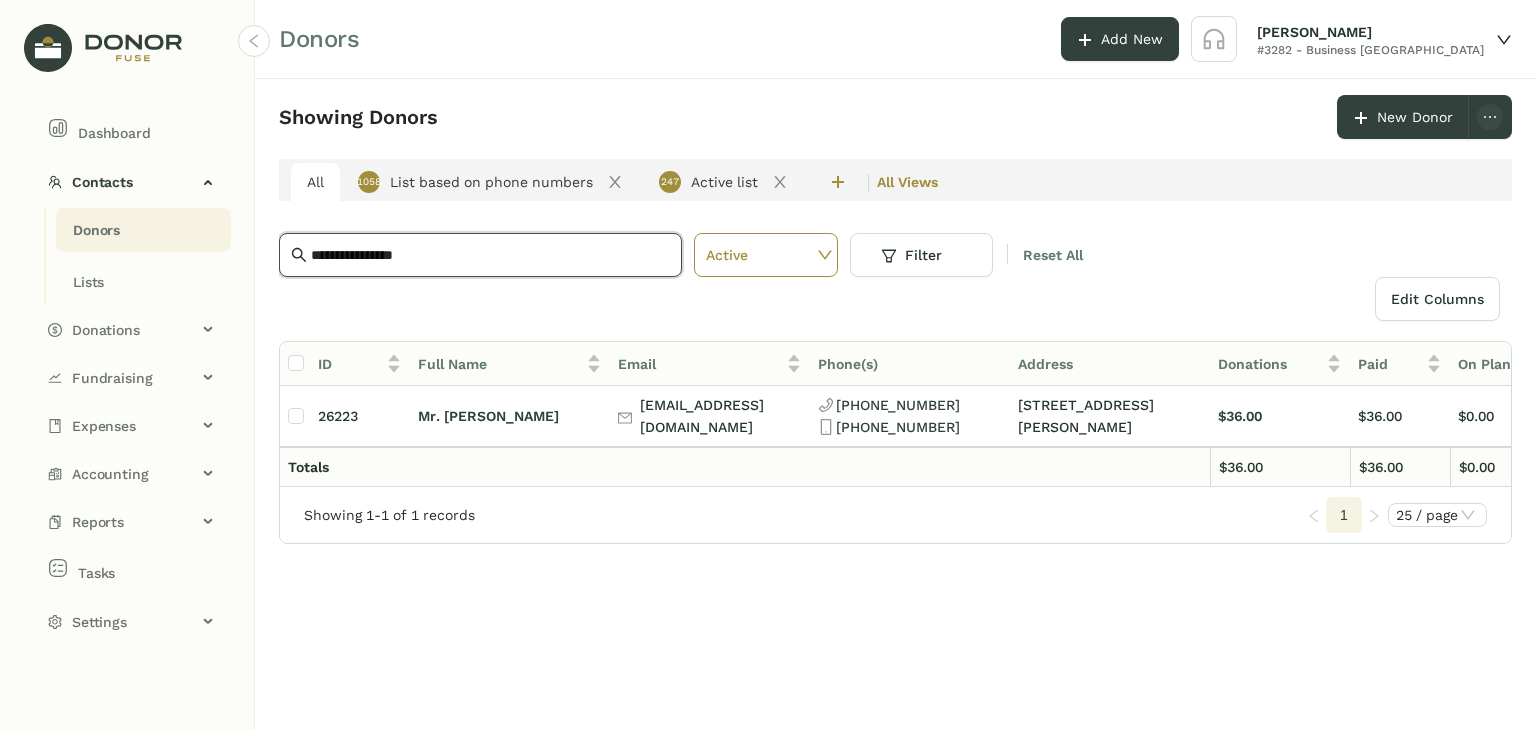 type on "**********" 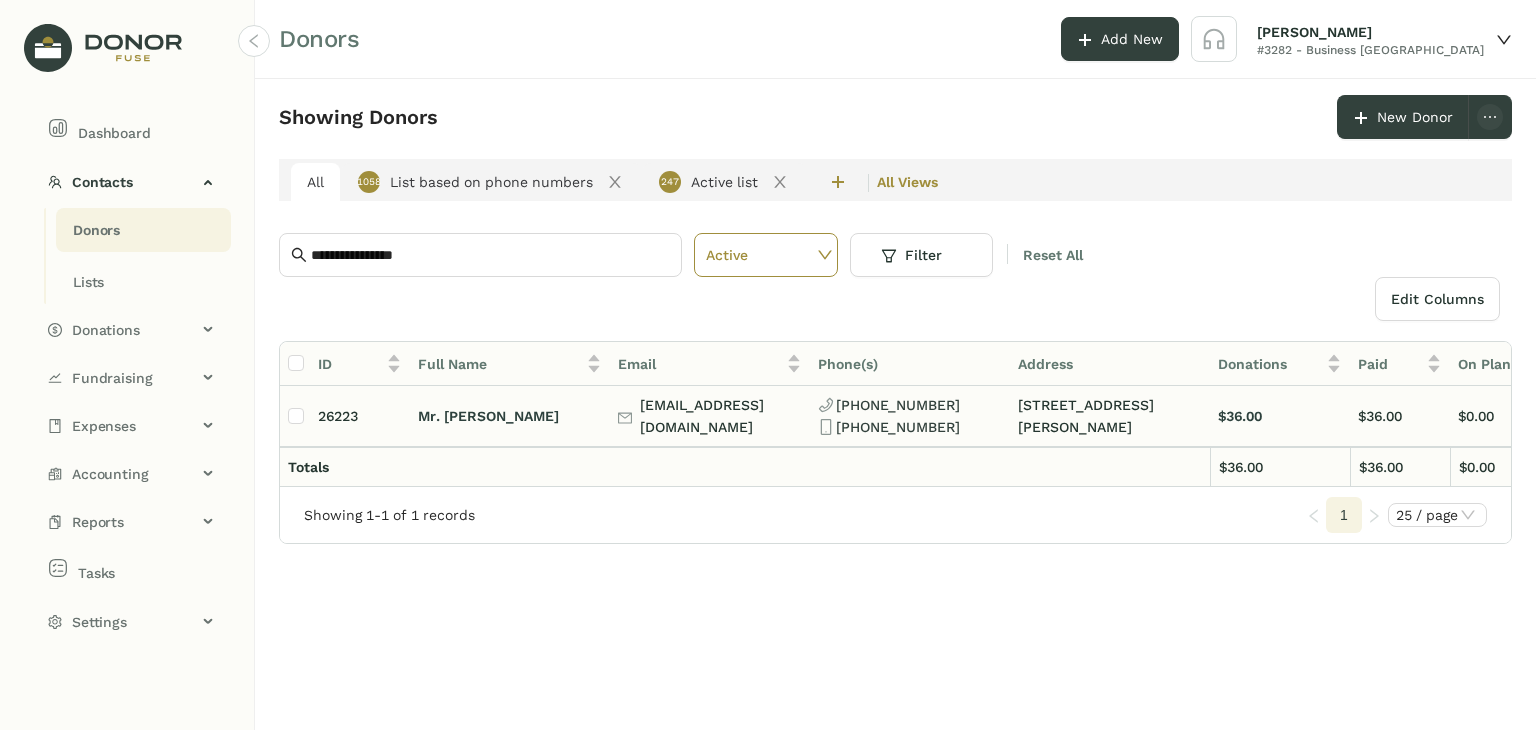 click on "Mr. [PERSON_NAME]" 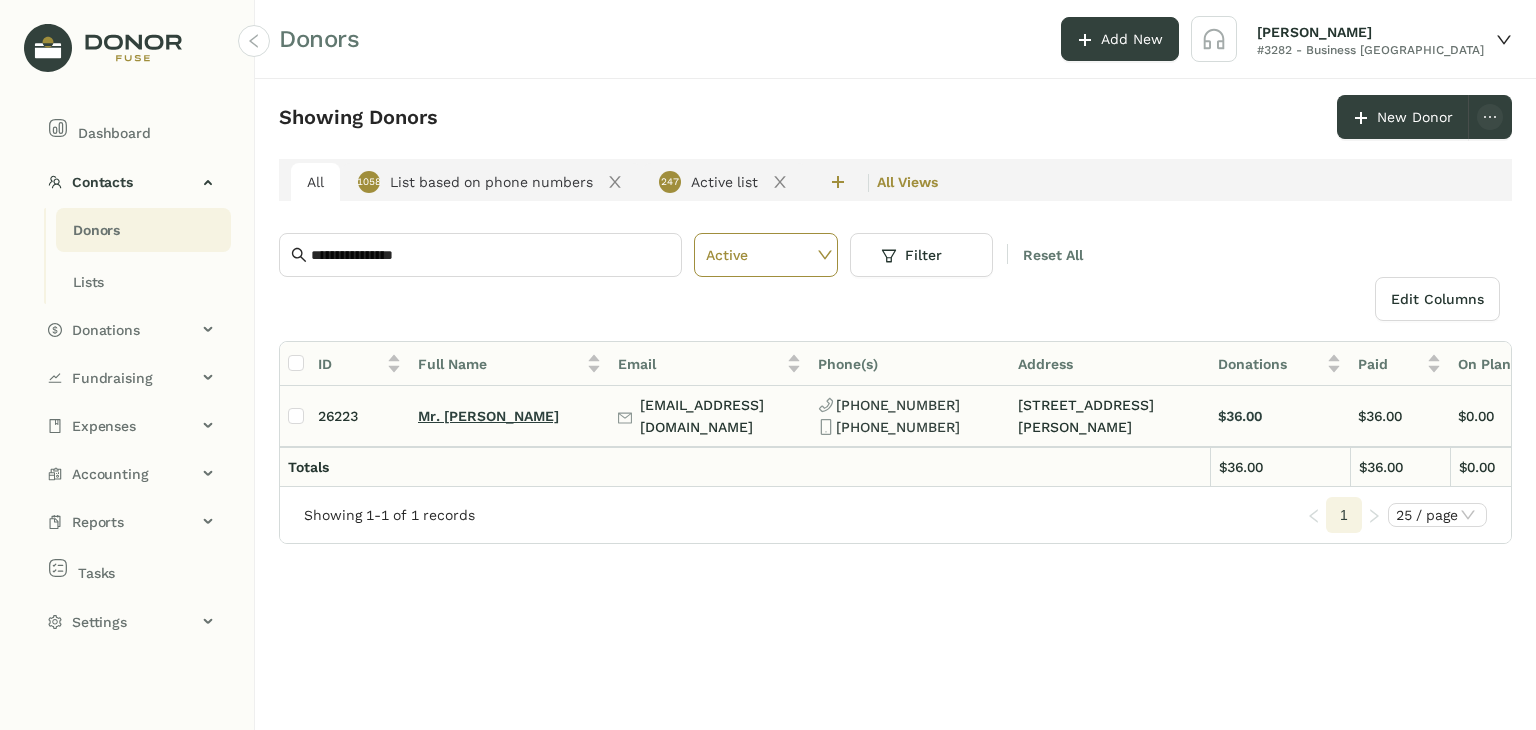 click on "Mr. [PERSON_NAME]" 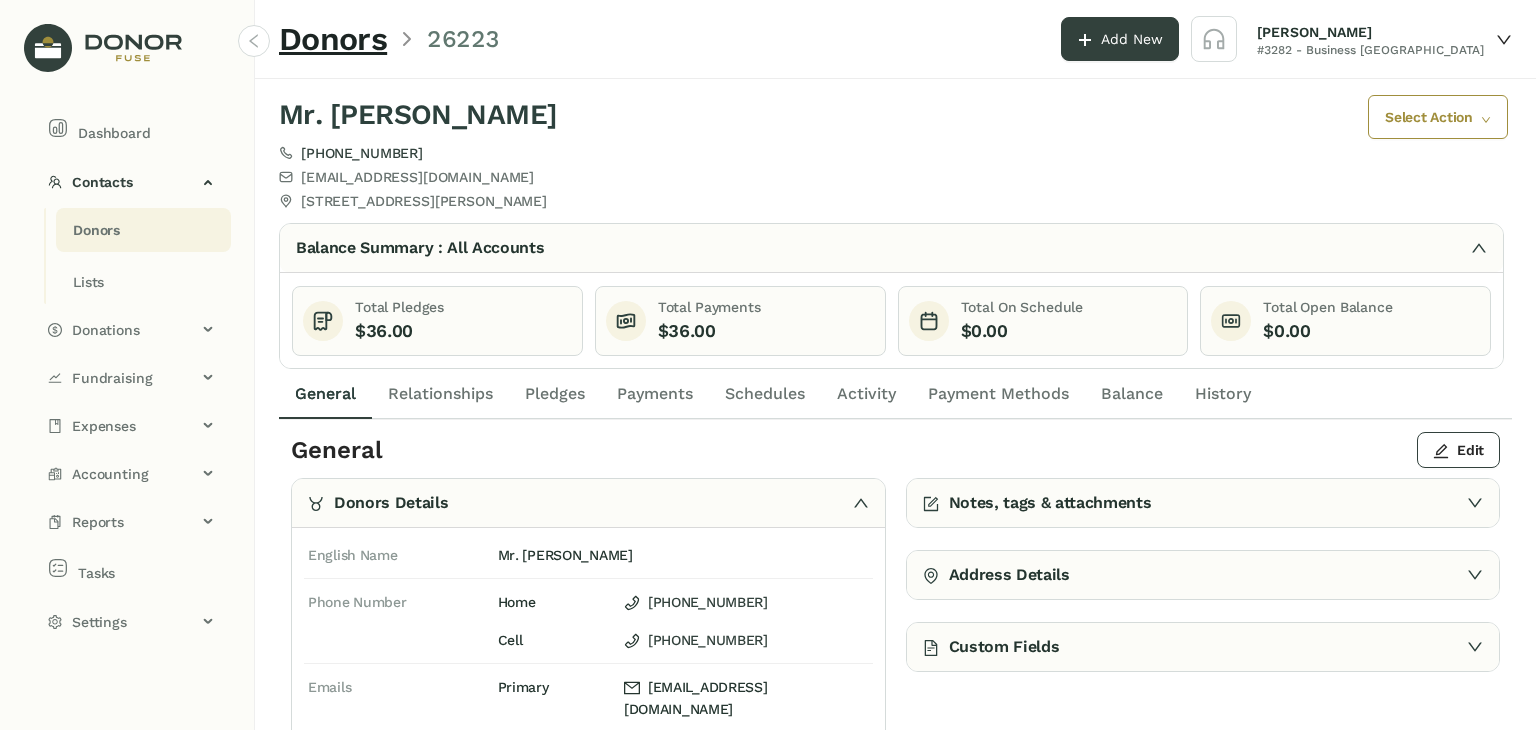 click on "Donors" 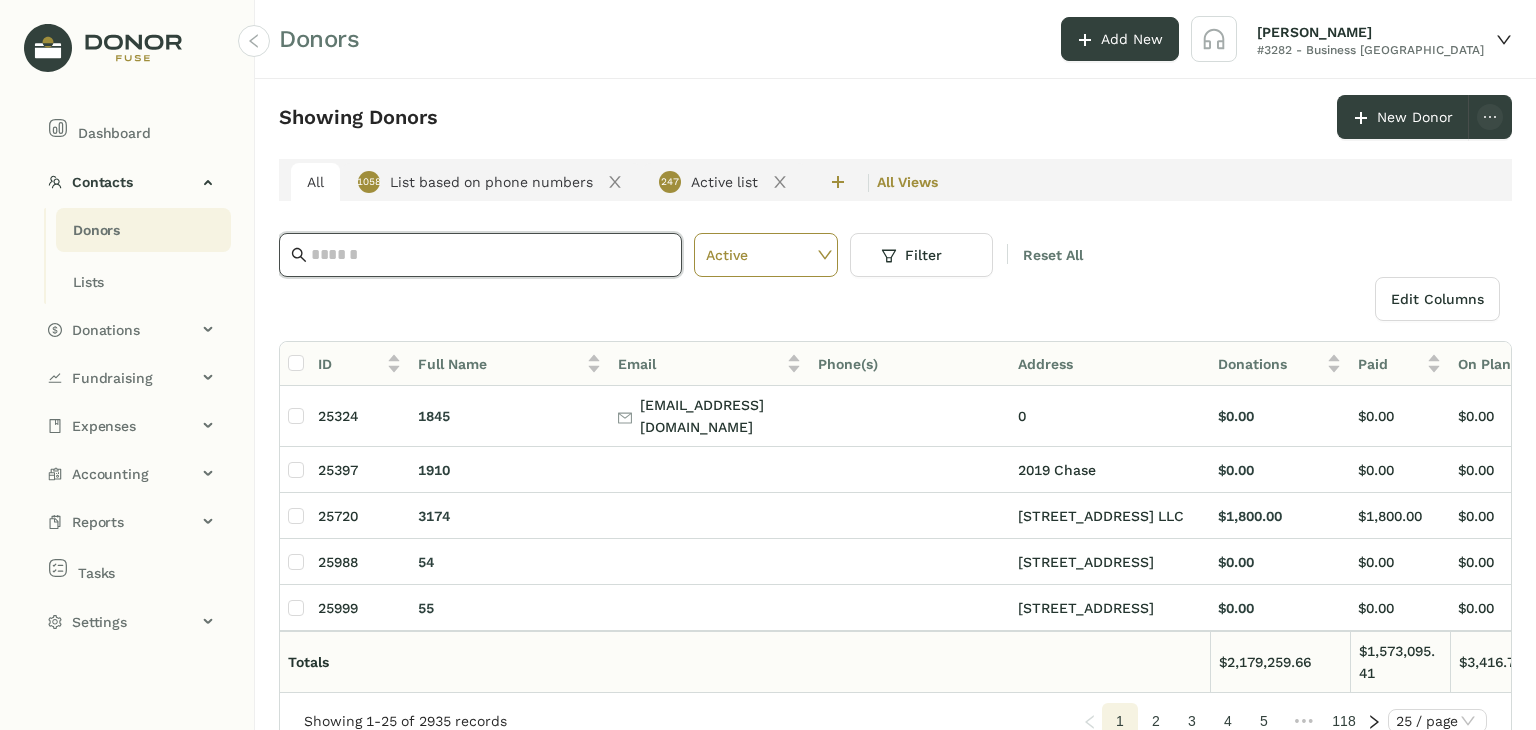 click 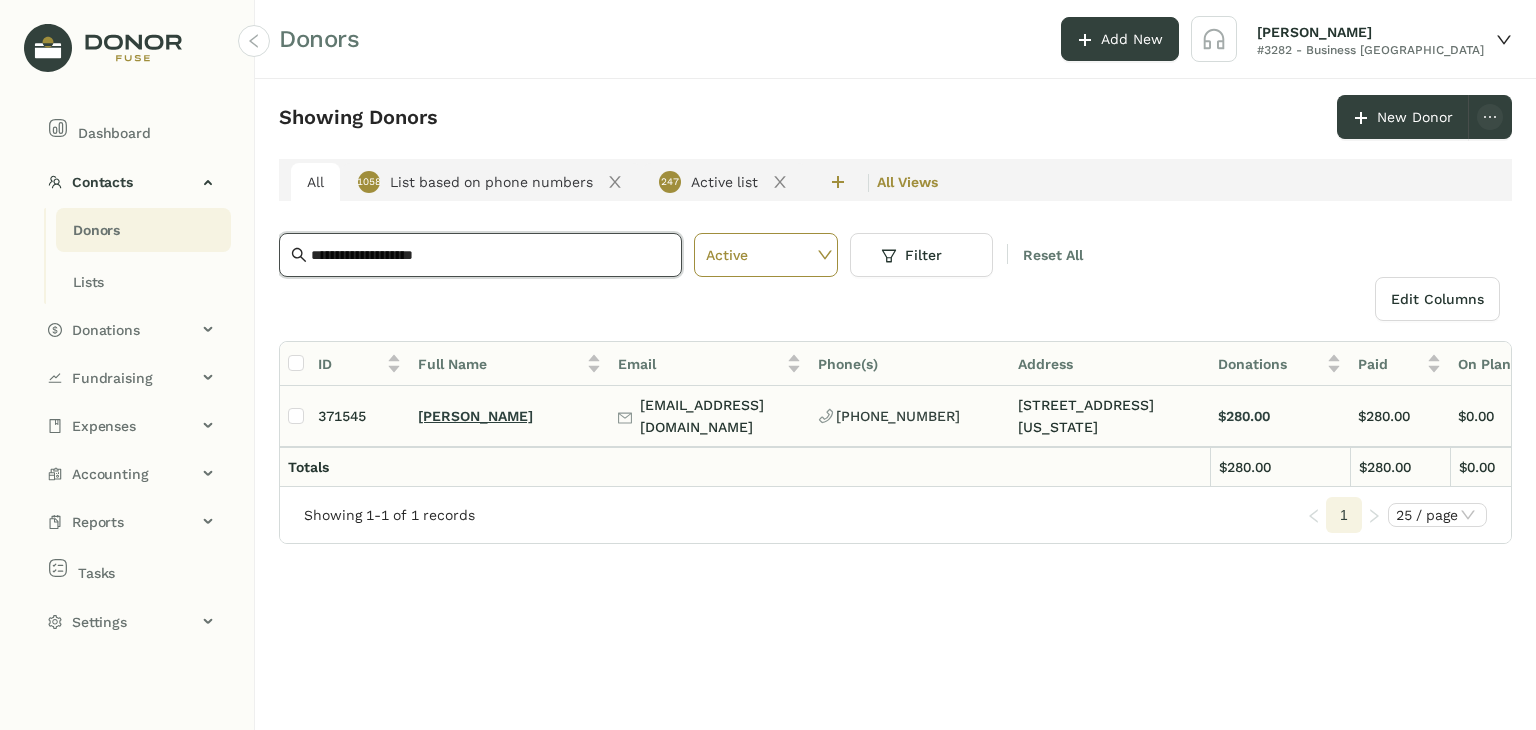type on "**********" 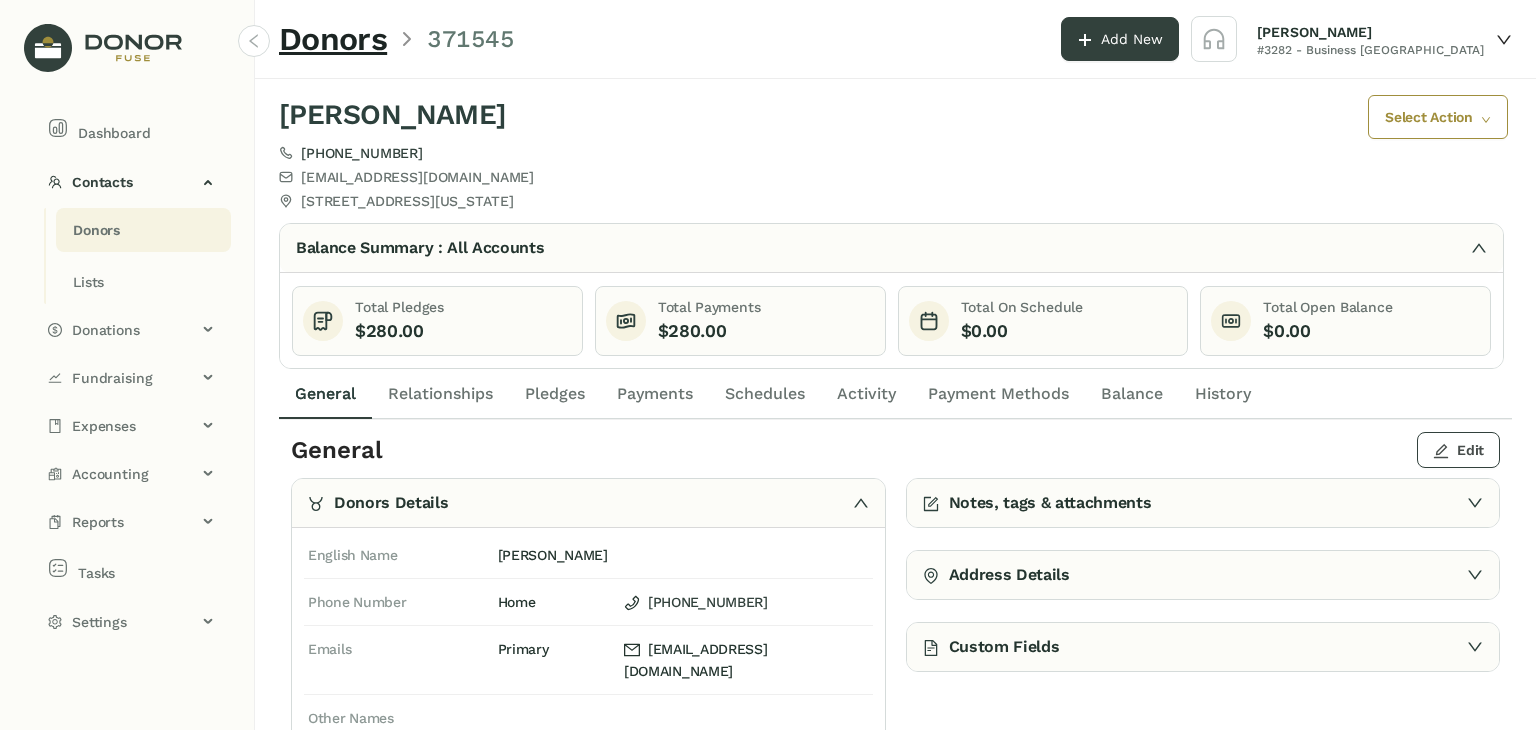 click on "Edit" 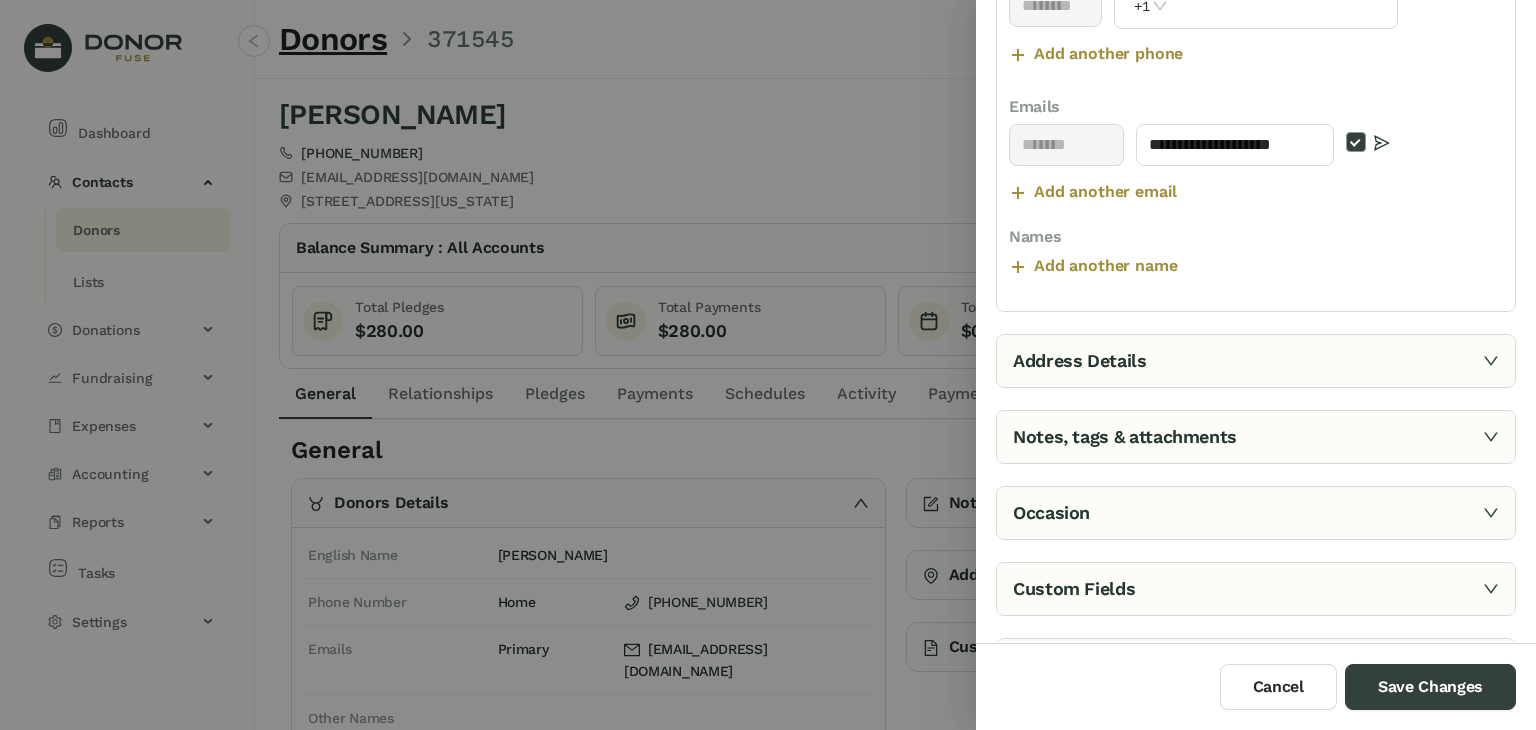scroll, scrollTop: 599, scrollLeft: 0, axis: vertical 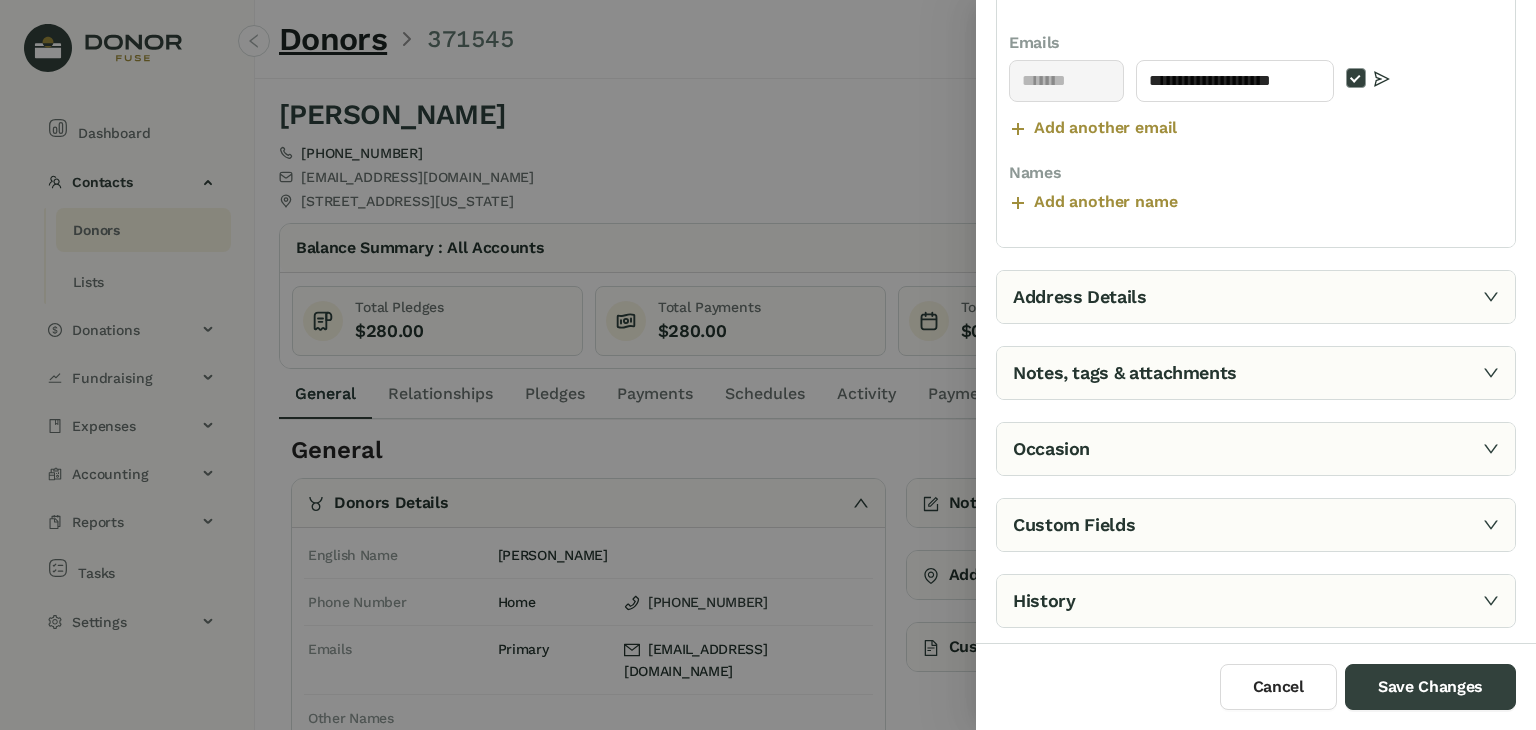 click 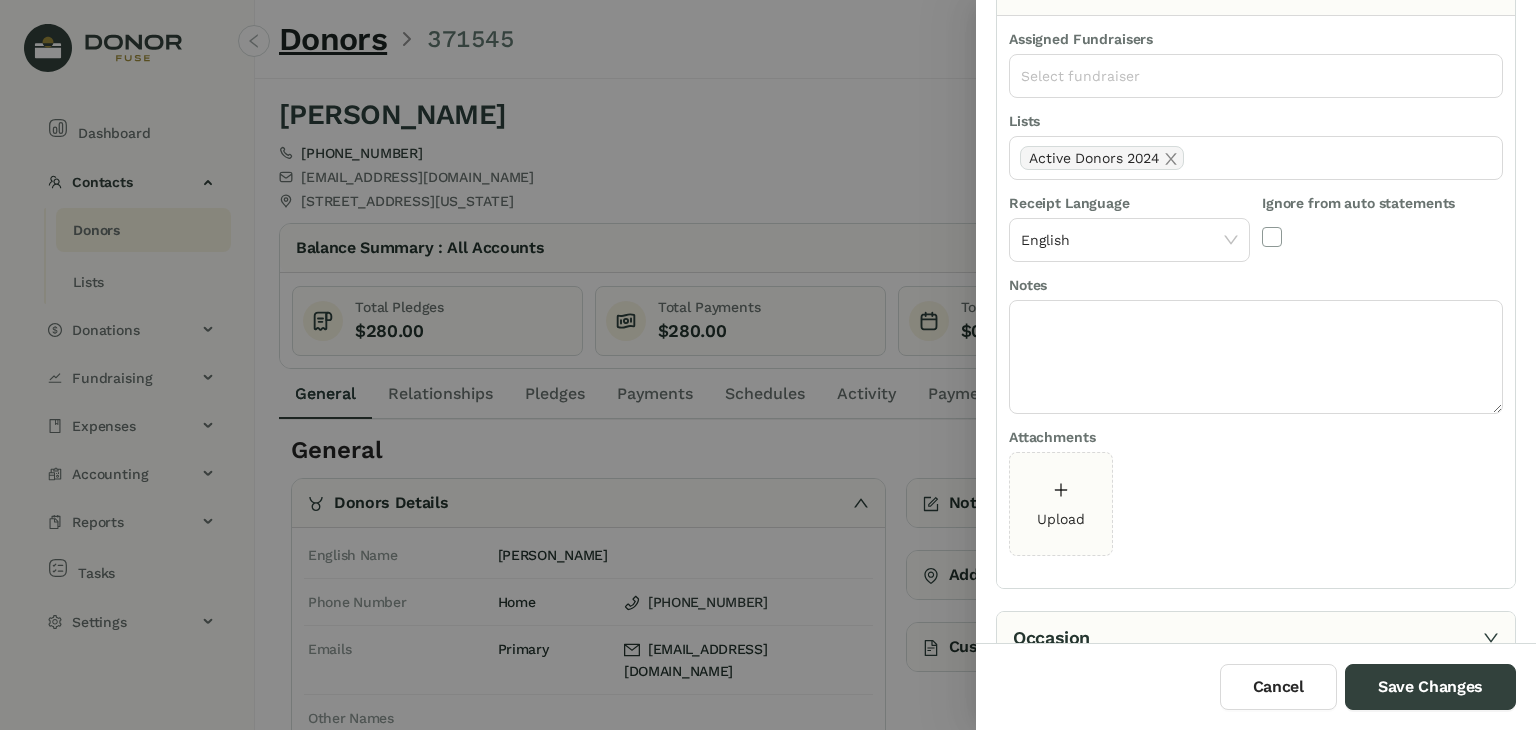 scroll, scrollTop: 254, scrollLeft: 0, axis: vertical 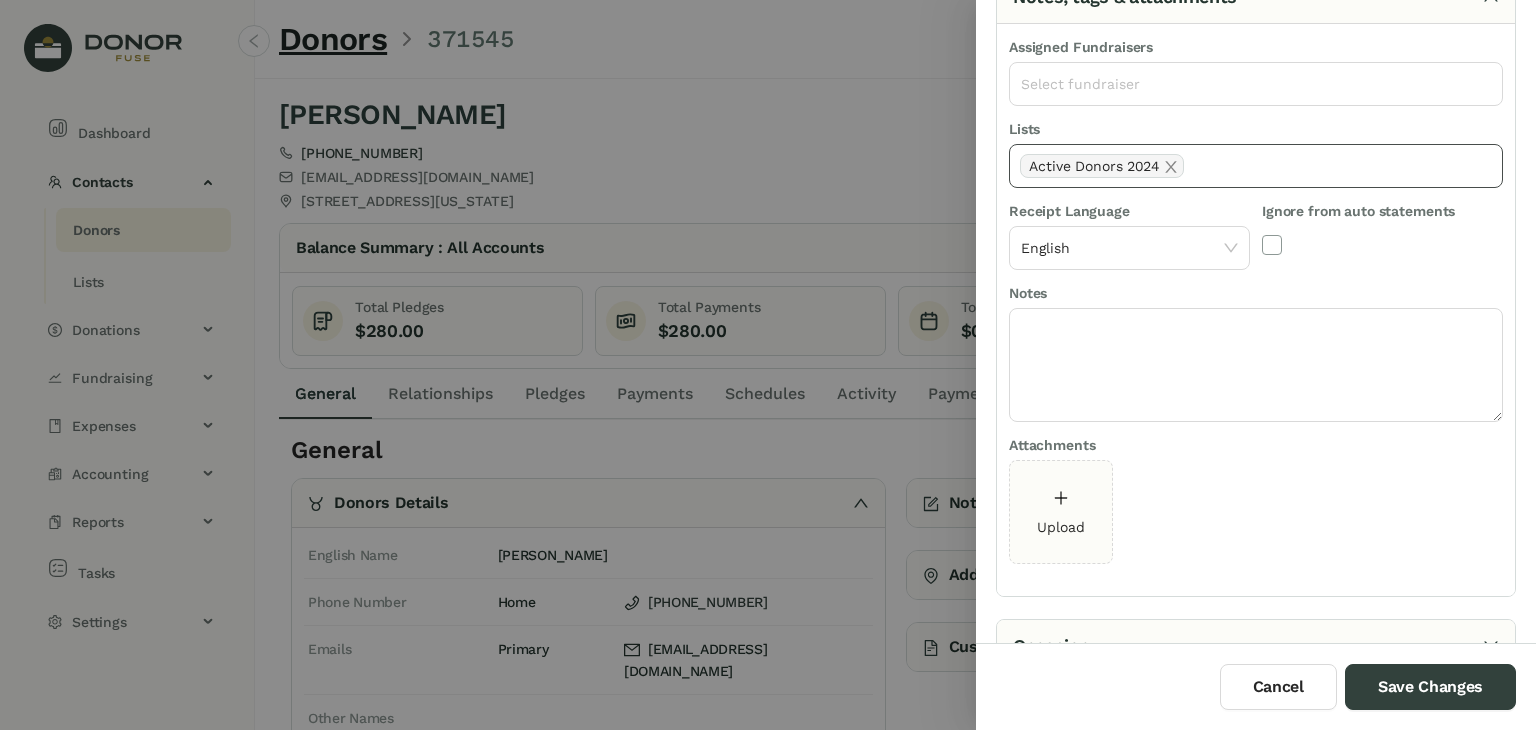 click on "Active Donors 2024" 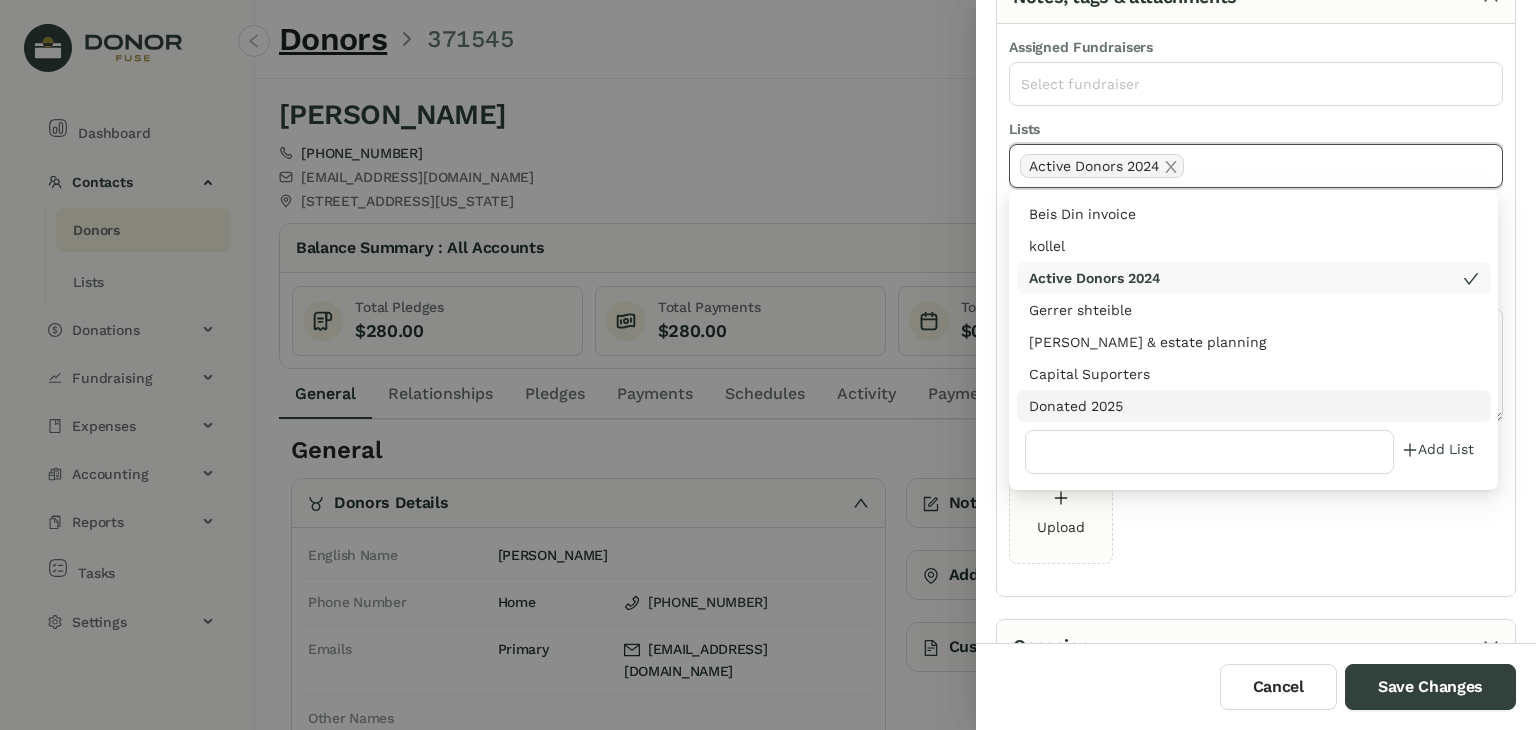 click on "Donated 2025" at bounding box center (1254, 406) 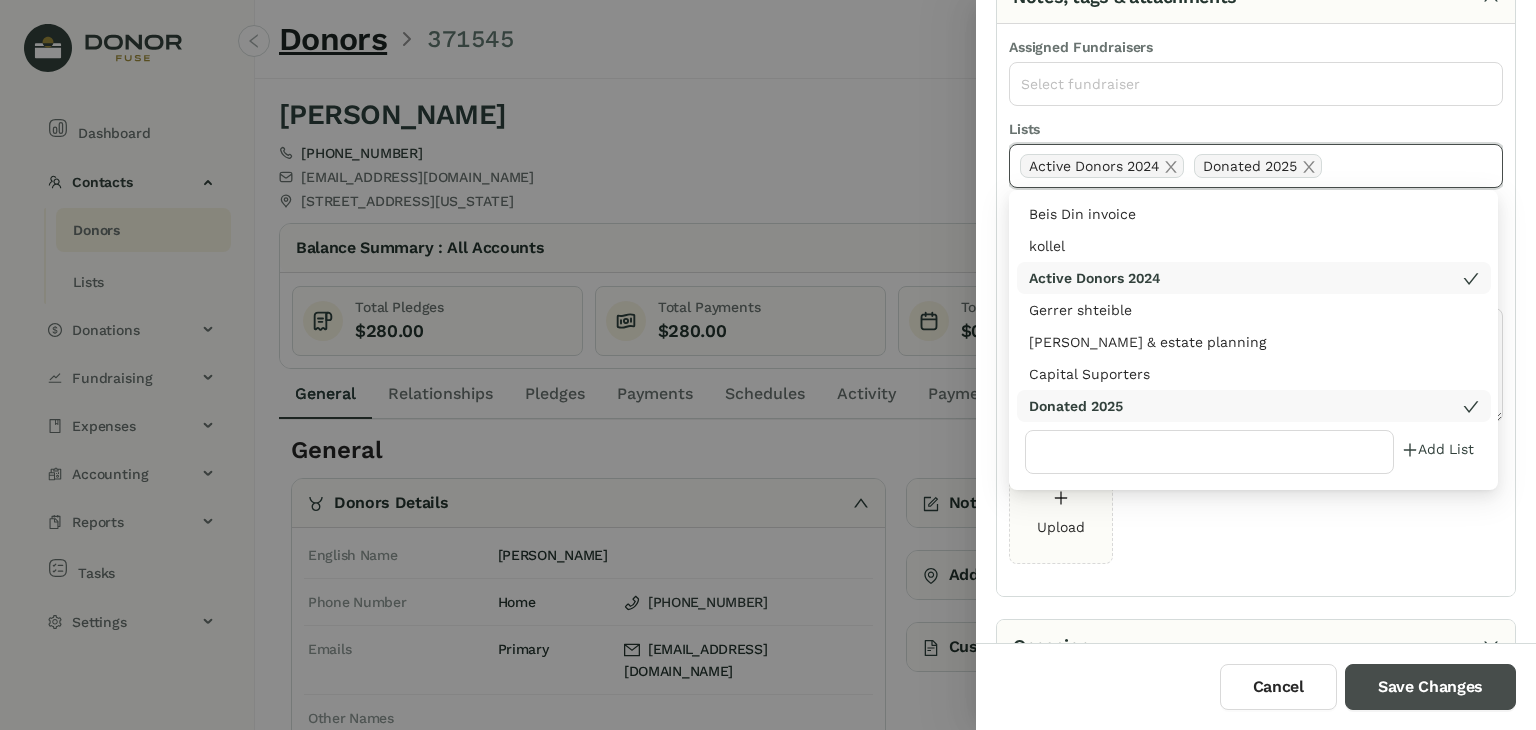 click on "Save Changes" at bounding box center (1430, 687) 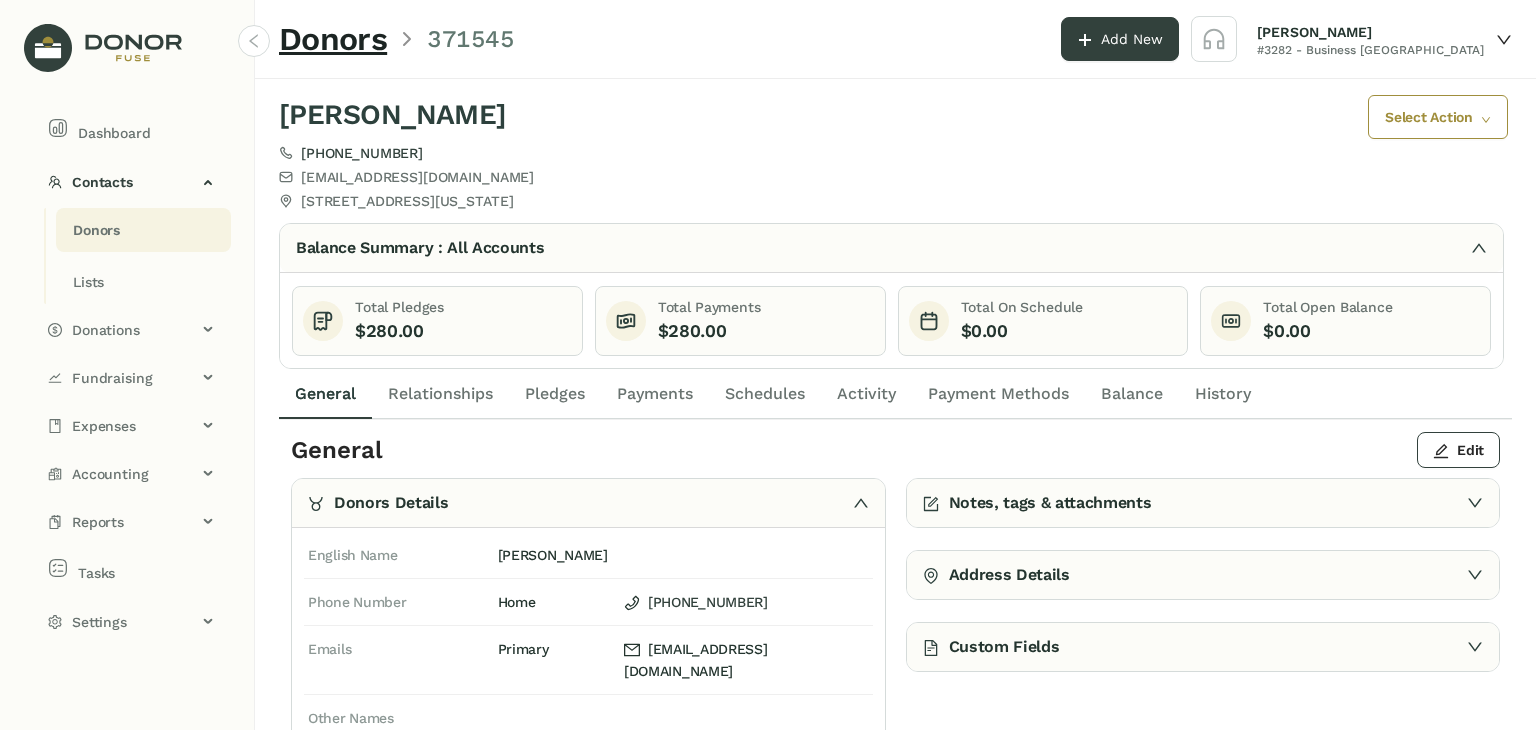 click on "Donors" 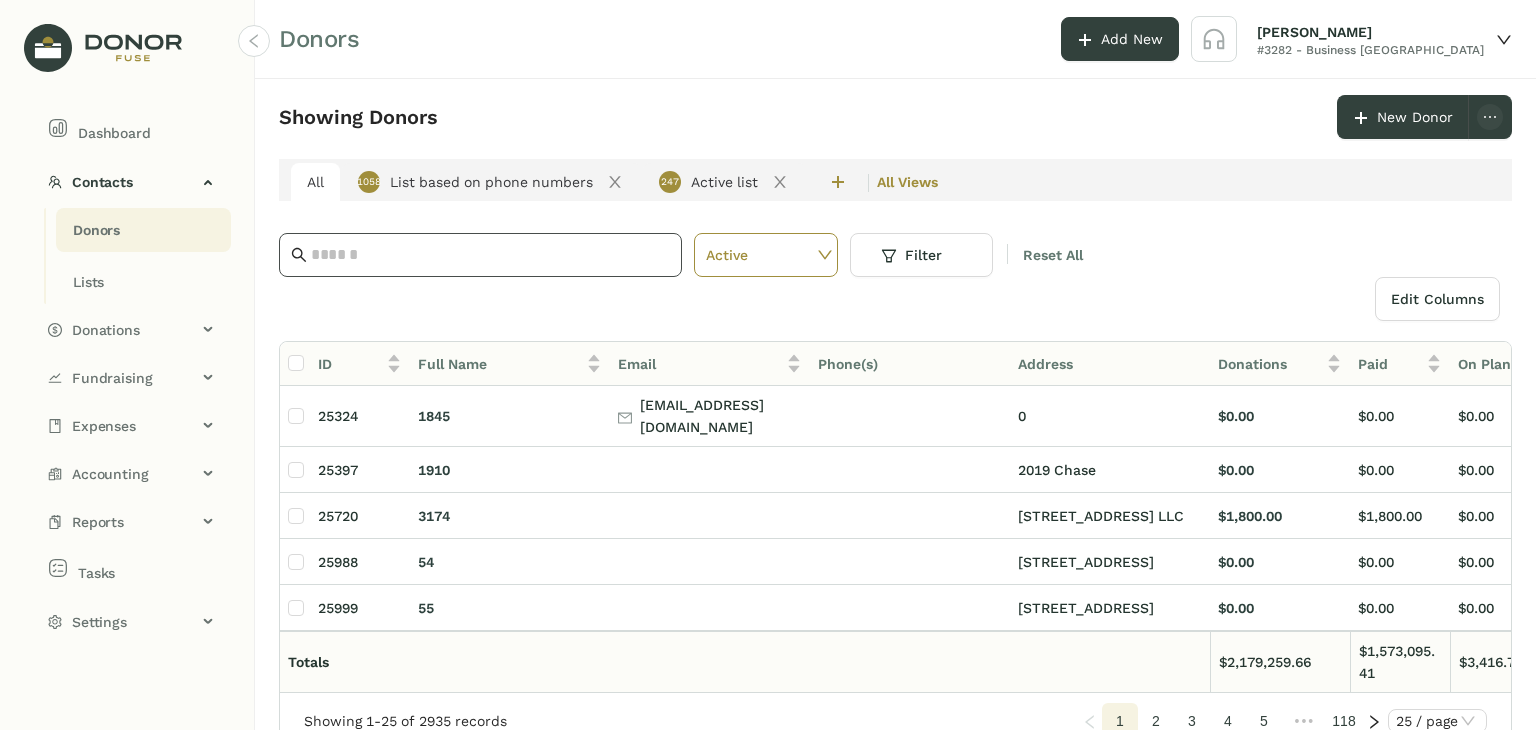 click 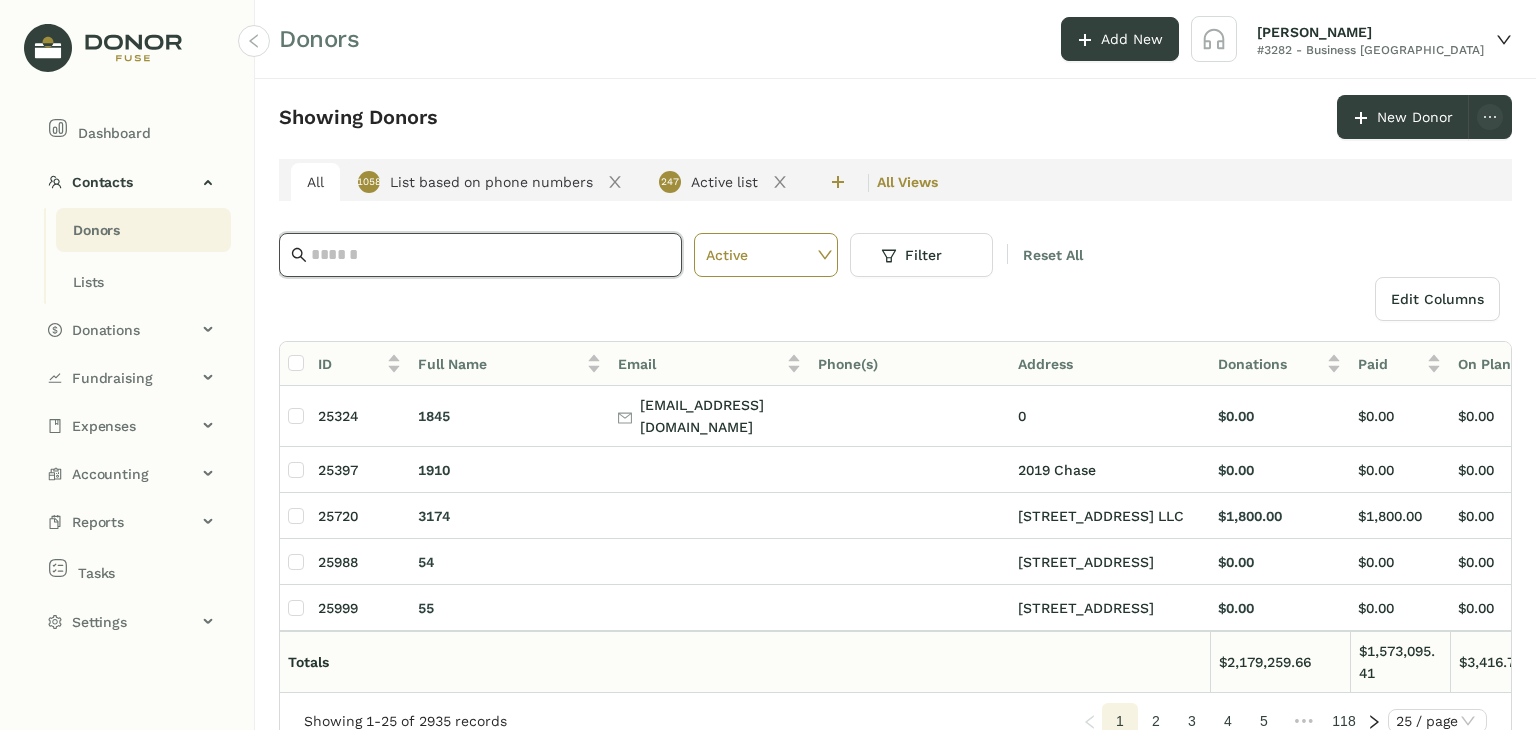 paste on "**********" 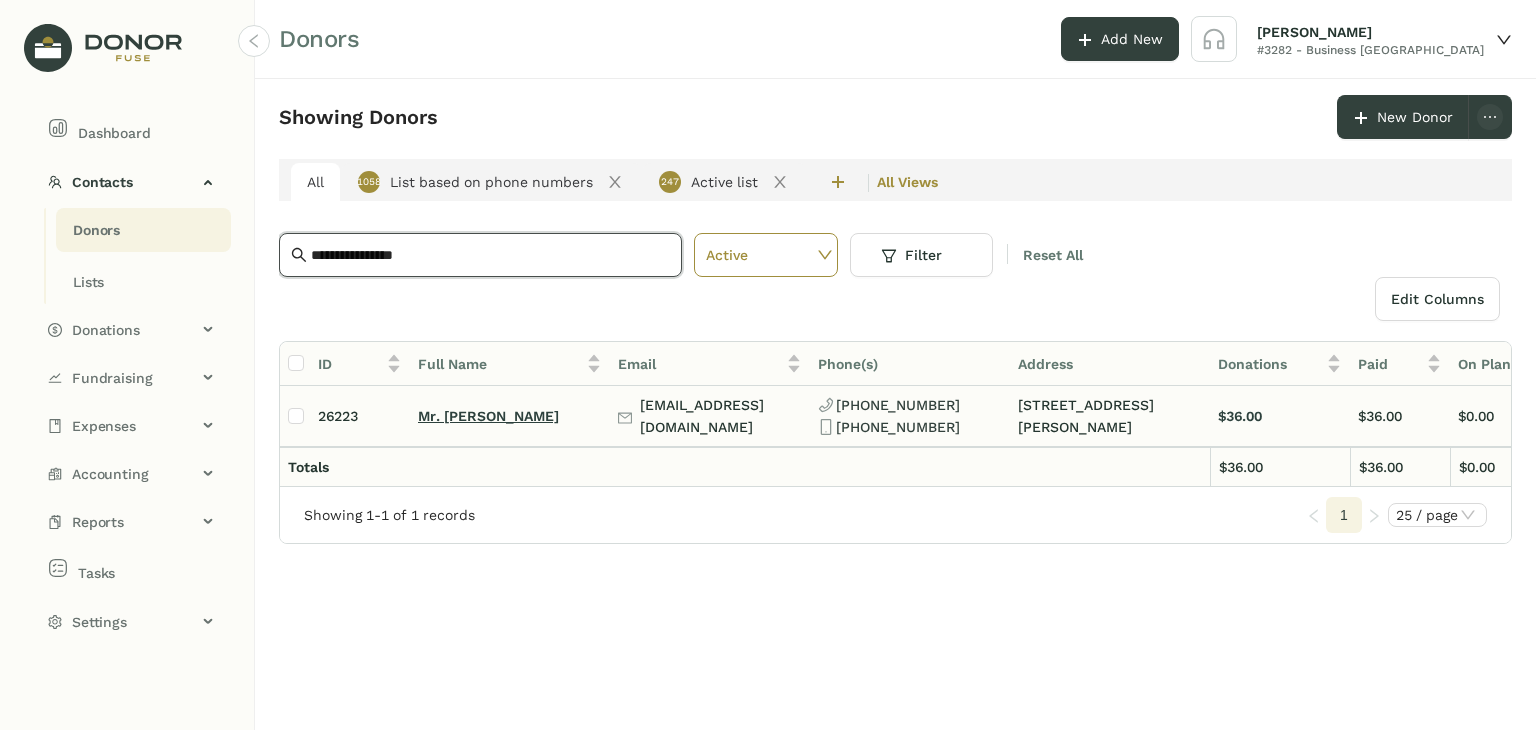 type on "**********" 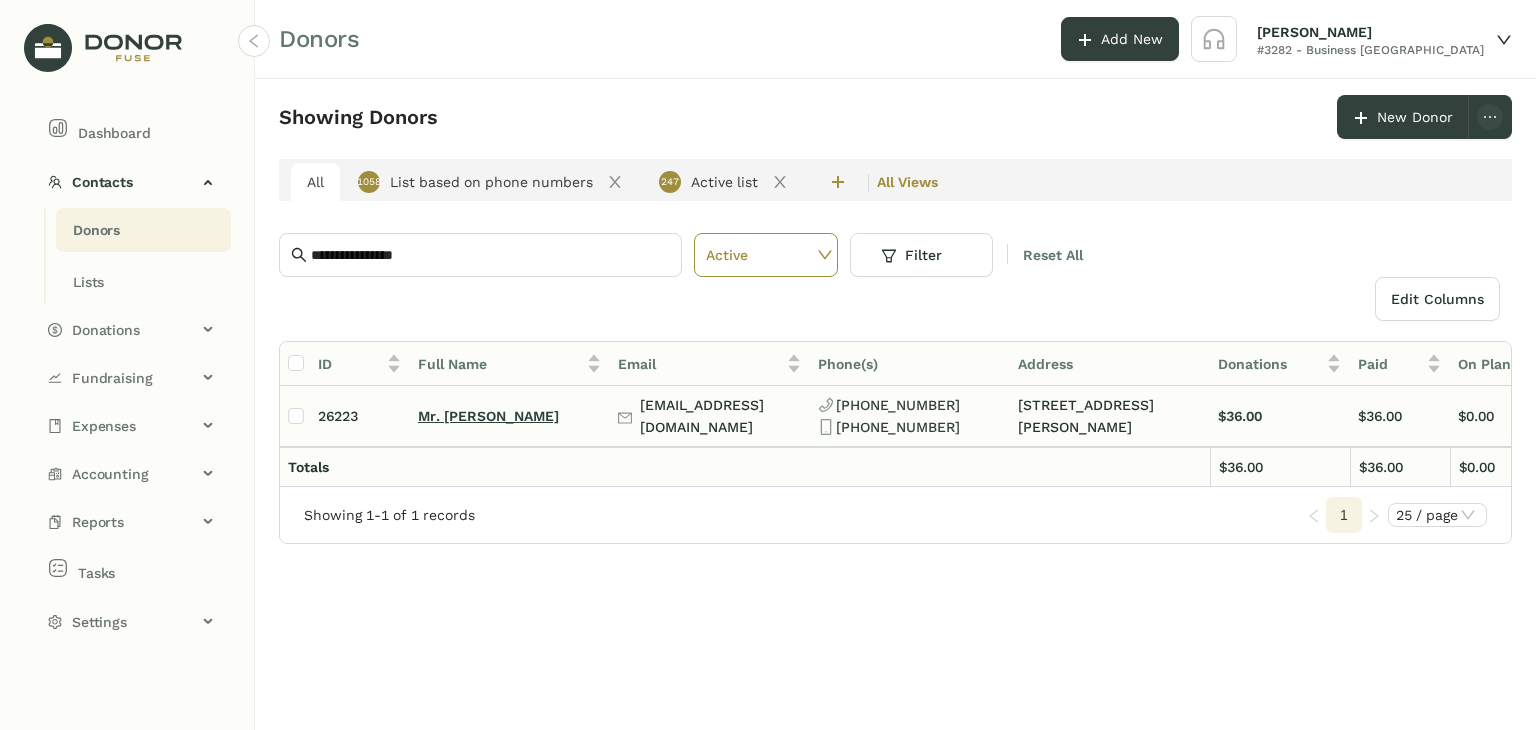 click on "Mr. [PERSON_NAME]" 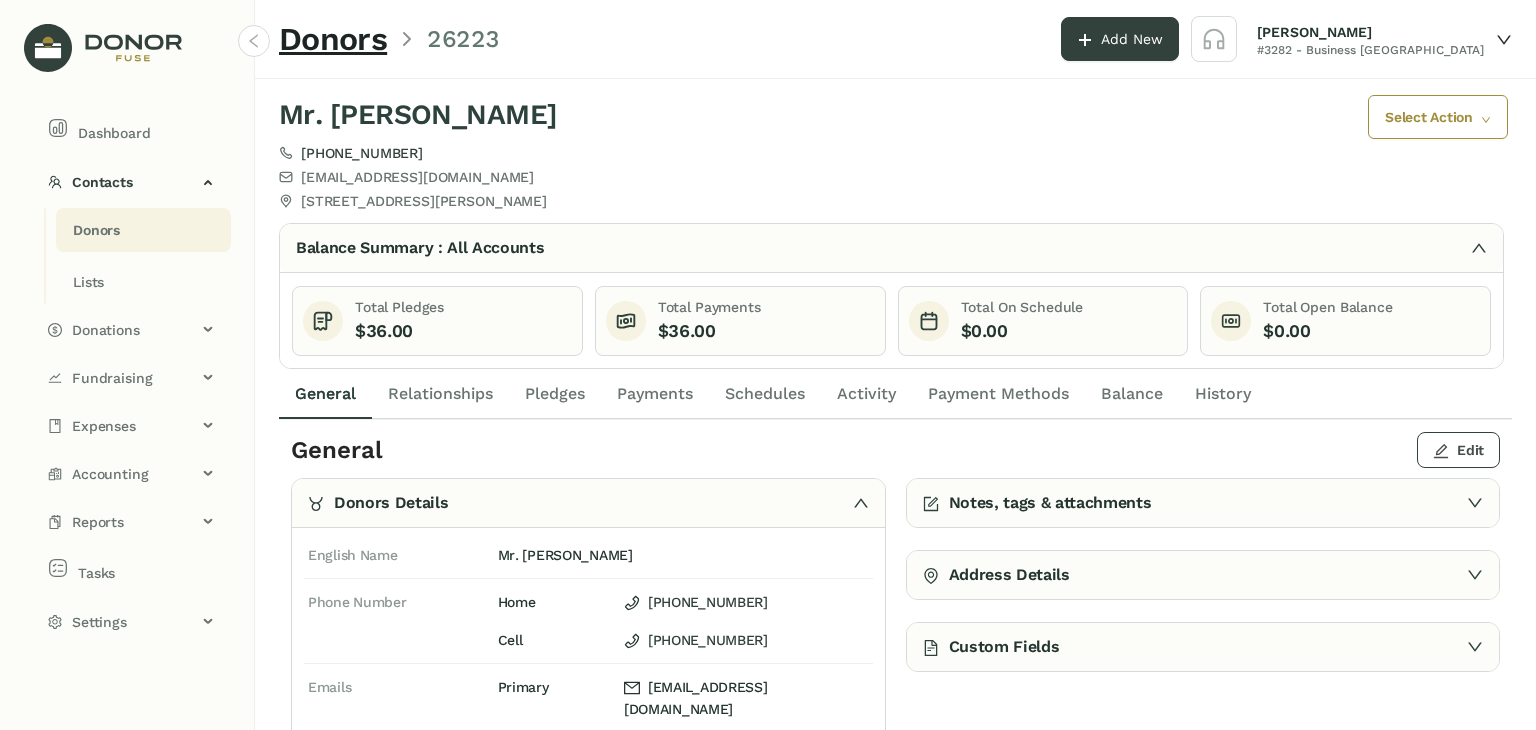 click on "Edit" 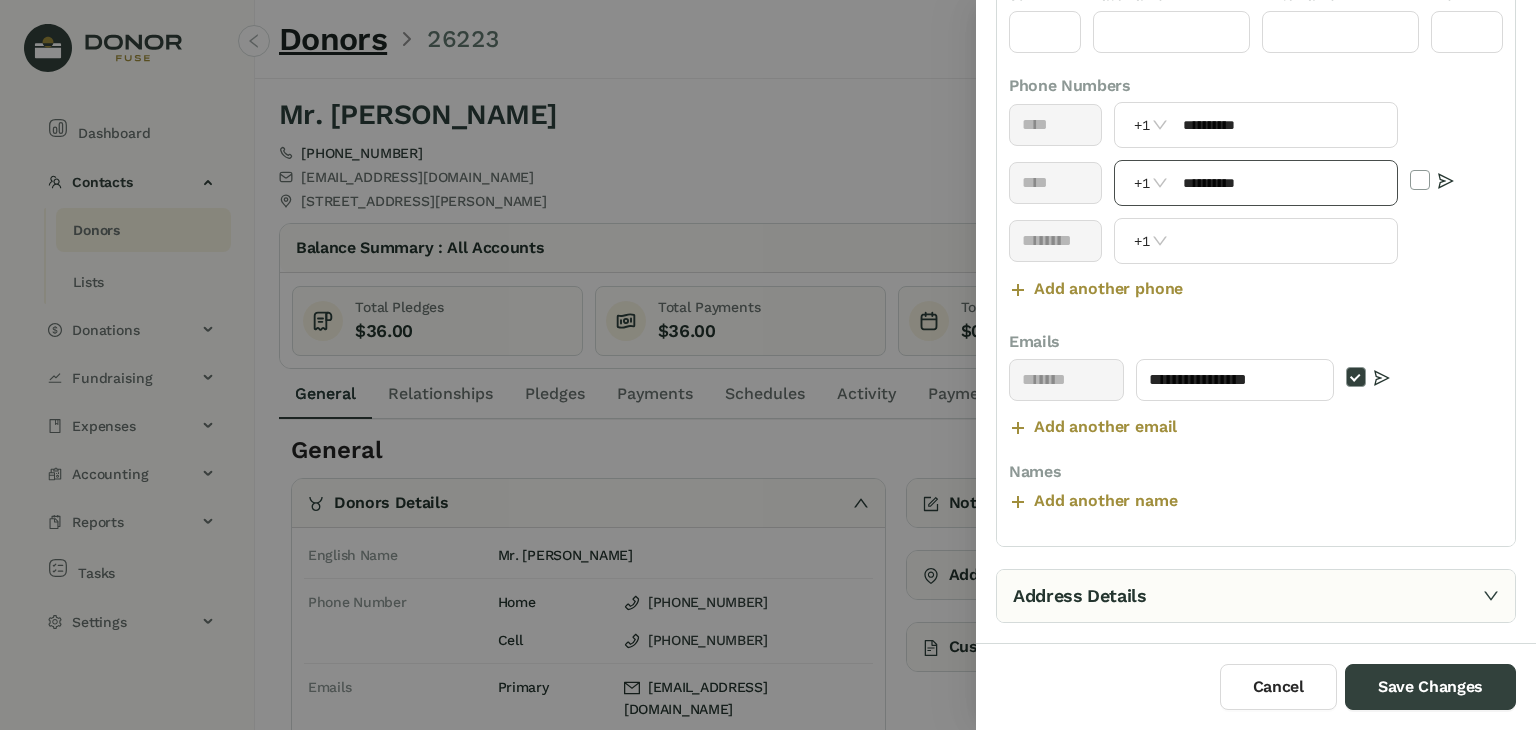 scroll, scrollTop: 314, scrollLeft: 0, axis: vertical 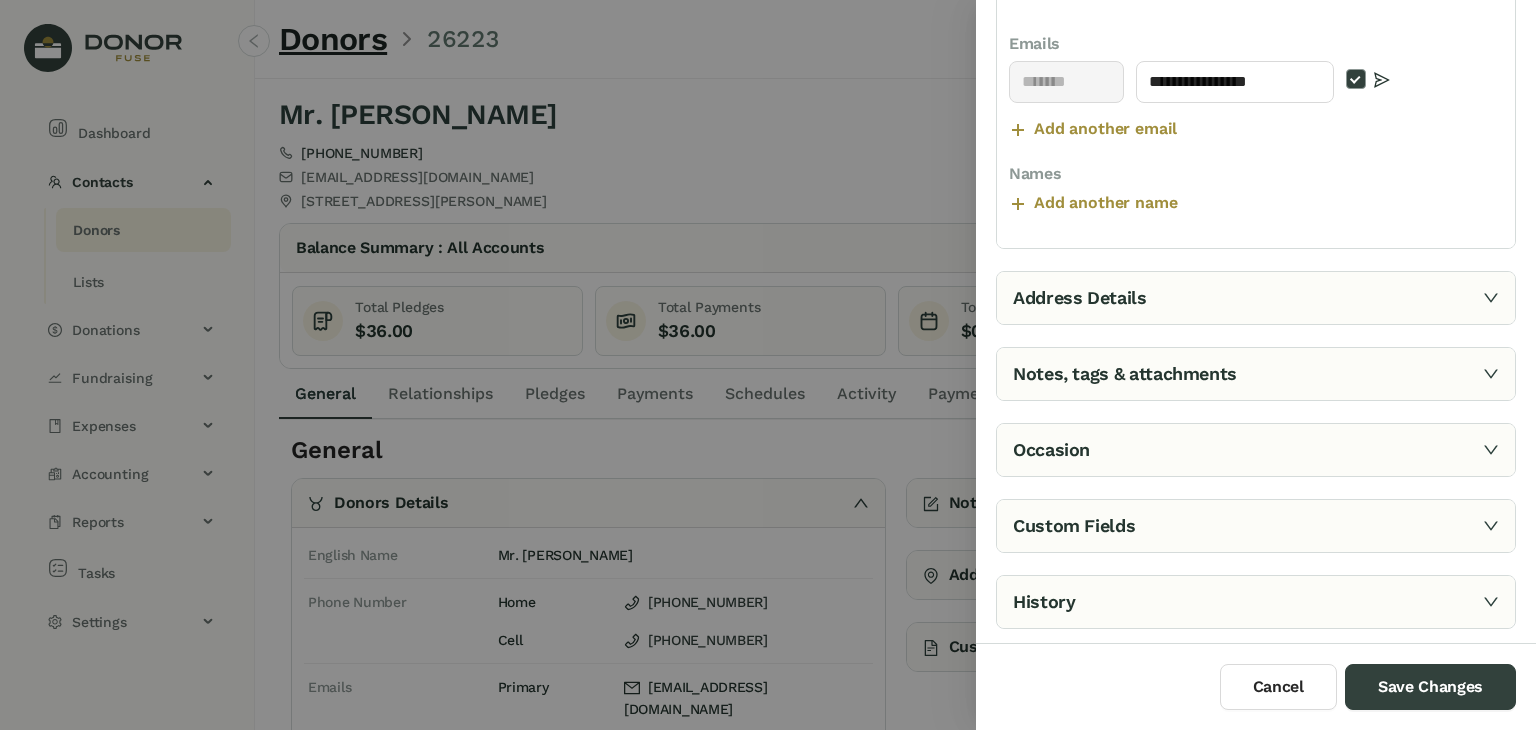 click on "Address Details" at bounding box center [1256, 298] 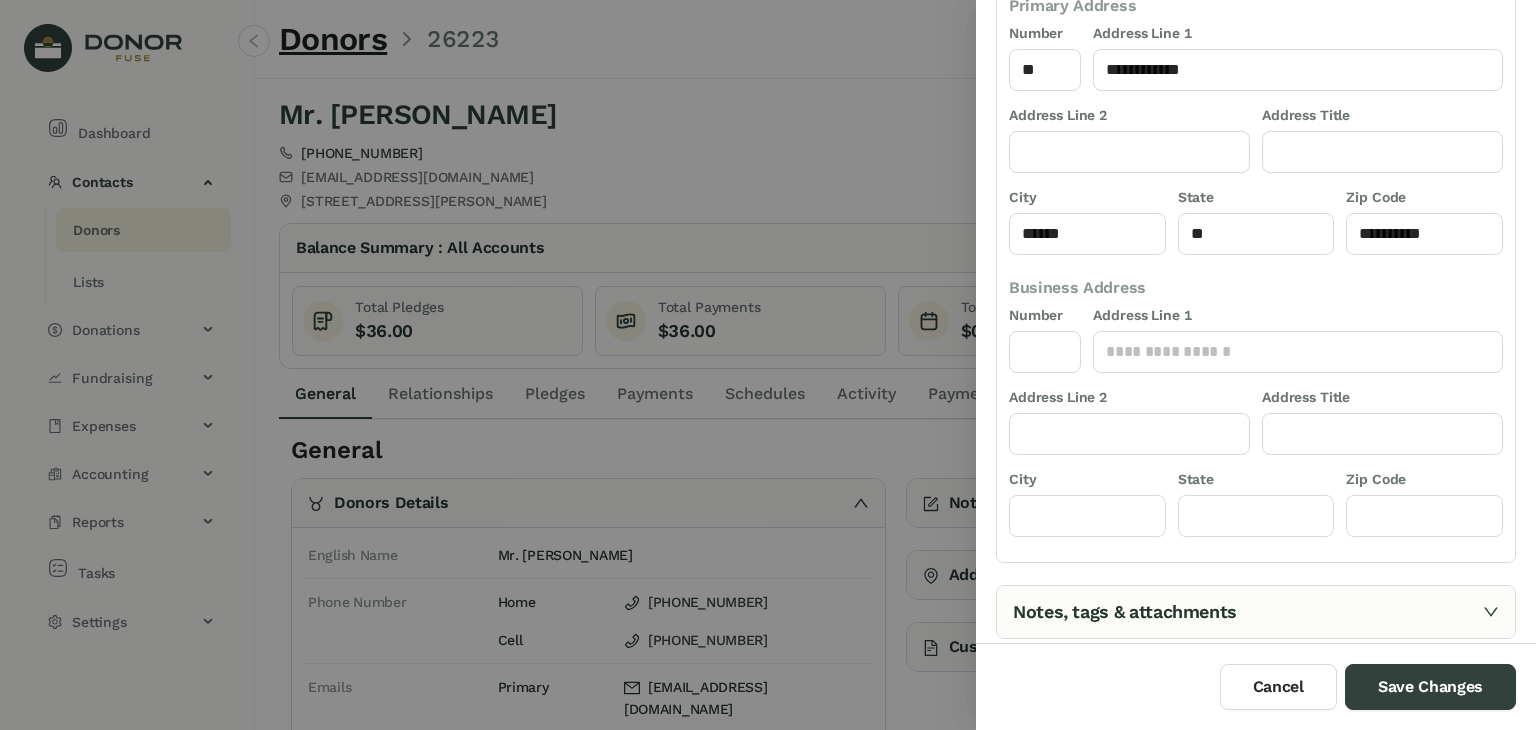 scroll, scrollTop: 192, scrollLeft: 0, axis: vertical 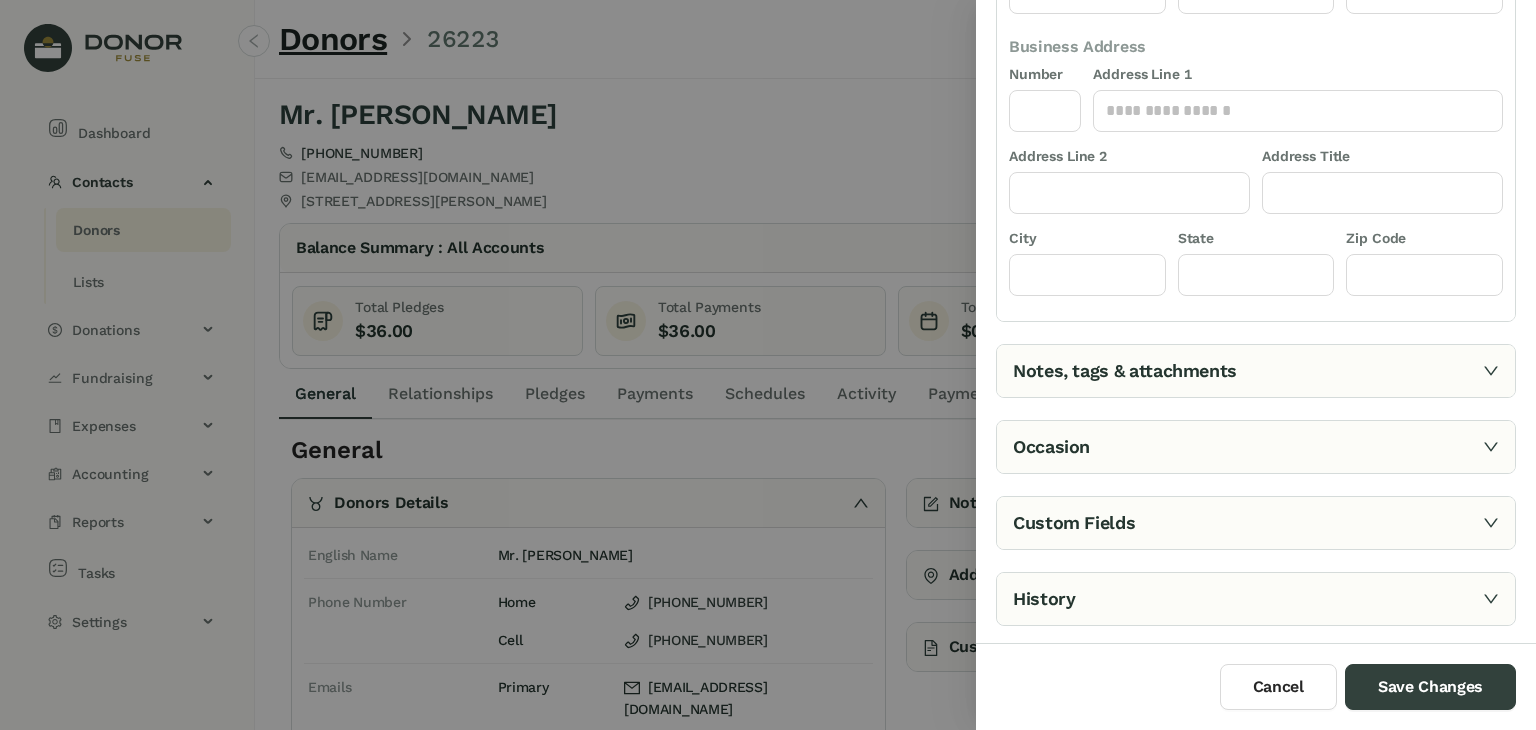 click on "Notes, tags & attachments" at bounding box center [1256, 371] 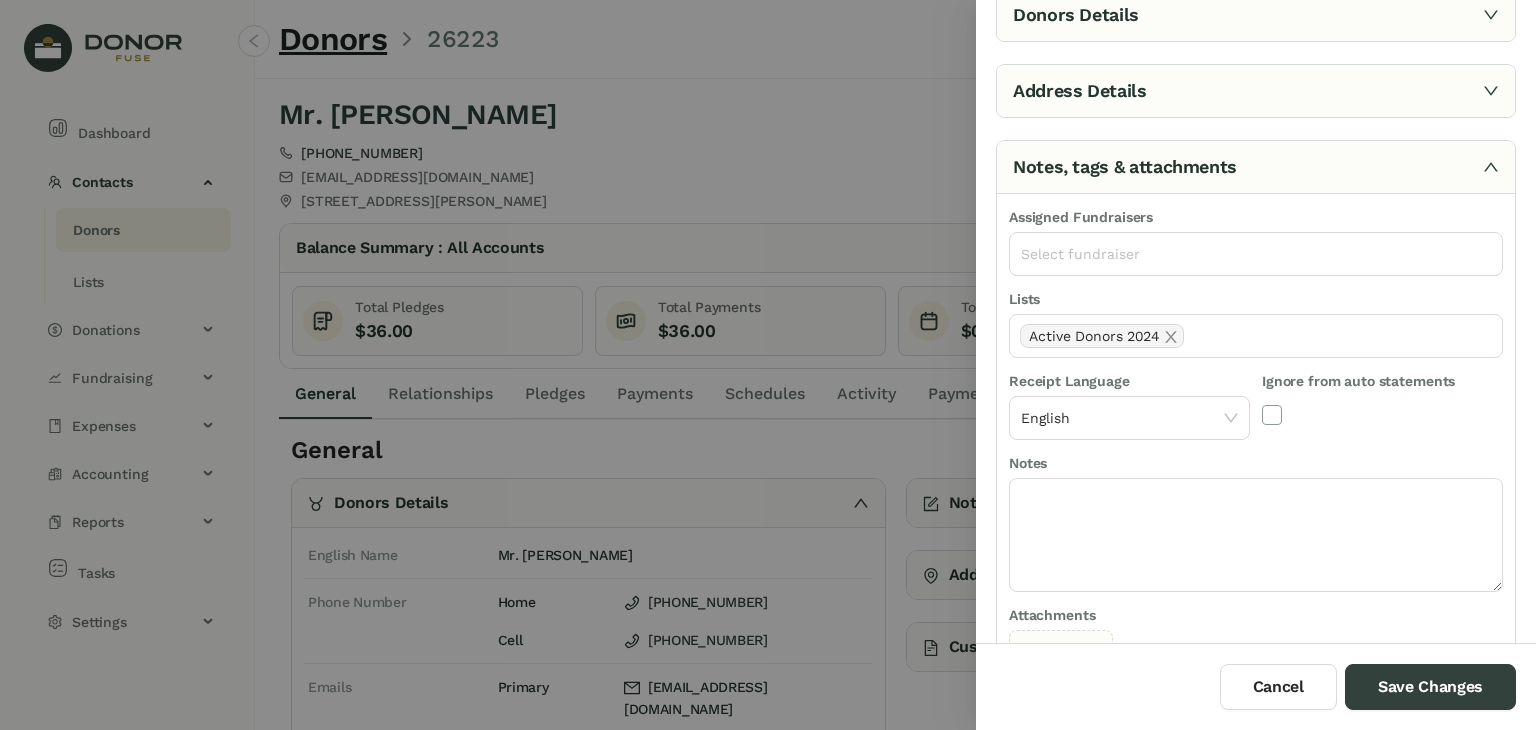 scroll, scrollTop: 80, scrollLeft: 0, axis: vertical 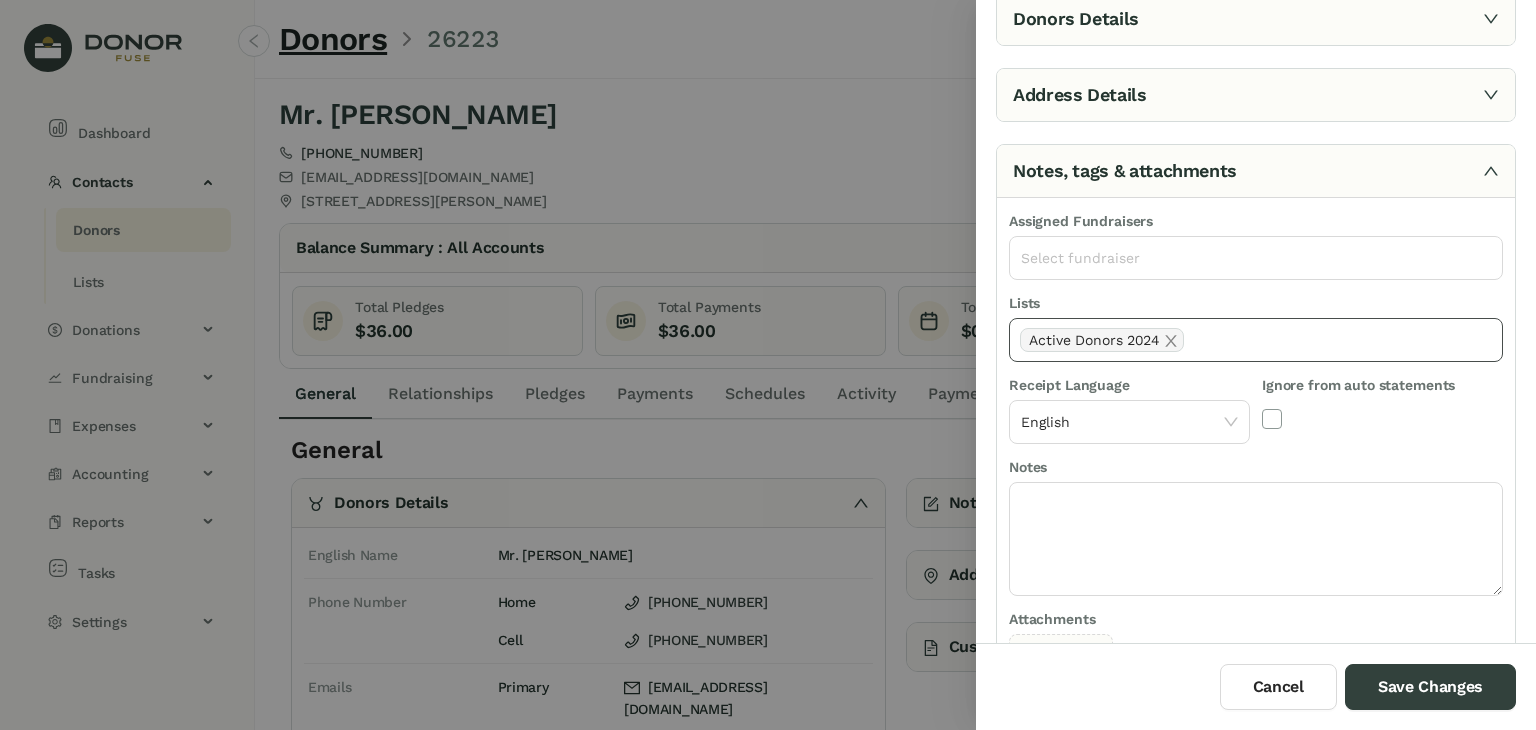 click on "Active Donors 2024" 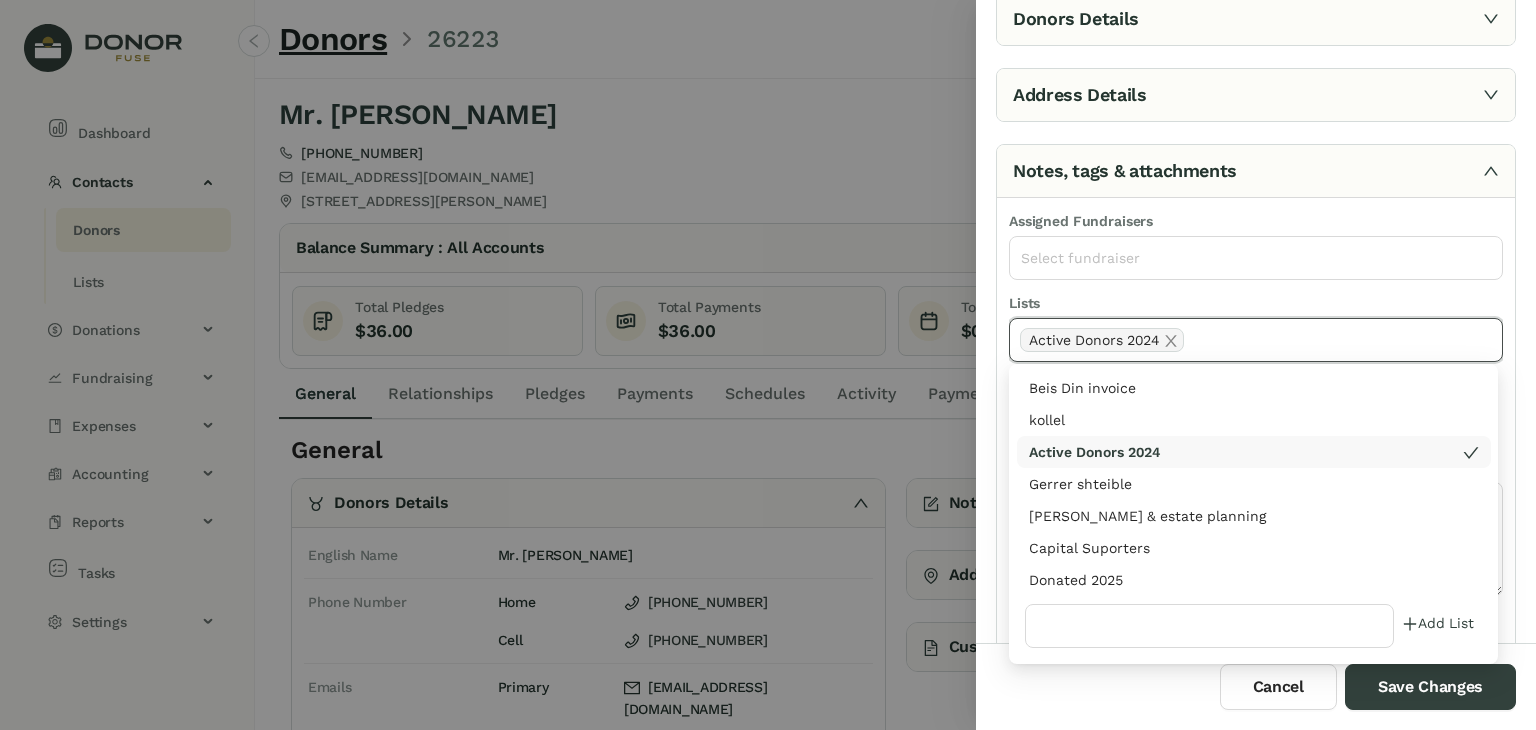 click on "Donated 2025" at bounding box center (1254, 580) 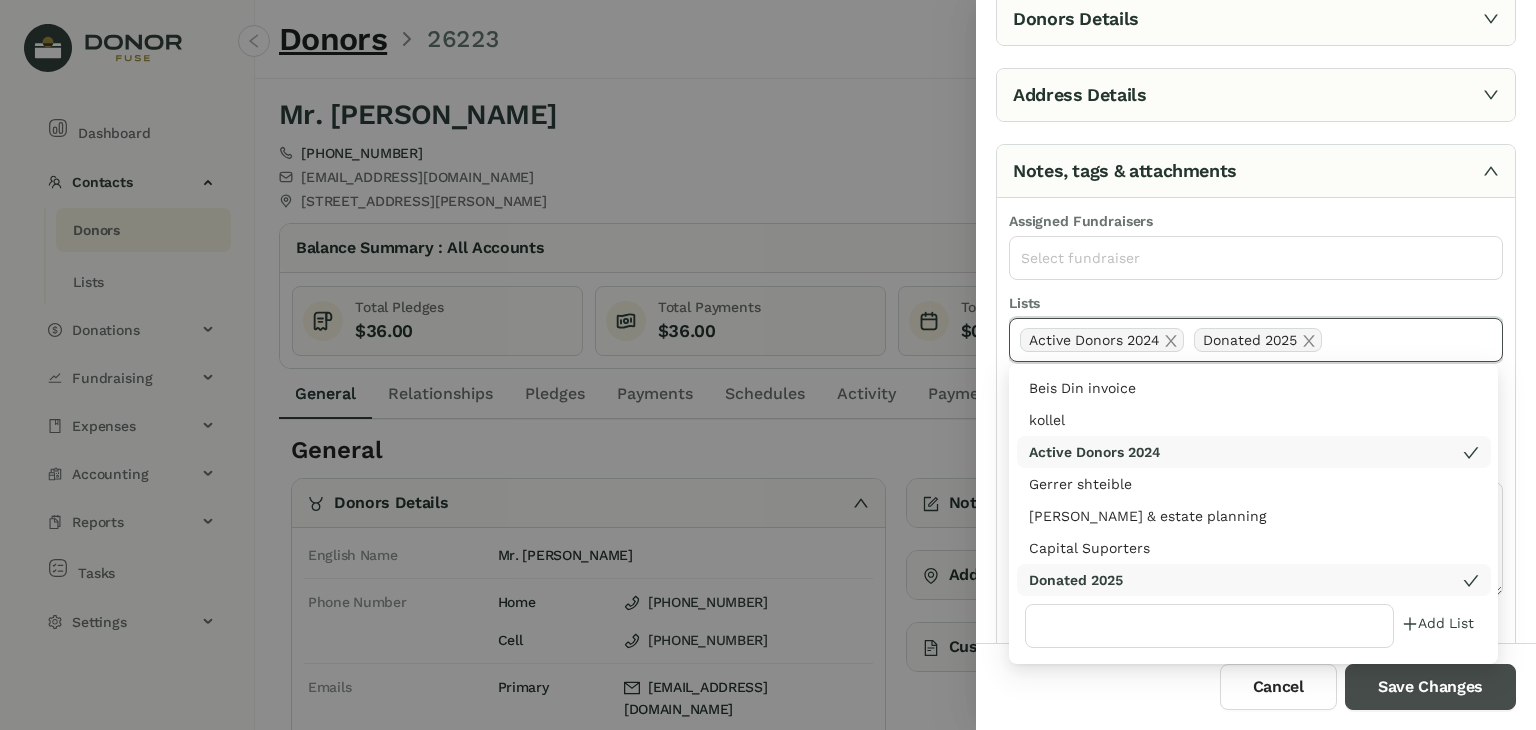 click on "Save Changes" at bounding box center [1430, 687] 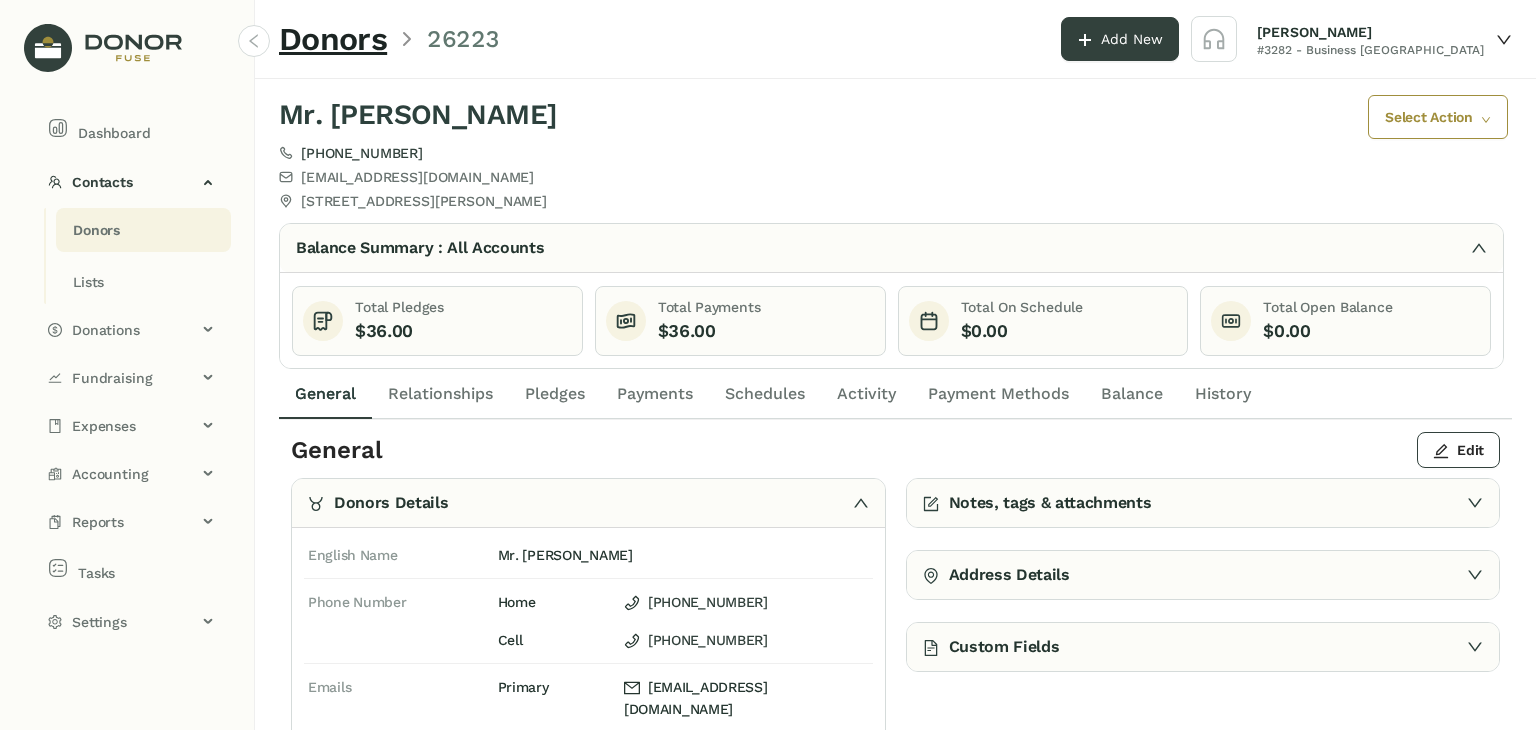 click on "Payments" 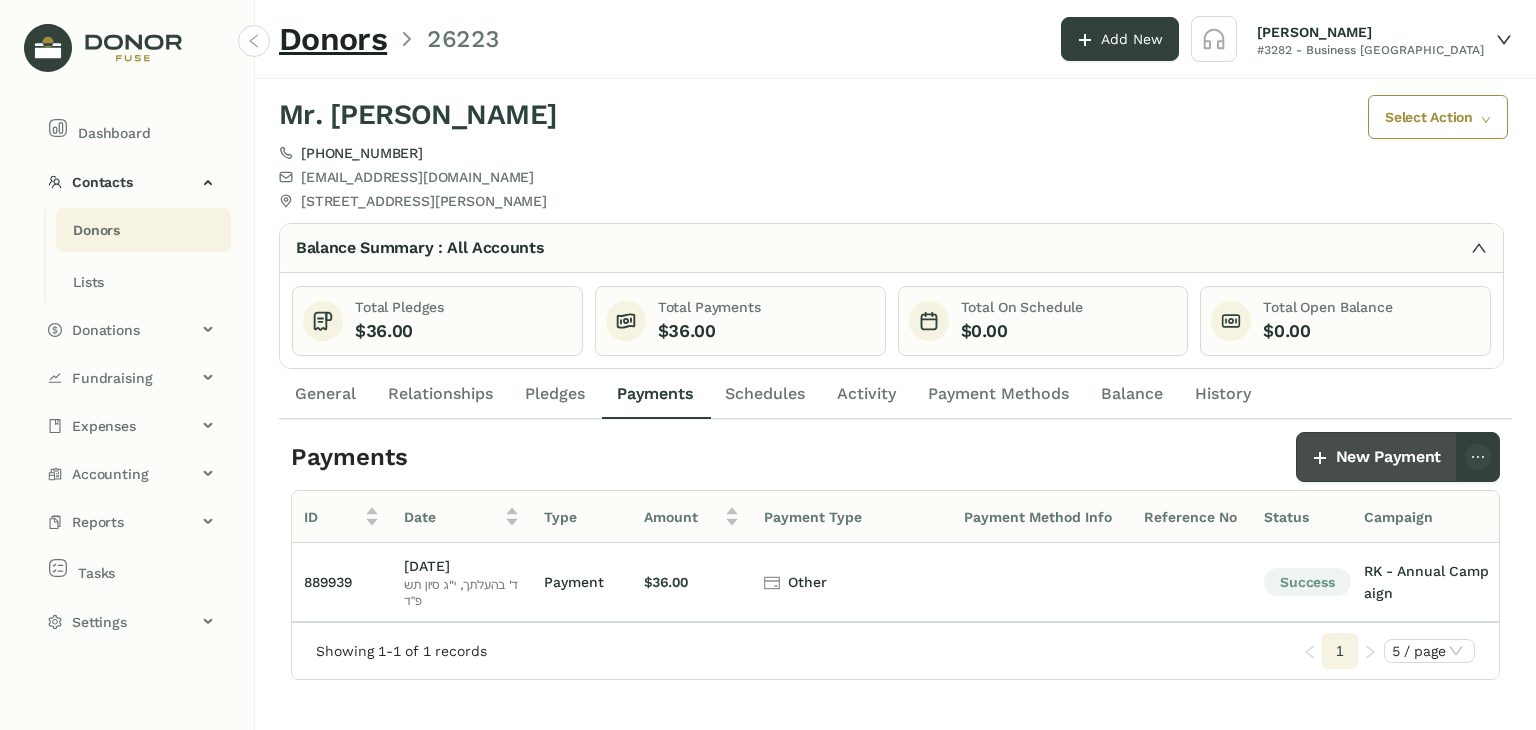 click on "New Payment" 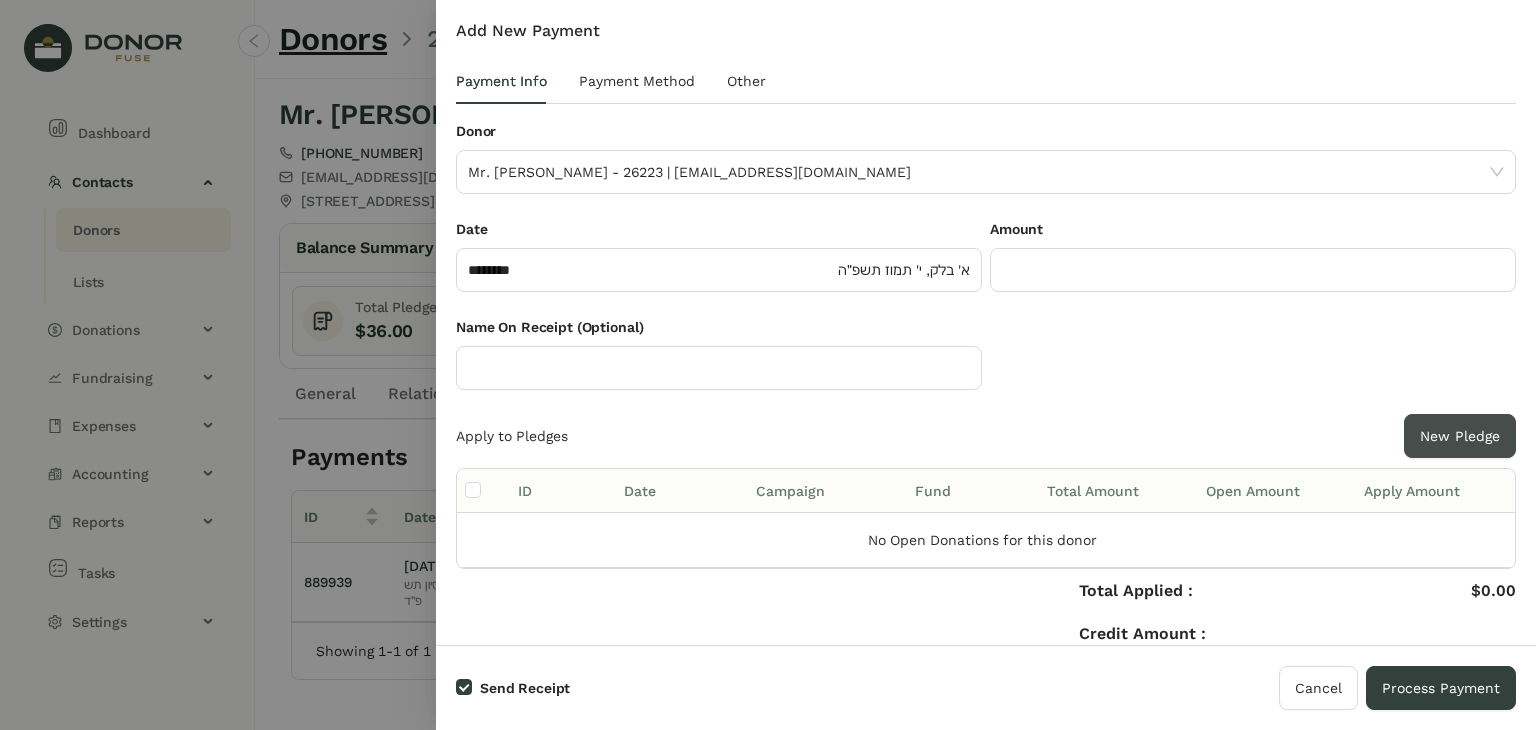 click on "New Pledge" at bounding box center [1460, 436] 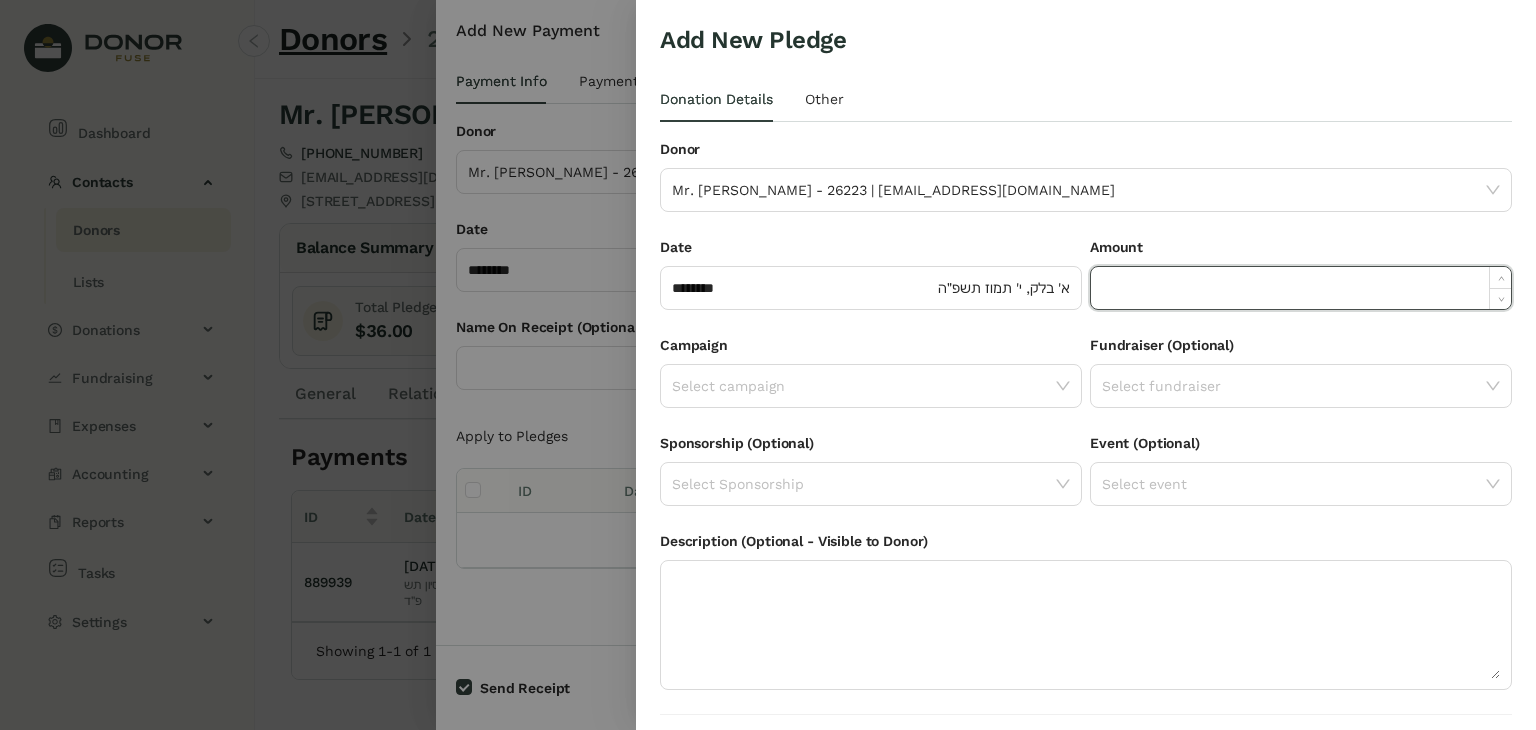 click 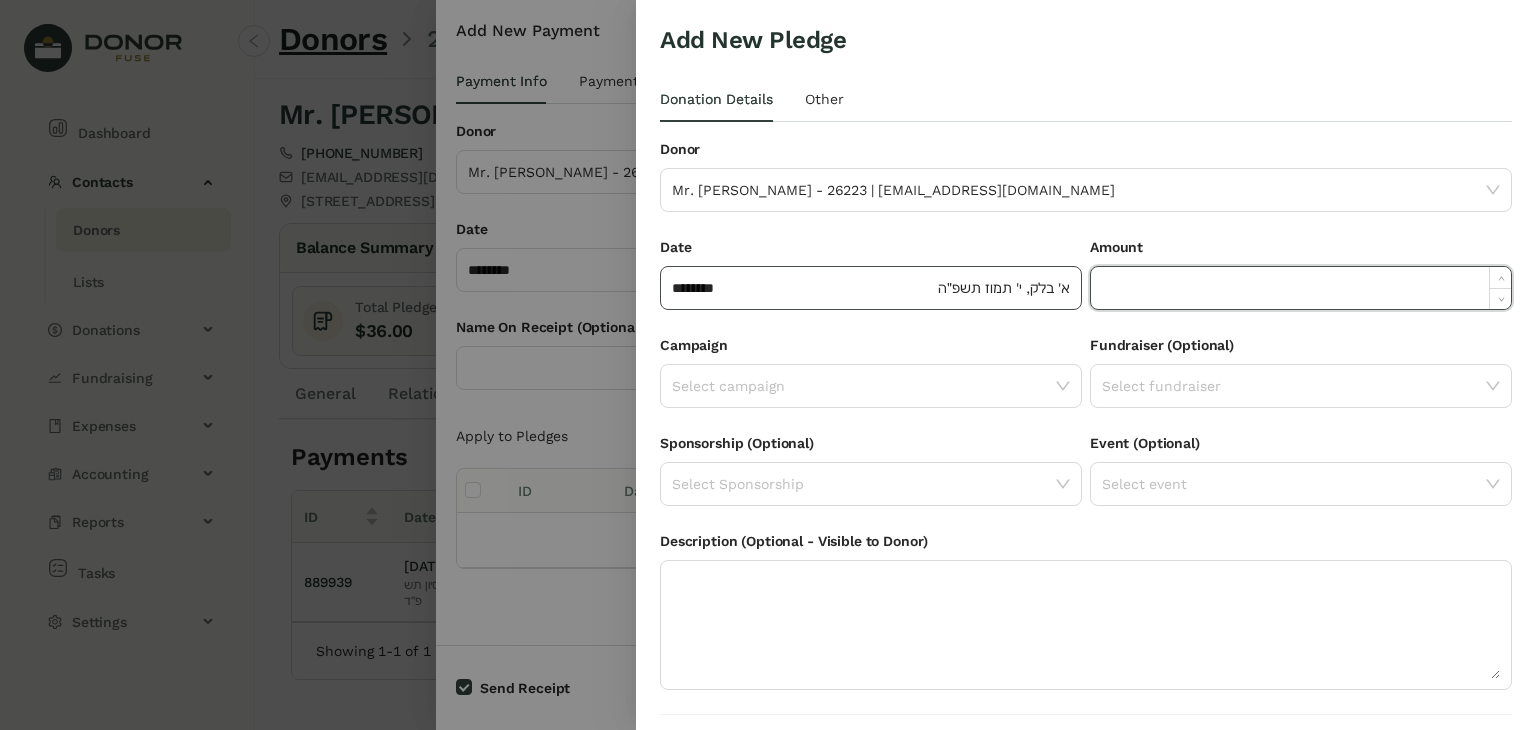 paste on "*****" 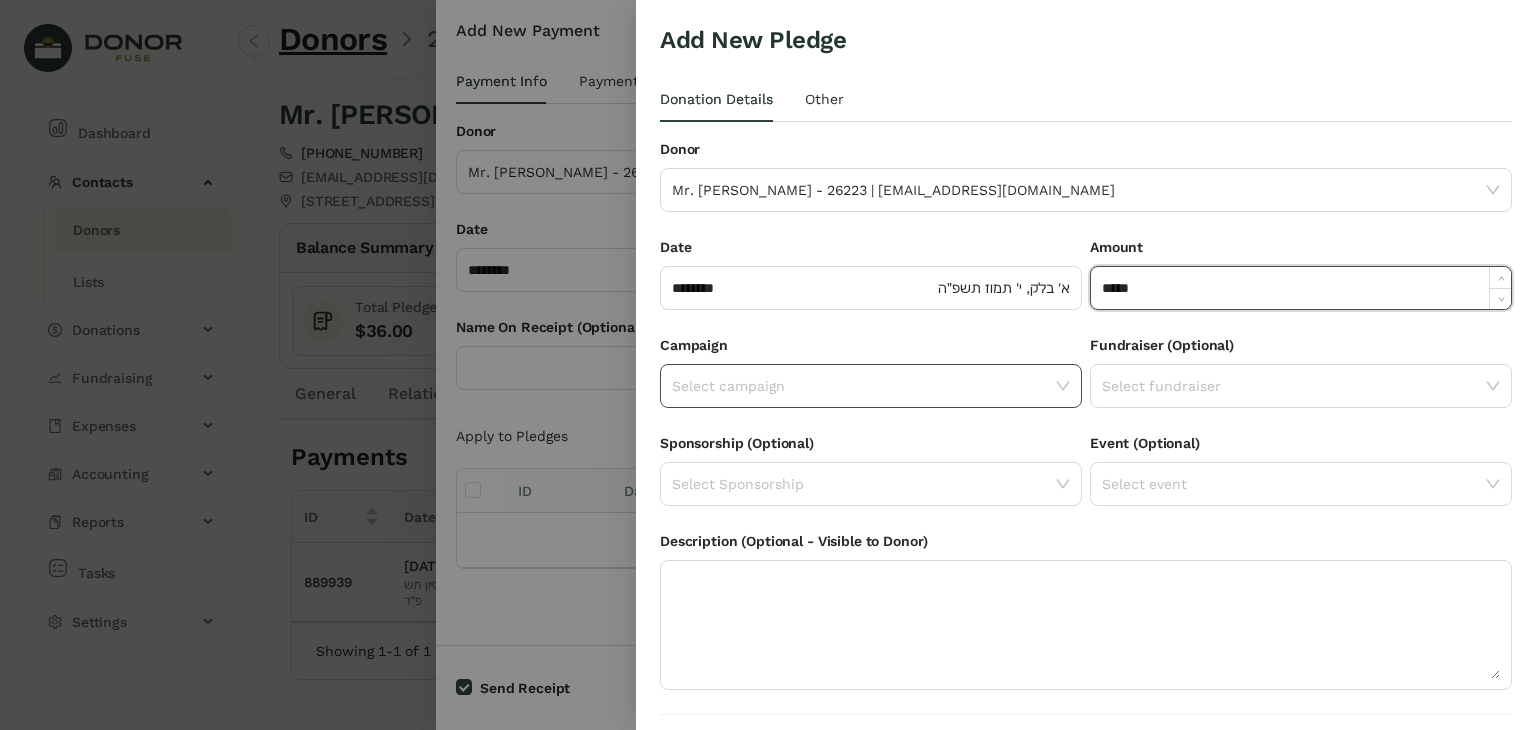 type on "******" 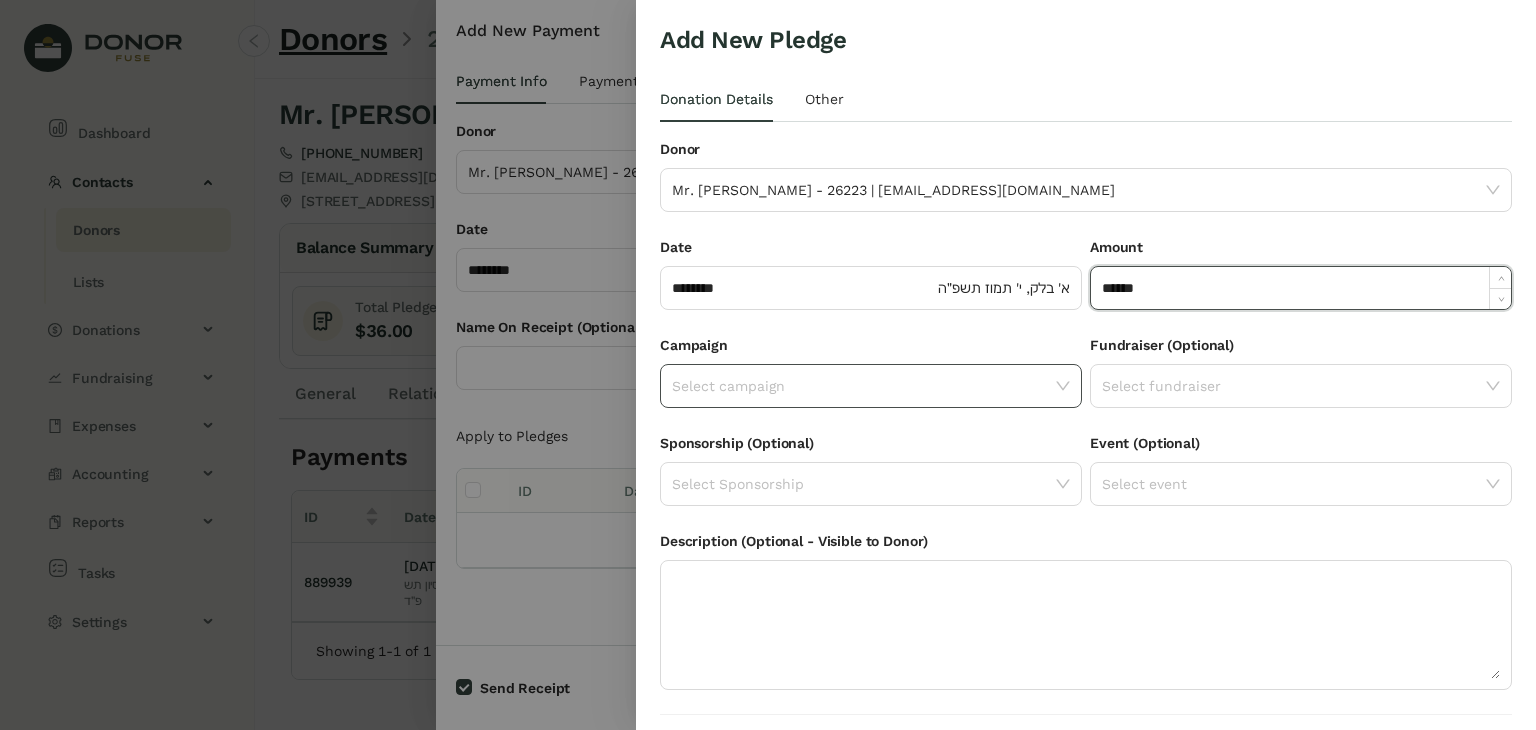 click on "Select campaign" 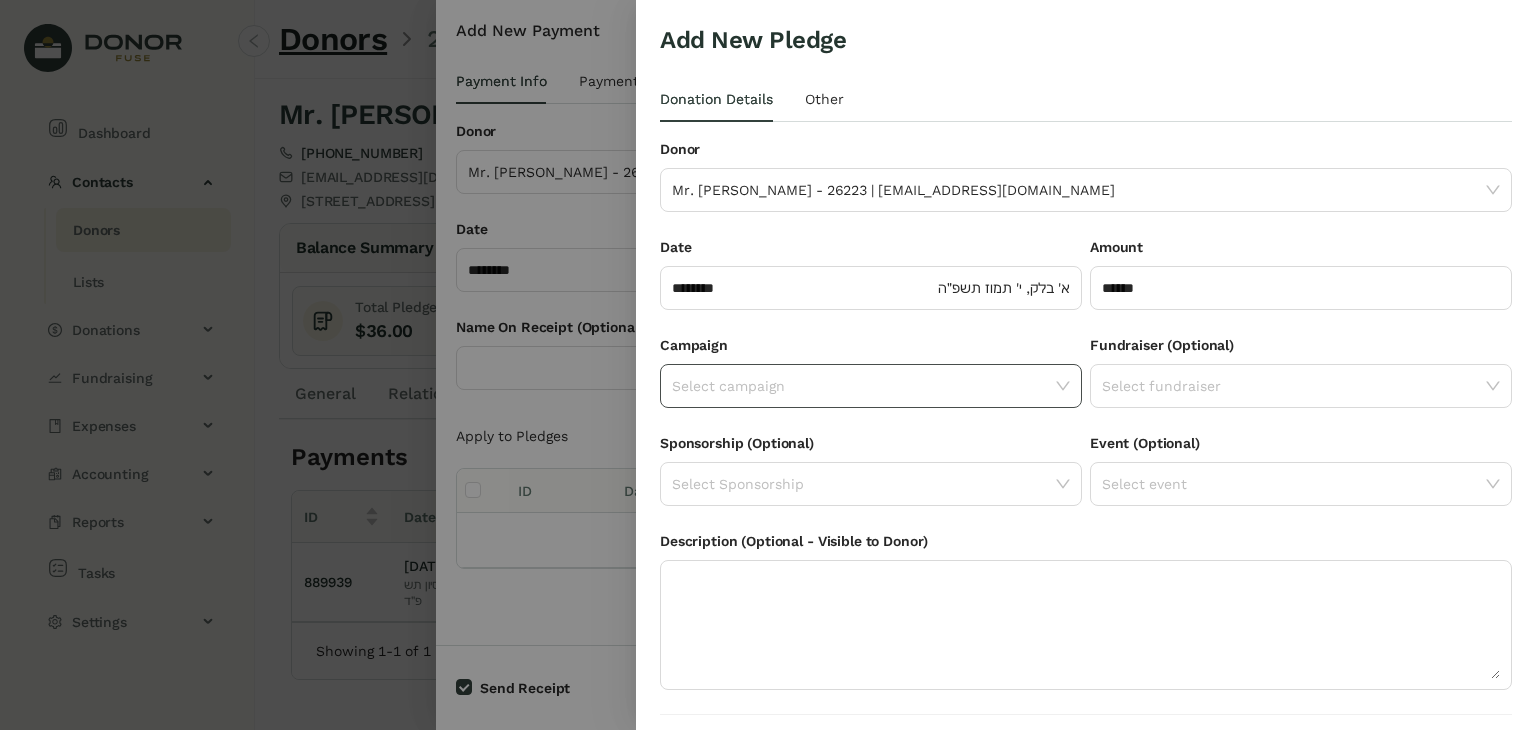 drag, startPoint x: 1094, startPoint y: 349, endPoint x: 1061, endPoint y: 399, distance: 59.908264 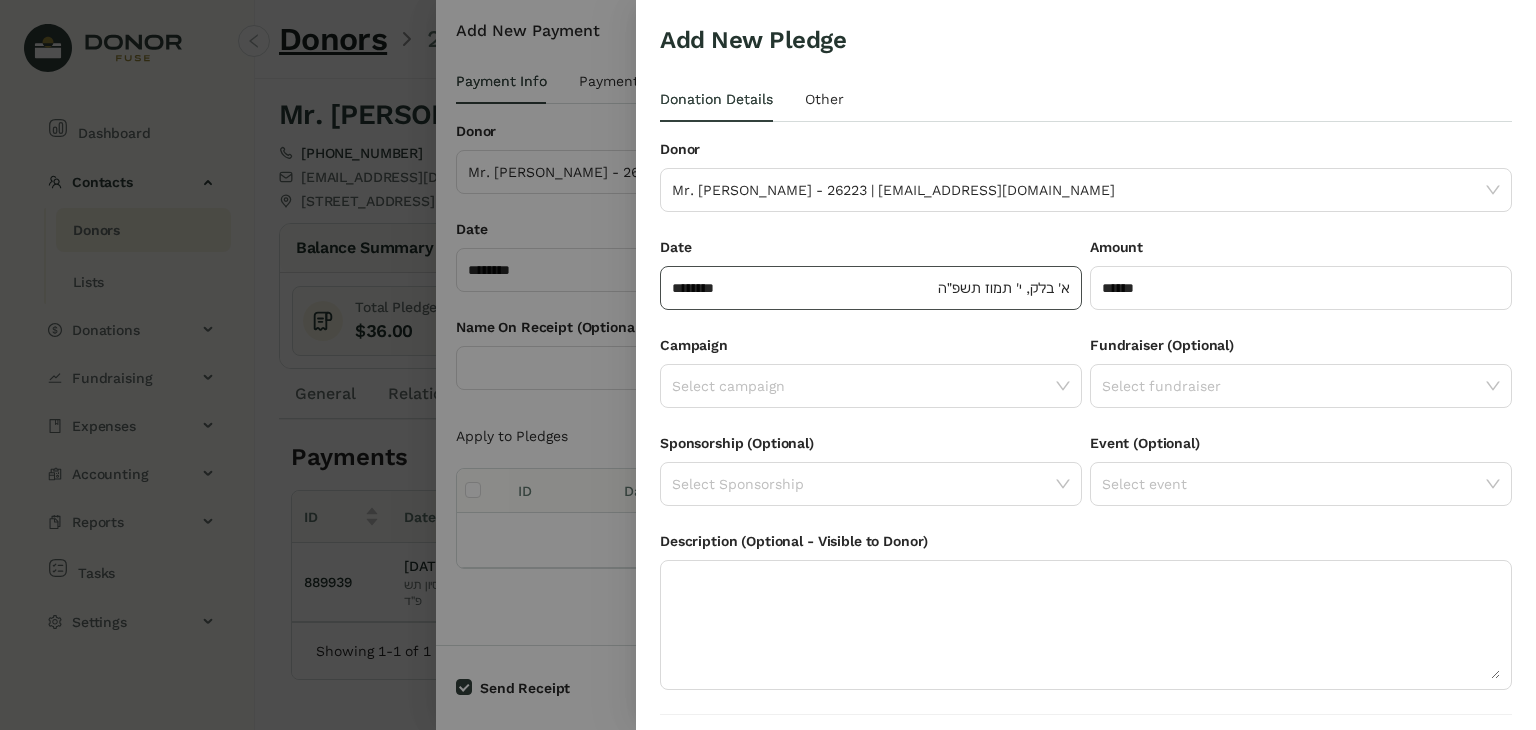 drag, startPoint x: 1061, startPoint y: 399, endPoint x: 953, endPoint y: 287, distance: 155.5892 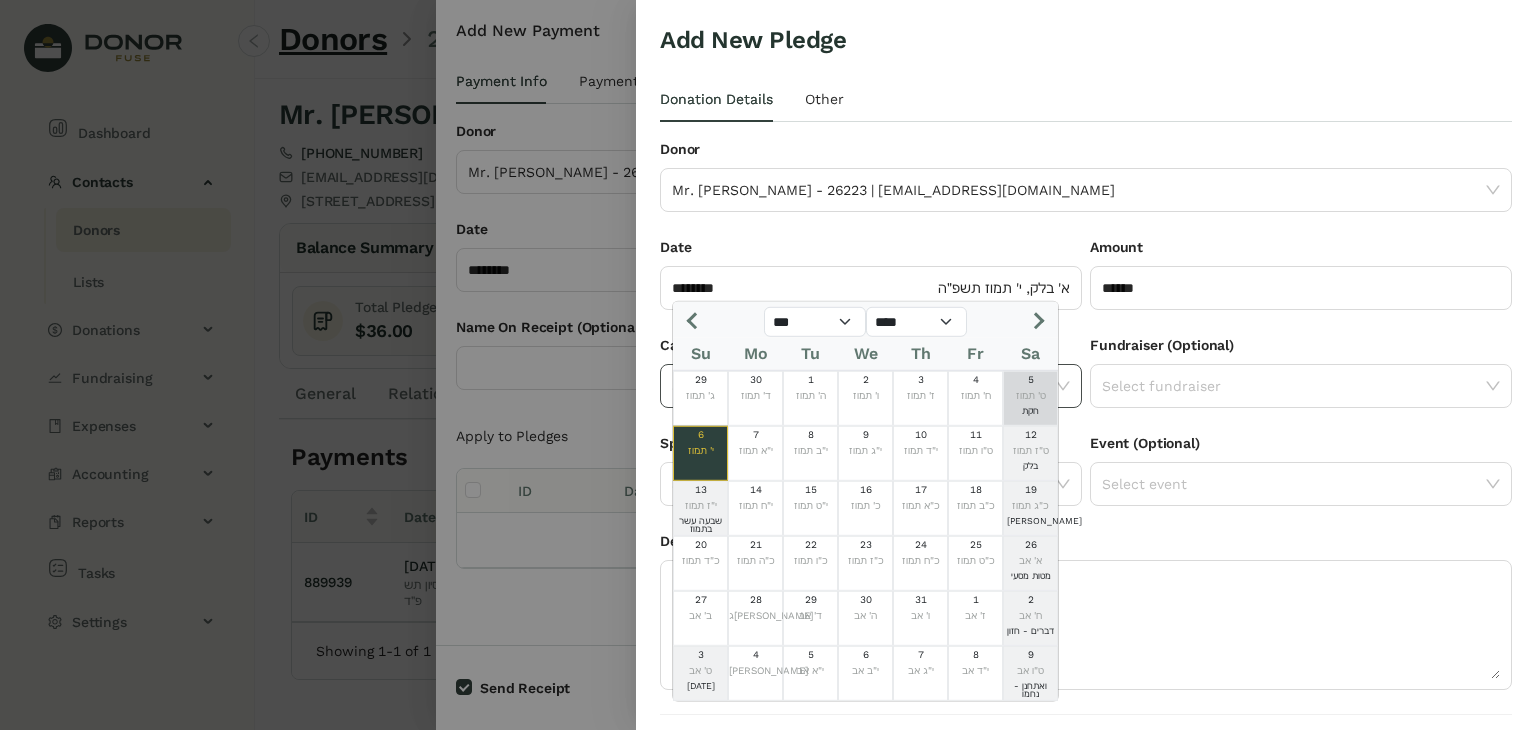 click on "Select campaign" 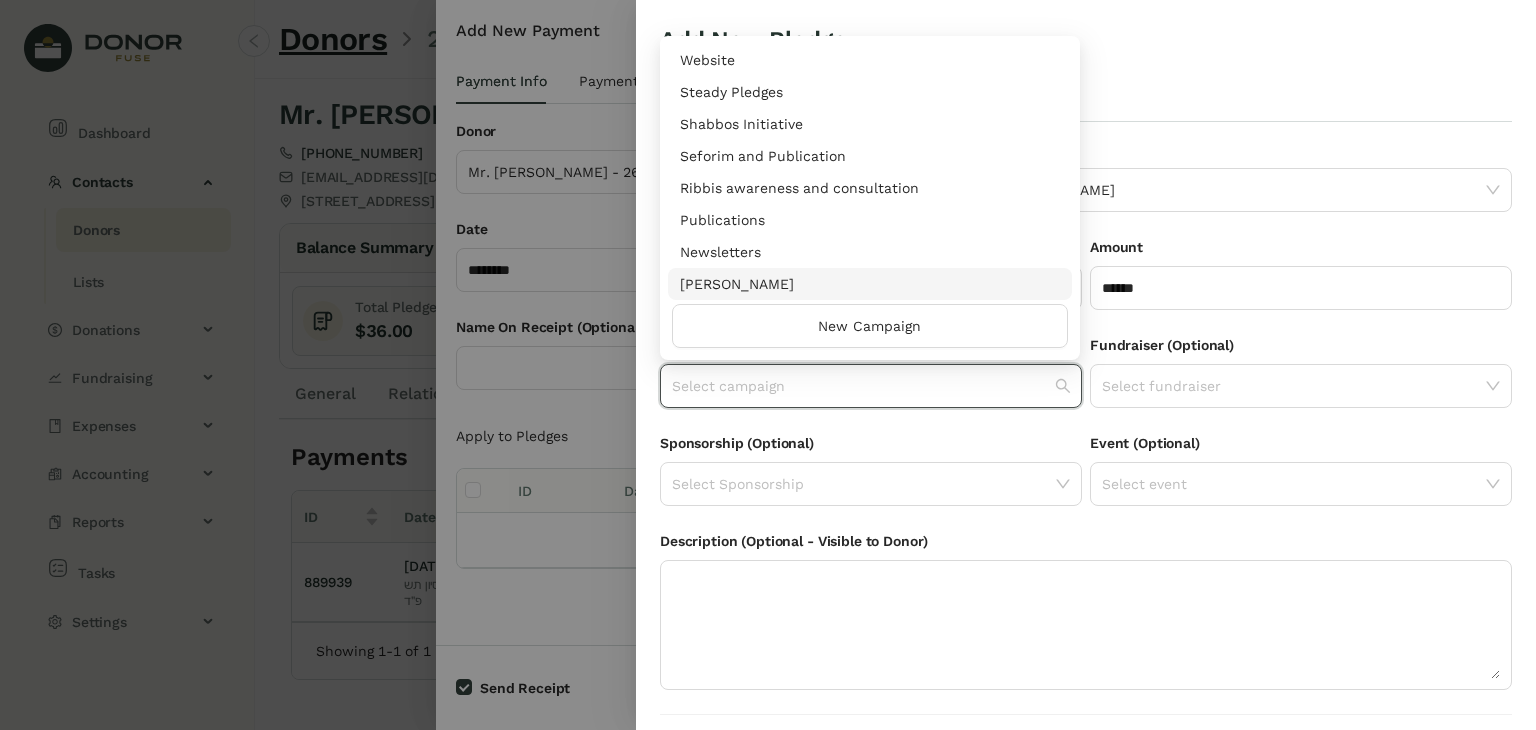 drag, startPoint x: 1067, startPoint y: 289, endPoint x: 1121, endPoint y: 57, distance: 238.2016 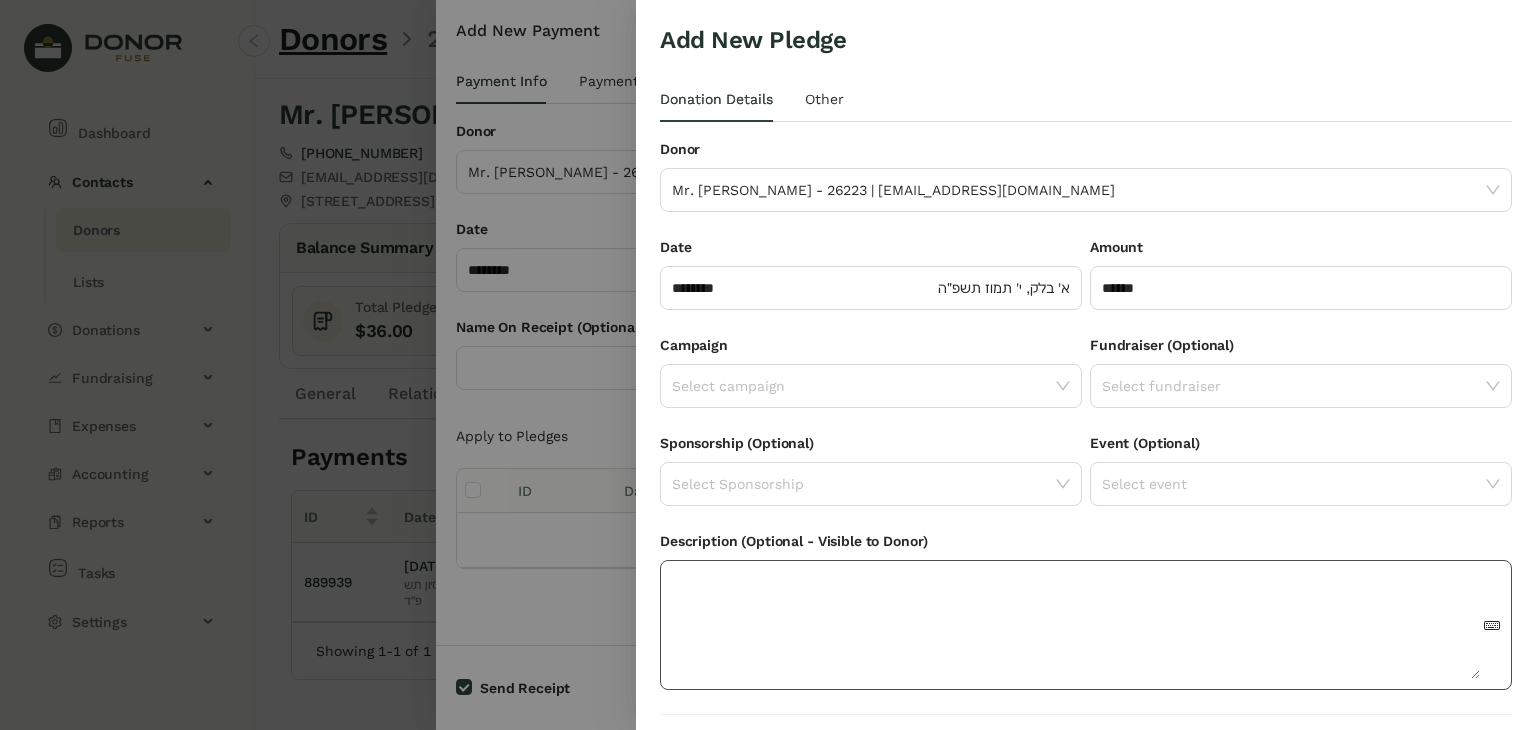 drag, startPoint x: 1121, startPoint y: 57, endPoint x: 953, endPoint y: 672, distance: 637.5335 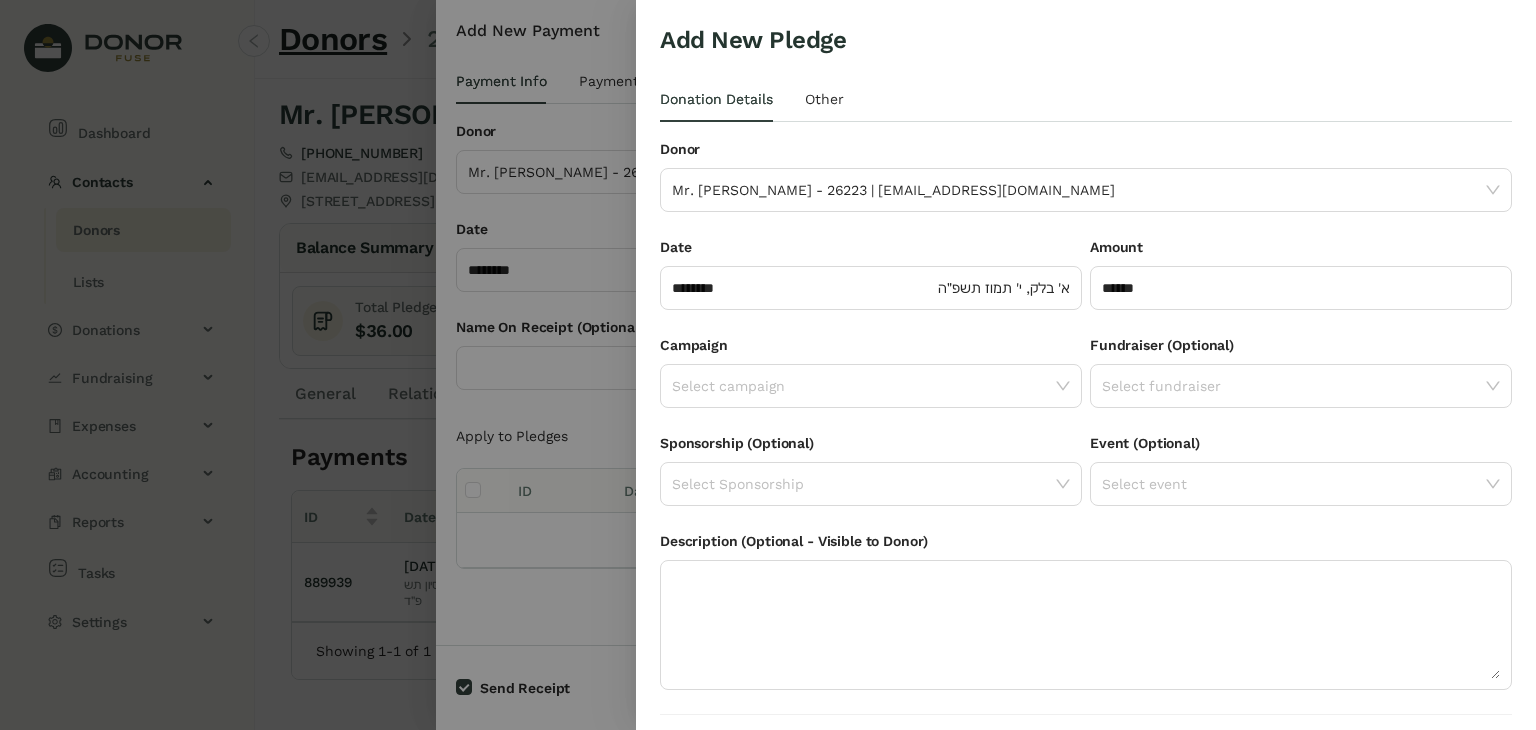 drag, startPoint x: 953, startPoint y: 672, endPoint x: 1287, endPoint y: 33, distance: 721.02496 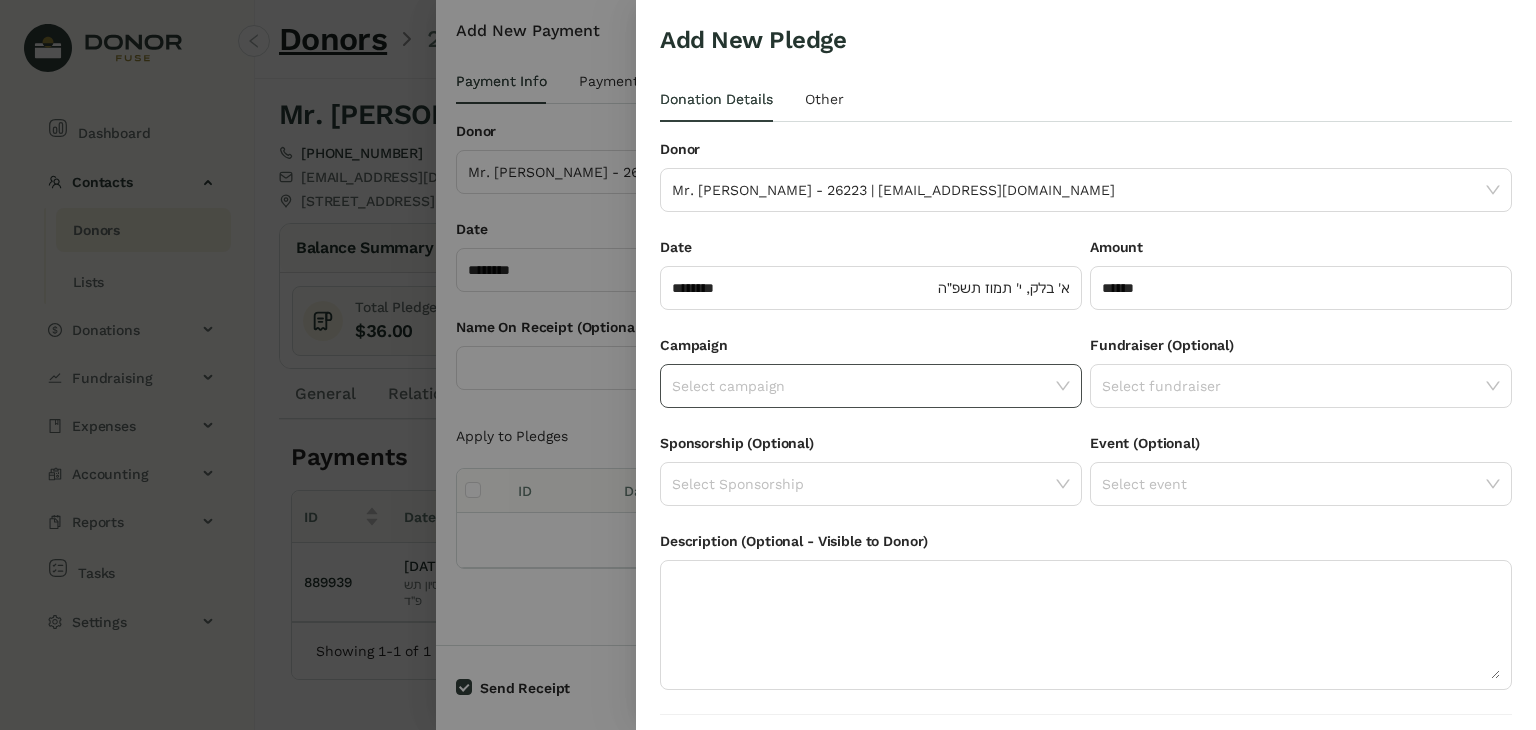 click on "Select campaign" 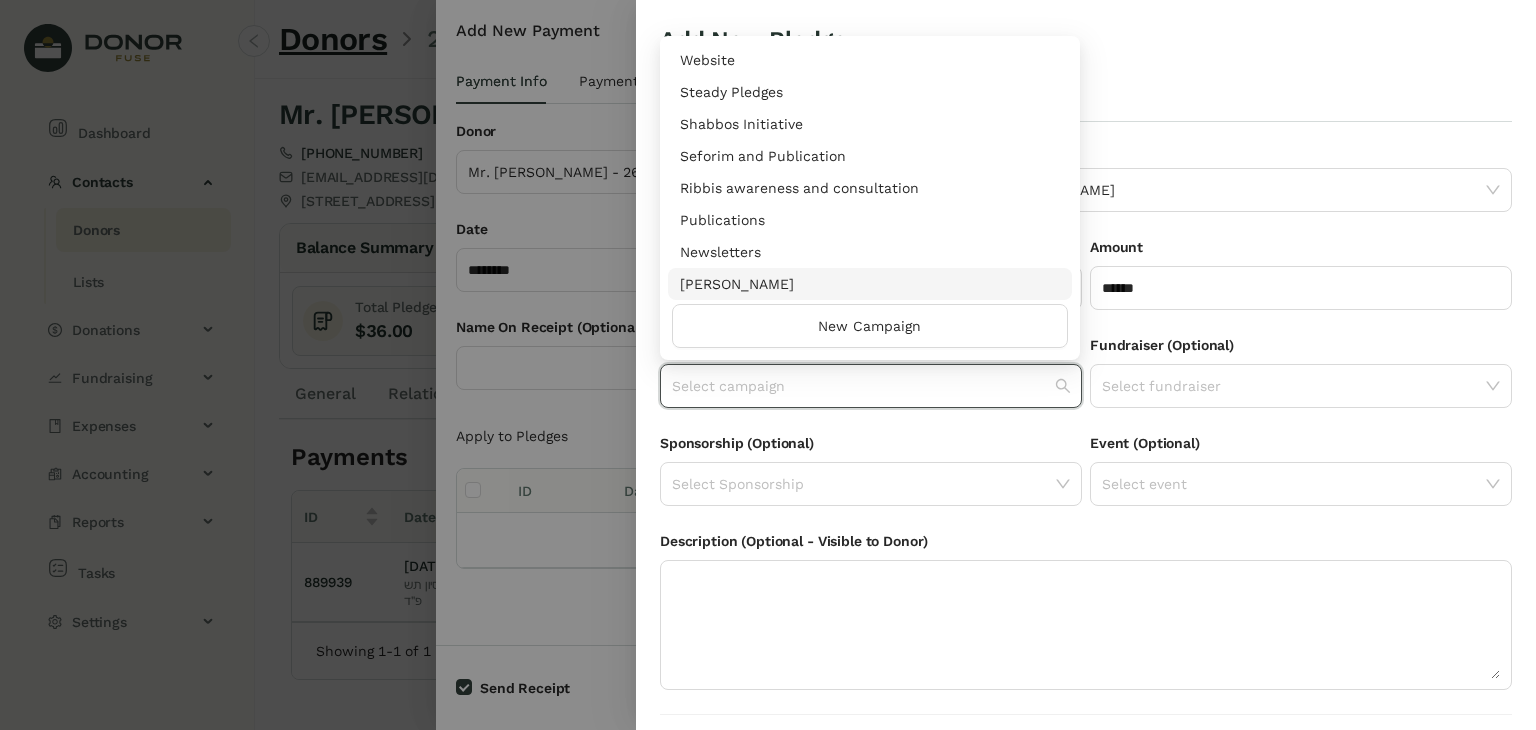 drag, startPoint x: 1072, startPoint y: 91, endPoint x: 1000, endPoint y: 288, distance: 209.74509 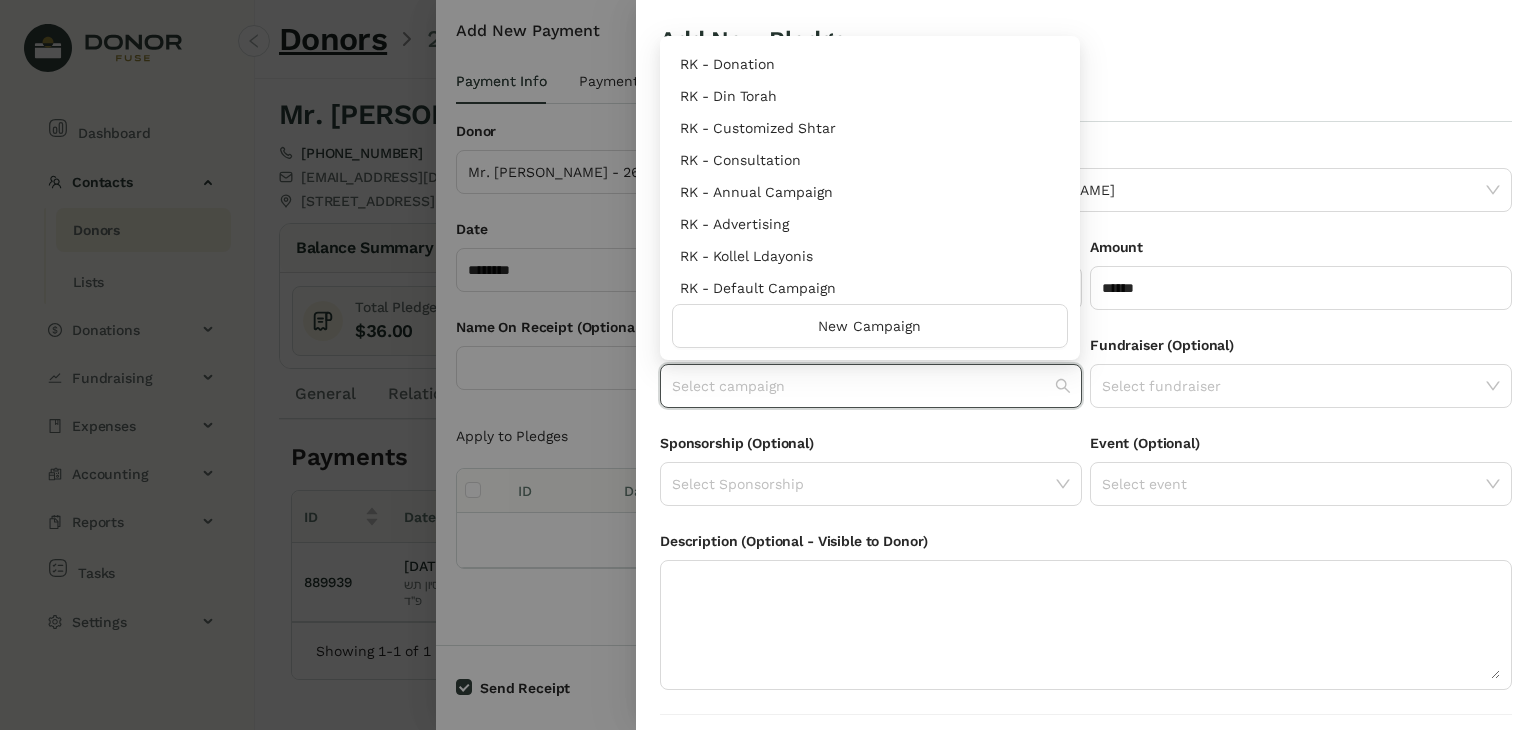 scroll, scrollTop: 960, scrollLeft: 0, axis: vertical 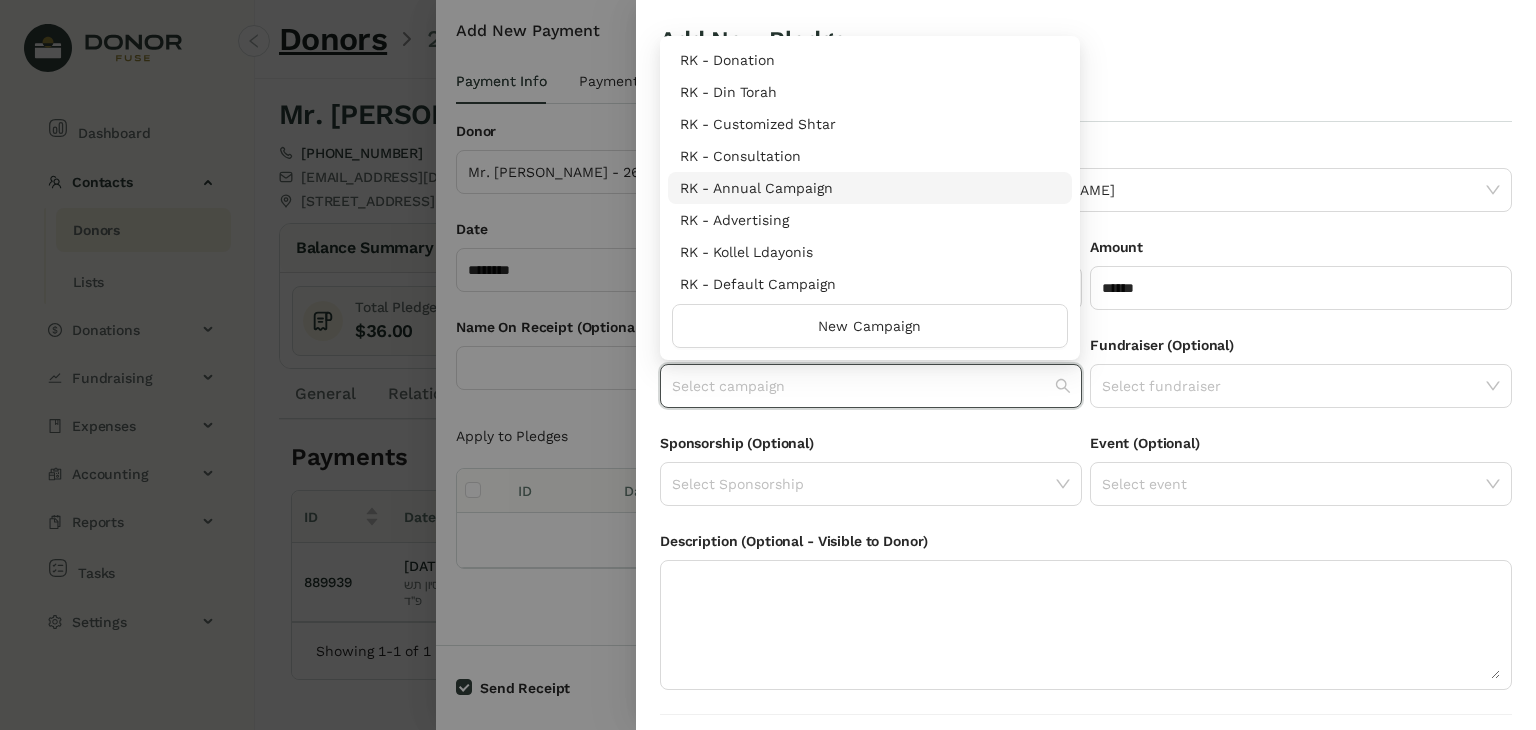 drag, startPoint x: 848, startPoint y: 188, endPoint x: 727, endPoint y: 179, distance: 121.33425 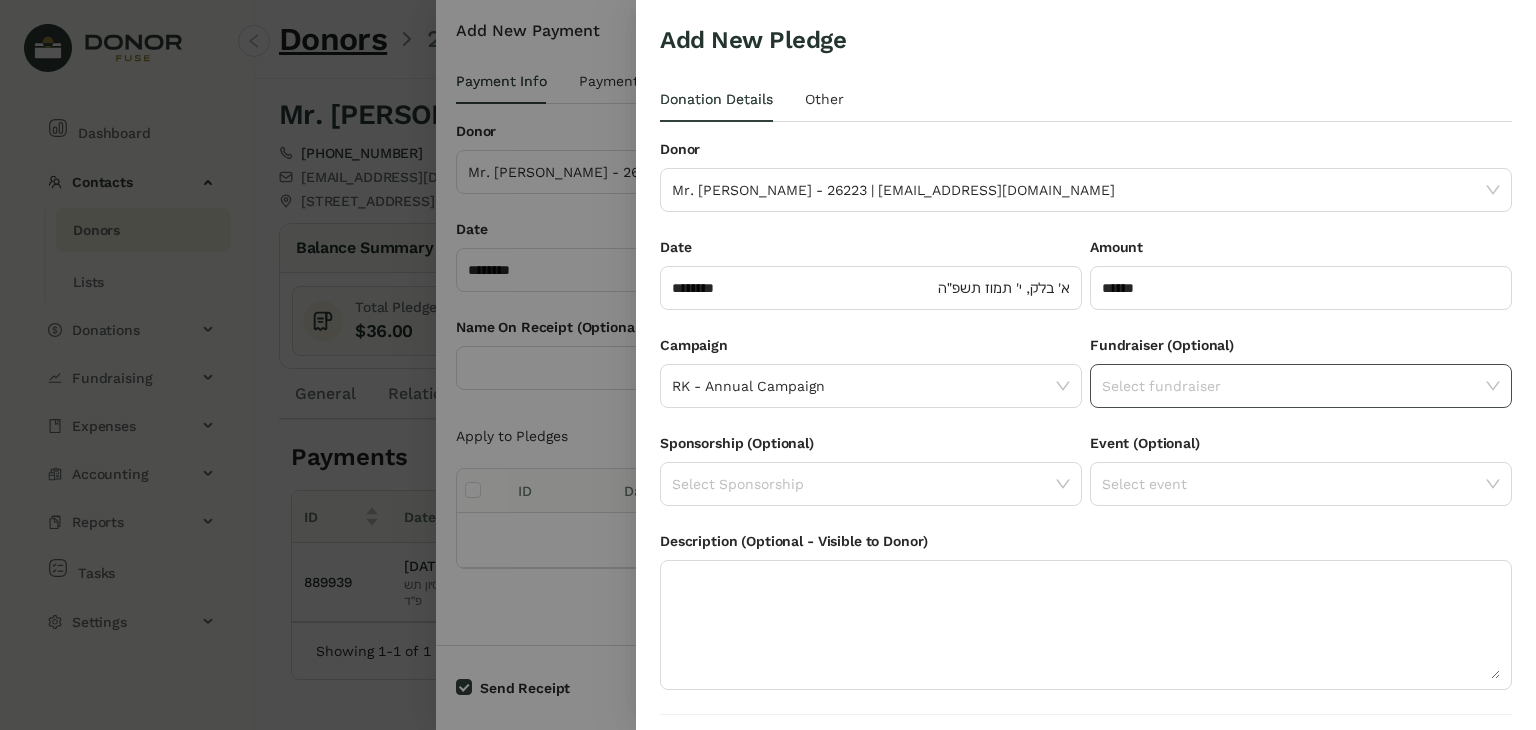 click on "Select fundraiser" 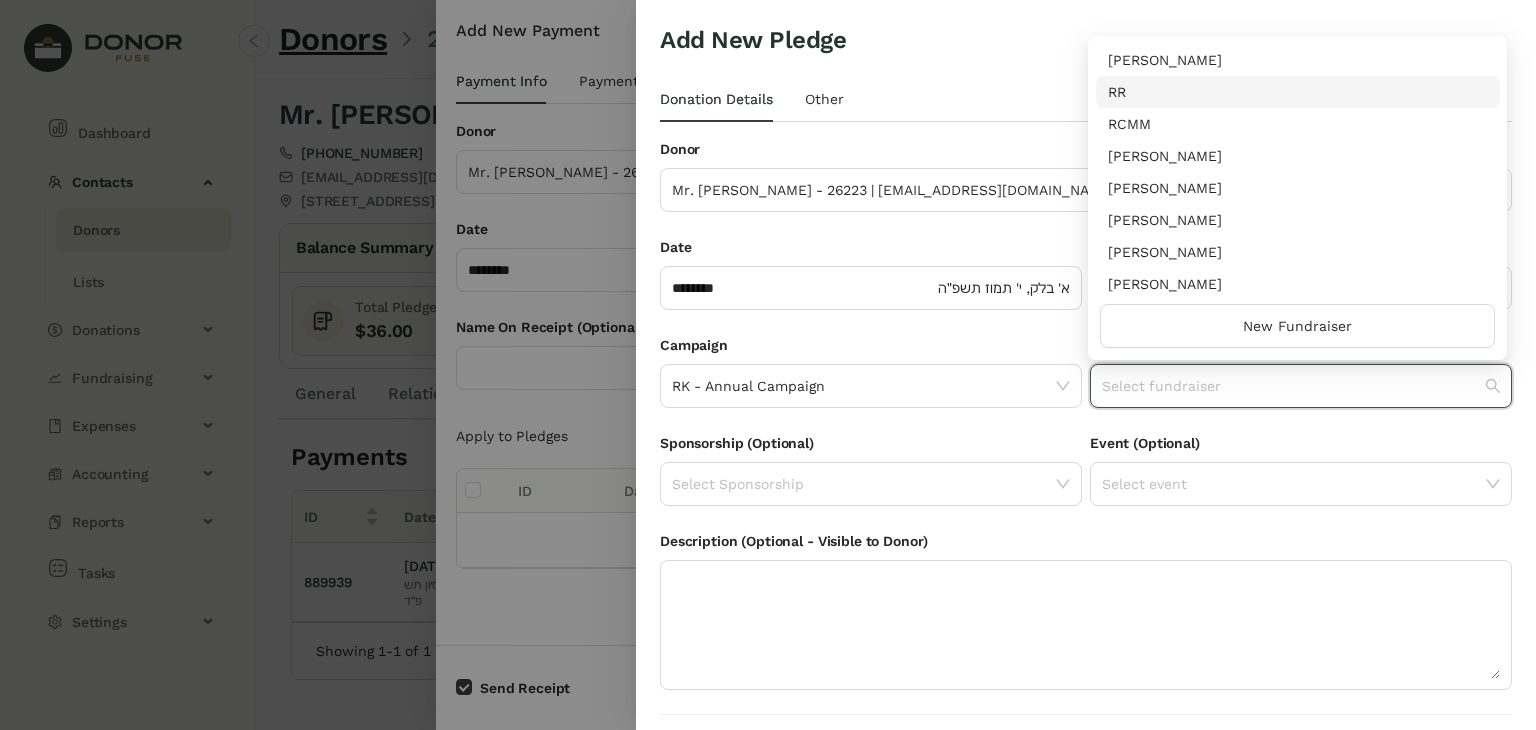 scroll, scrollTop: 224, scrollLeft: 0, axis: vertical 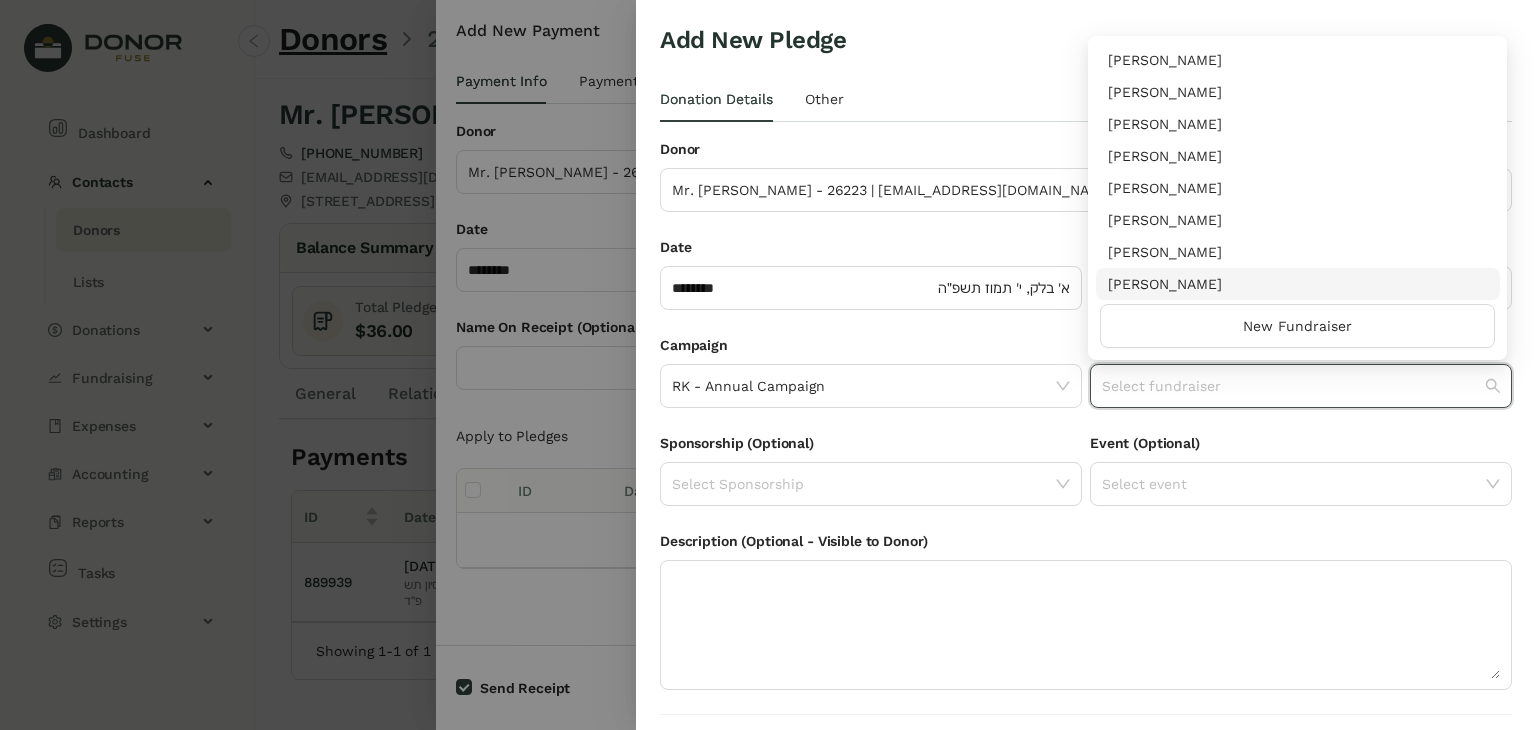 click on "[PERSON_NAME]" at bounding box center [1298, 284] 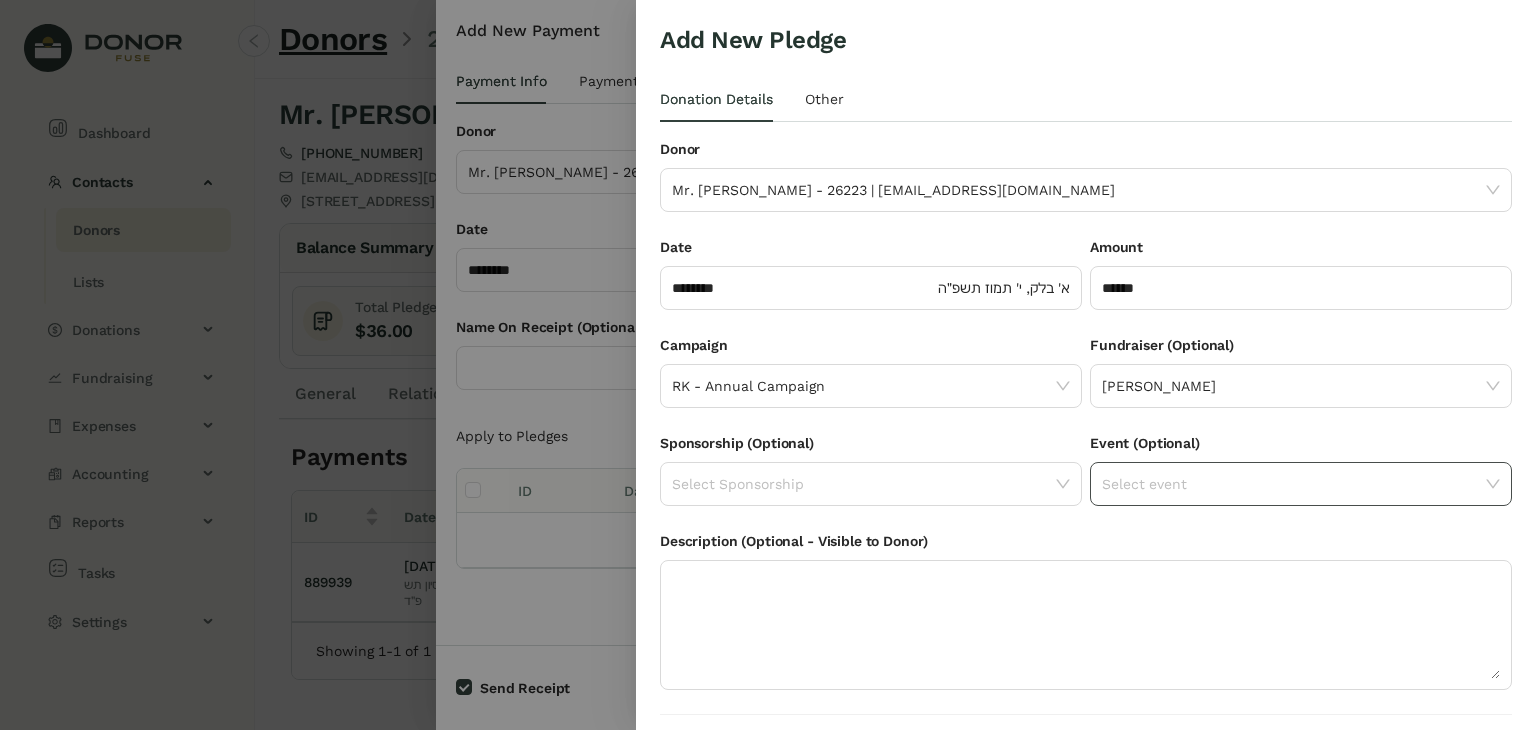 scroll, scrollTop: 54, scrollLeft: 0, axis: vertical 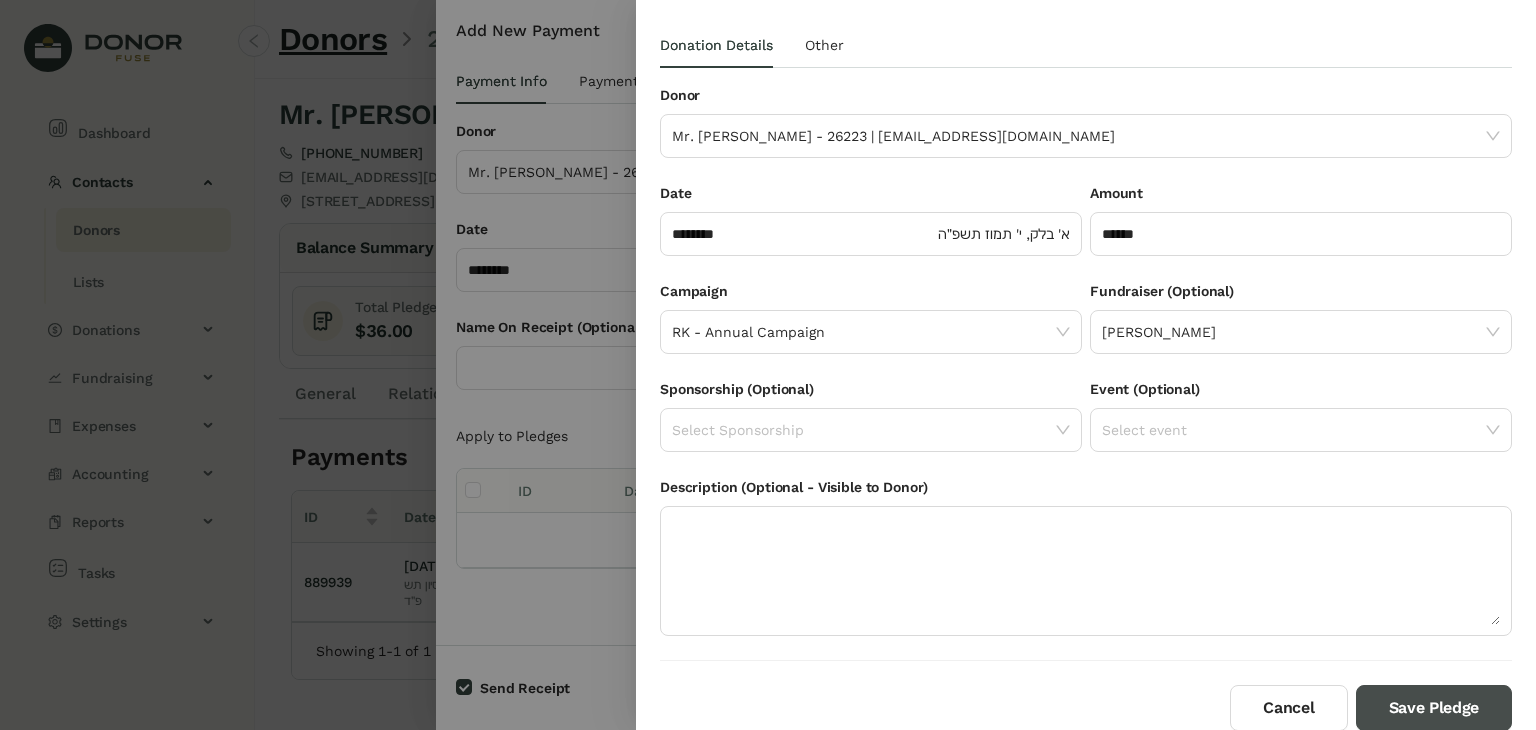click on "Save Pledge" at bounding box center [1434, 708] 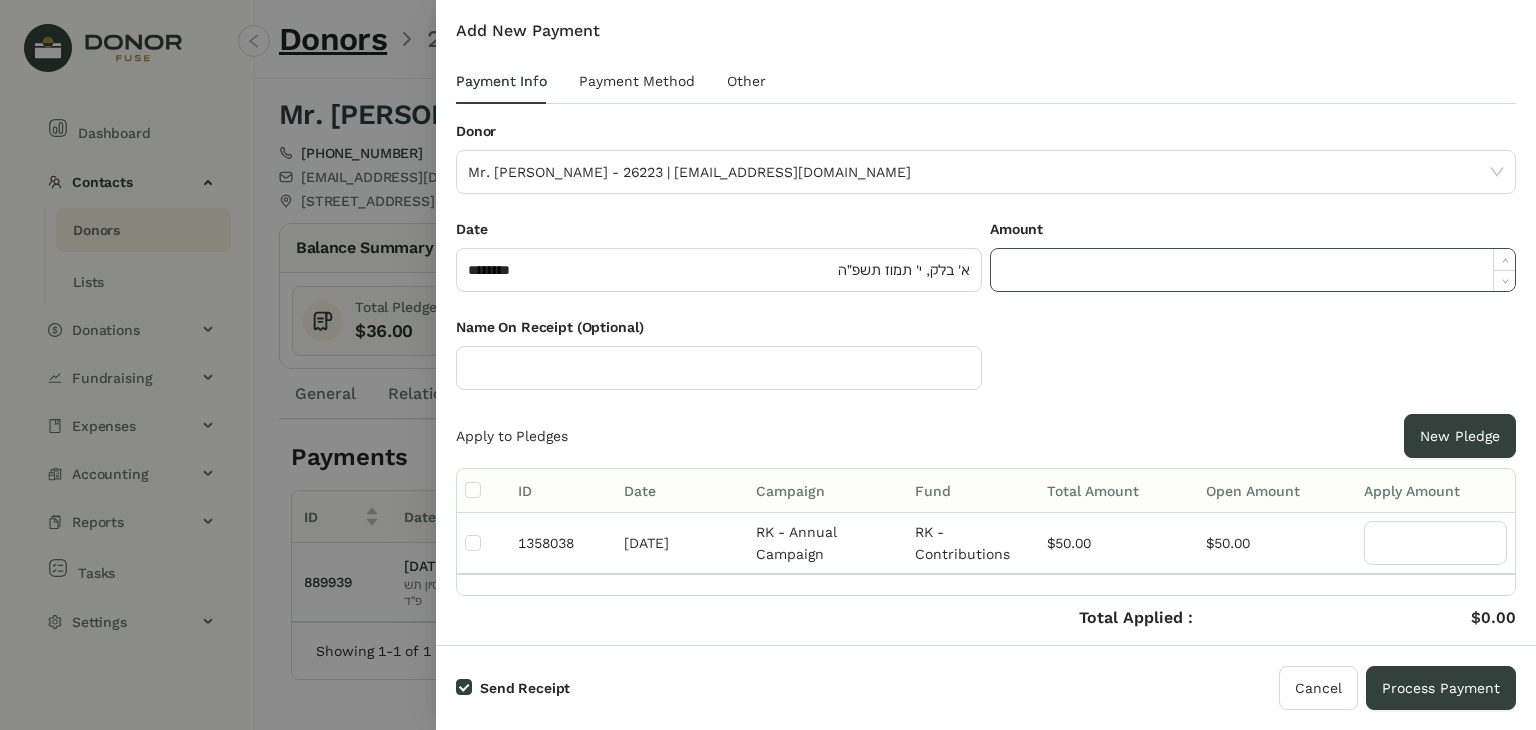 click 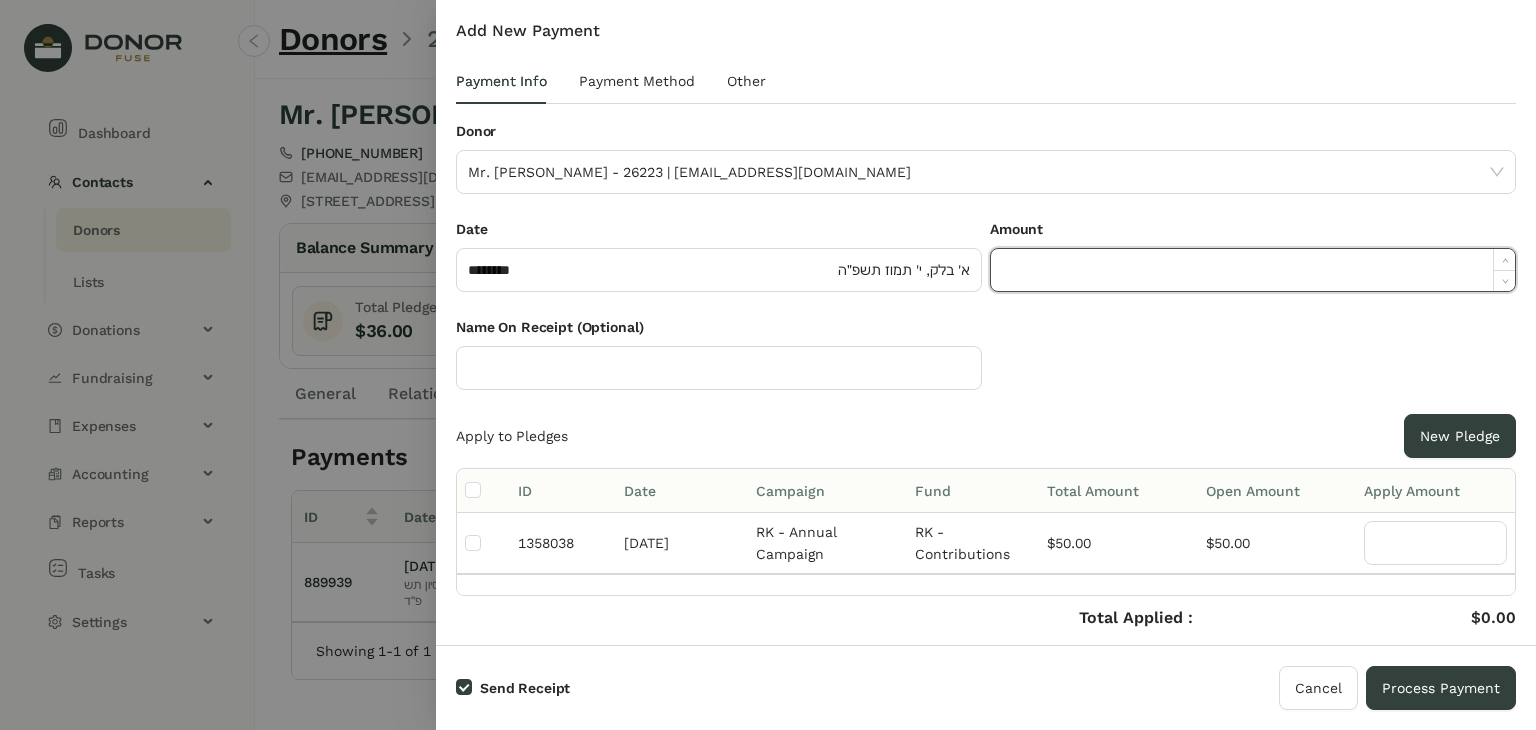 type on "*" 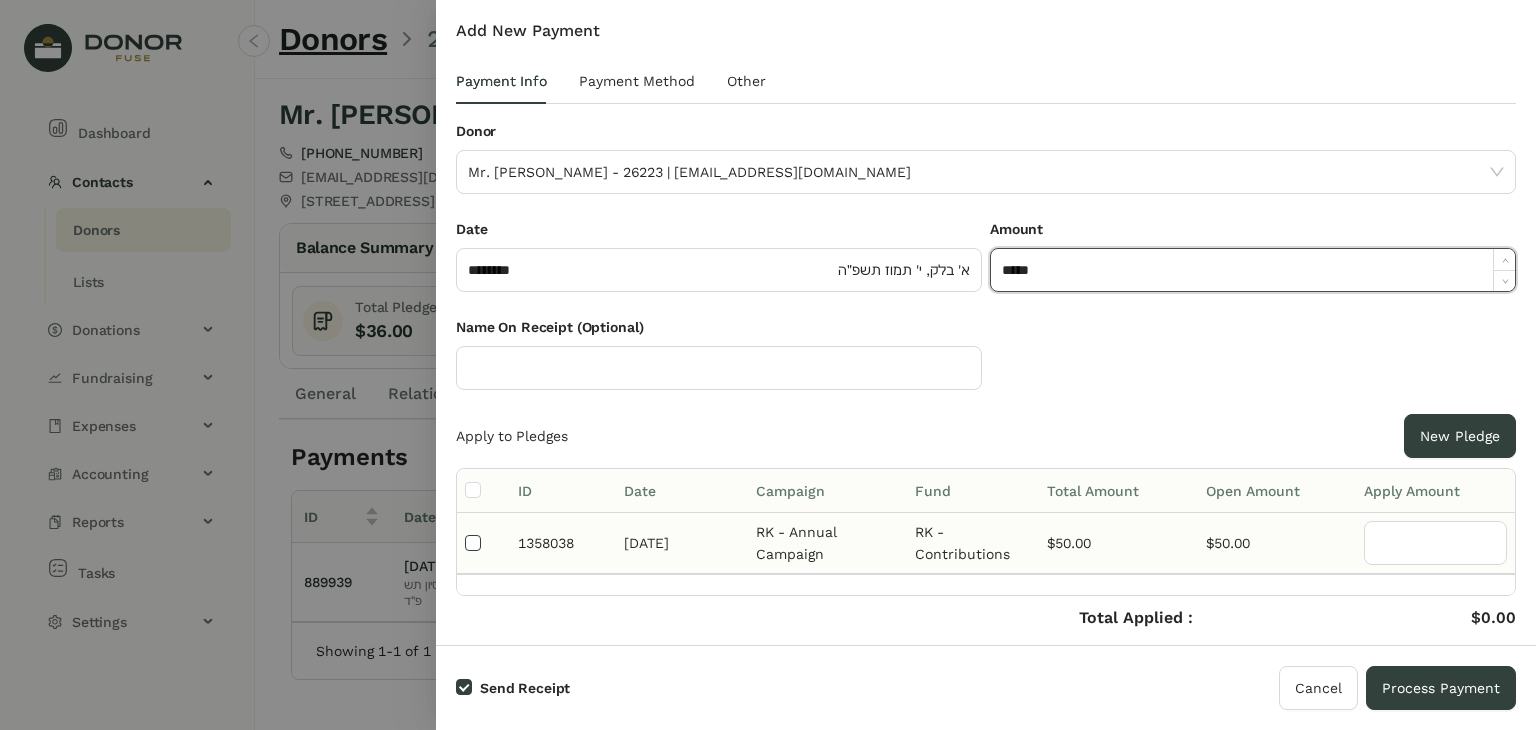type on "******" 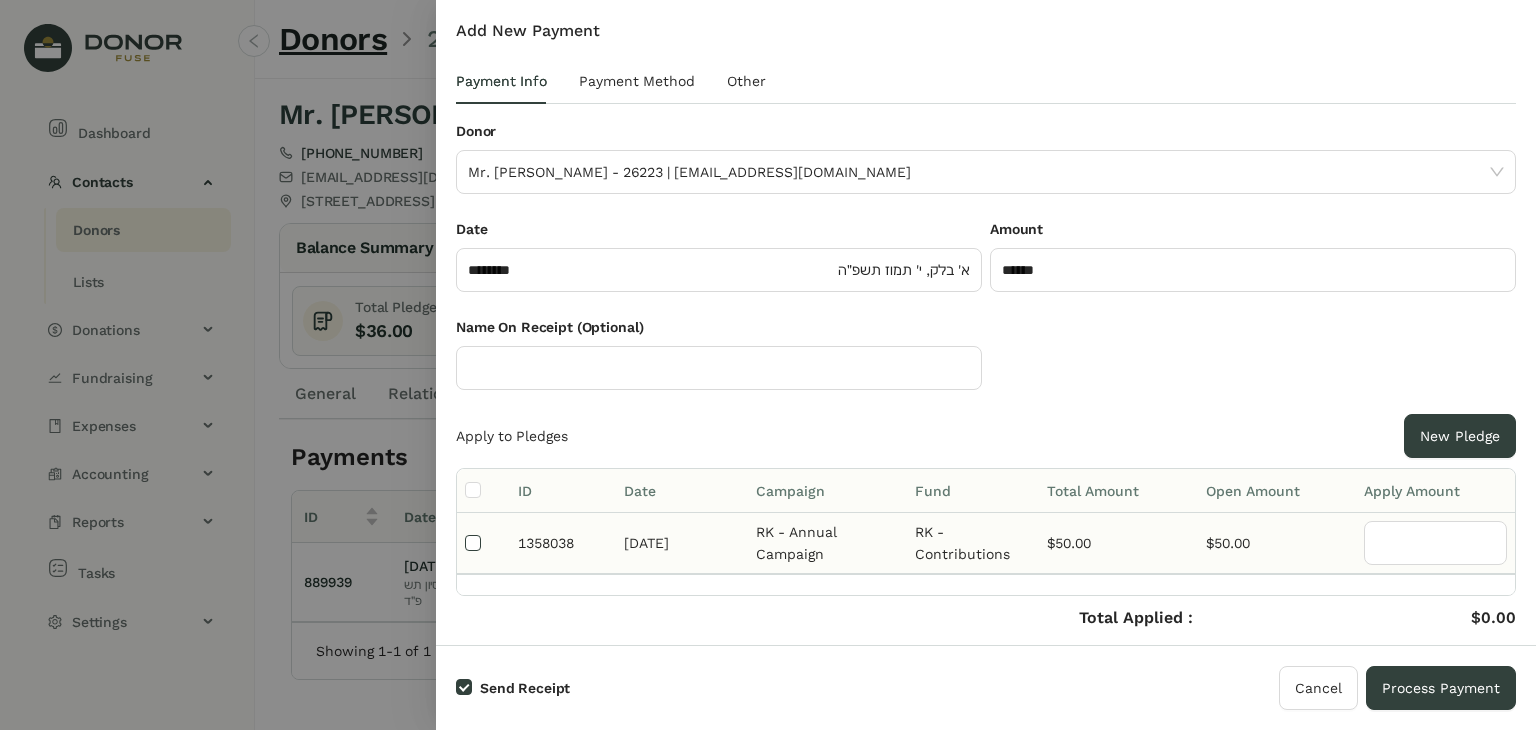type on "**" 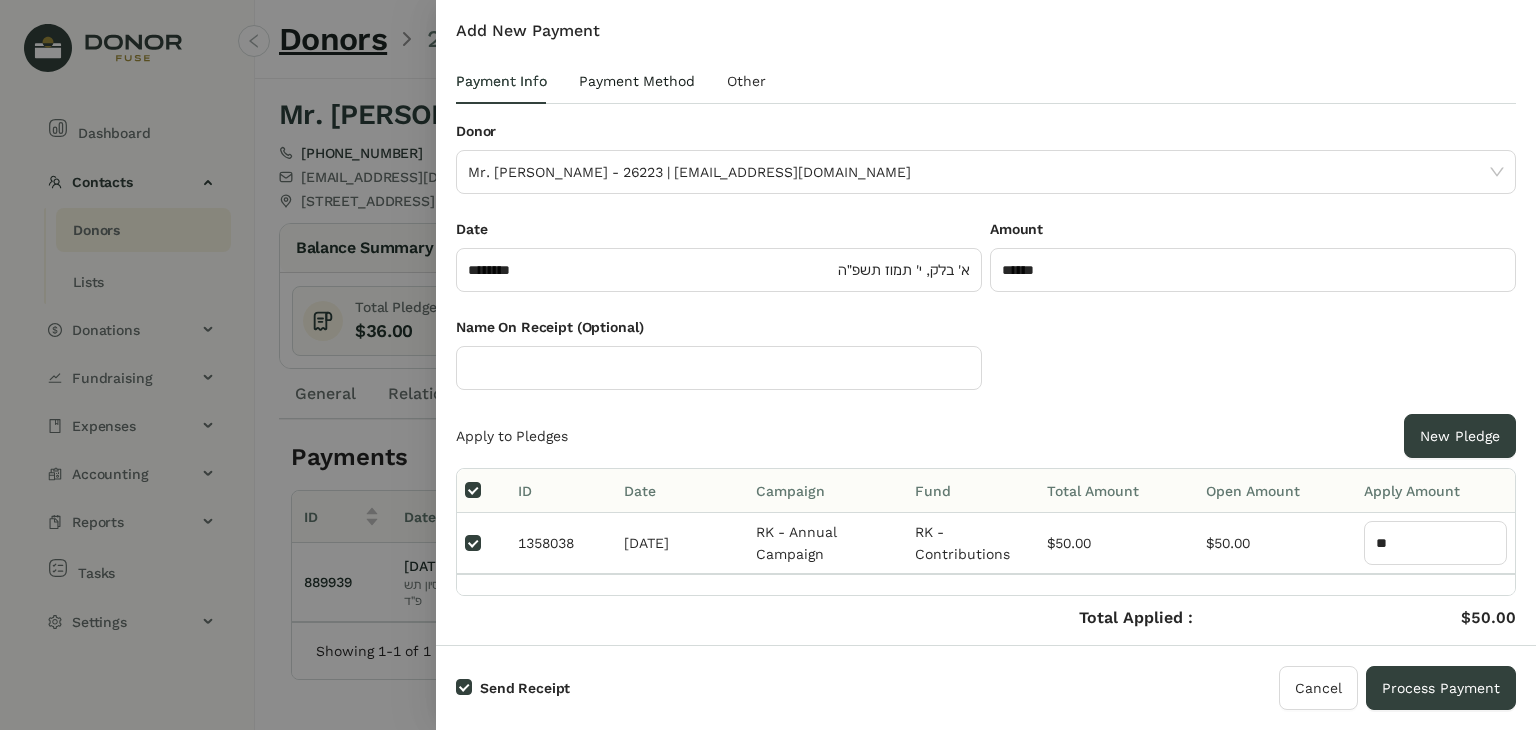 click on "Payment Method" at bounding box center [637, 81] 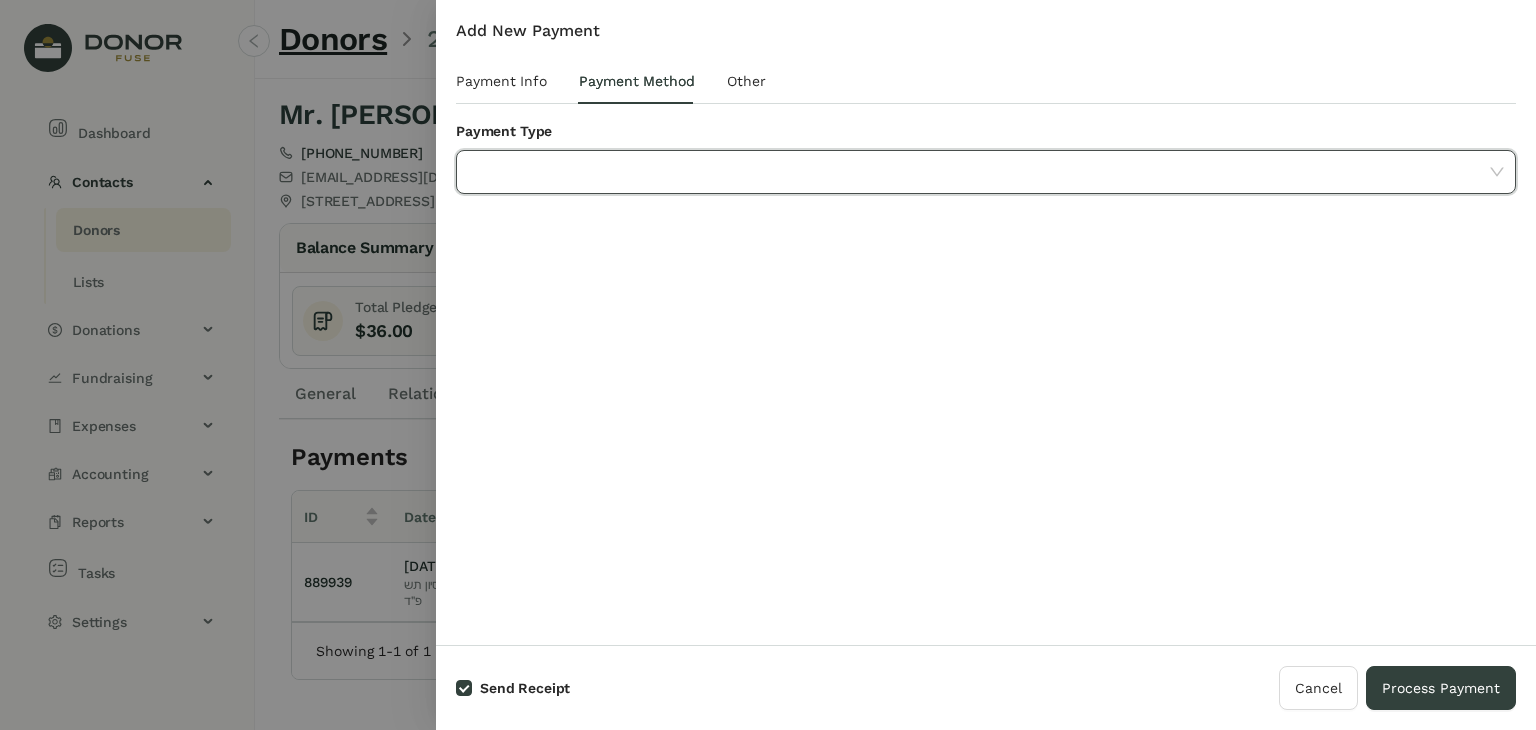 click 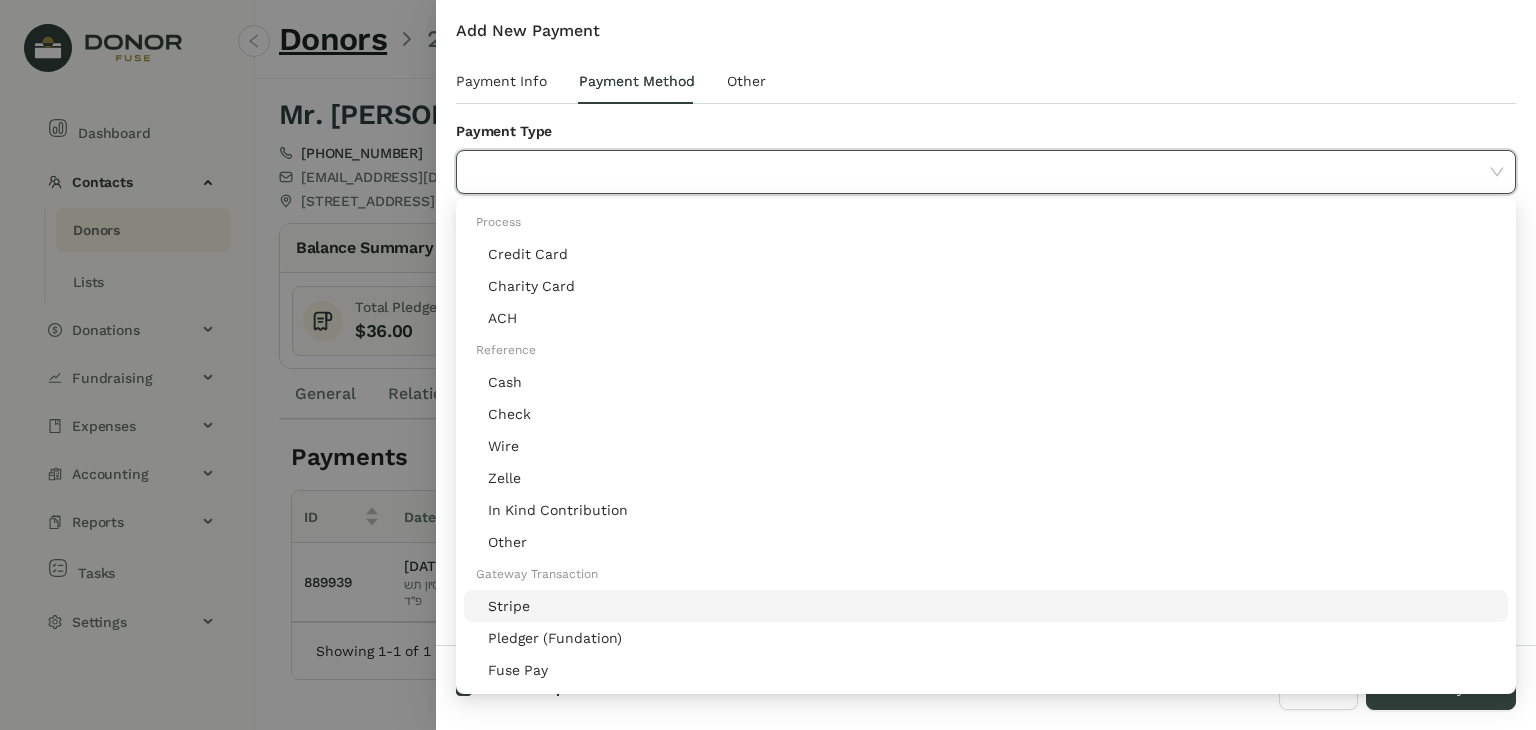 click on "Stripe" 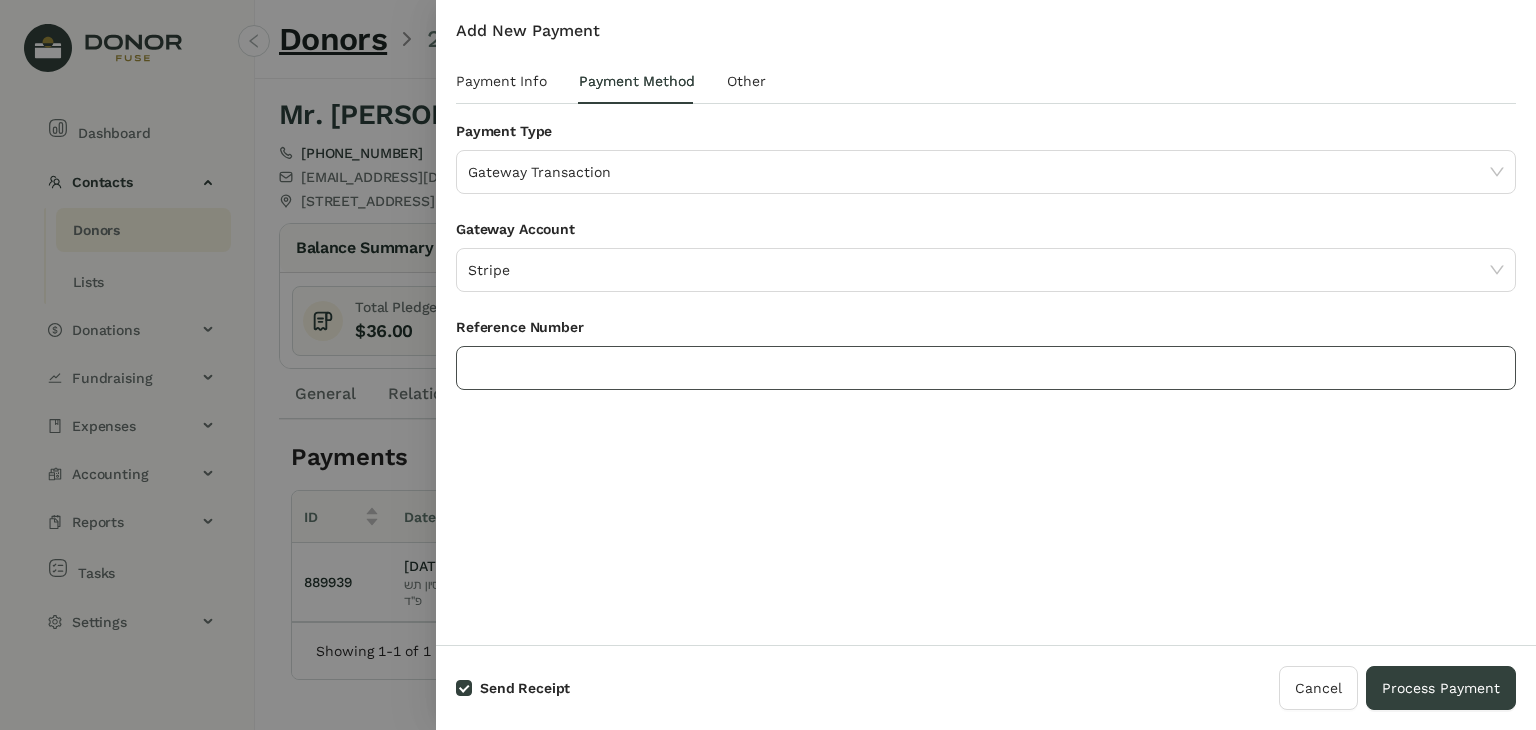 click 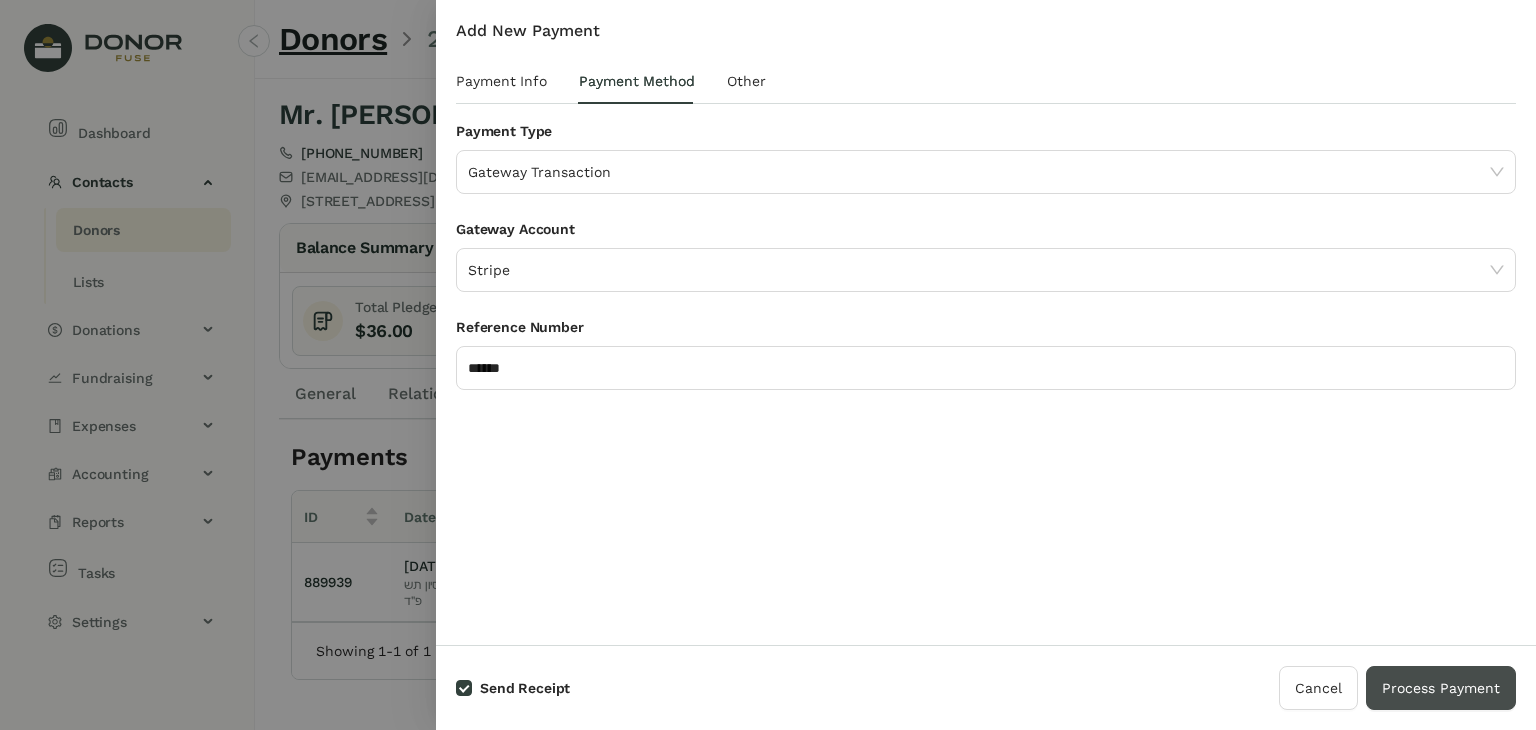 click on "Process Payment" at bounding box center (1441, 688) 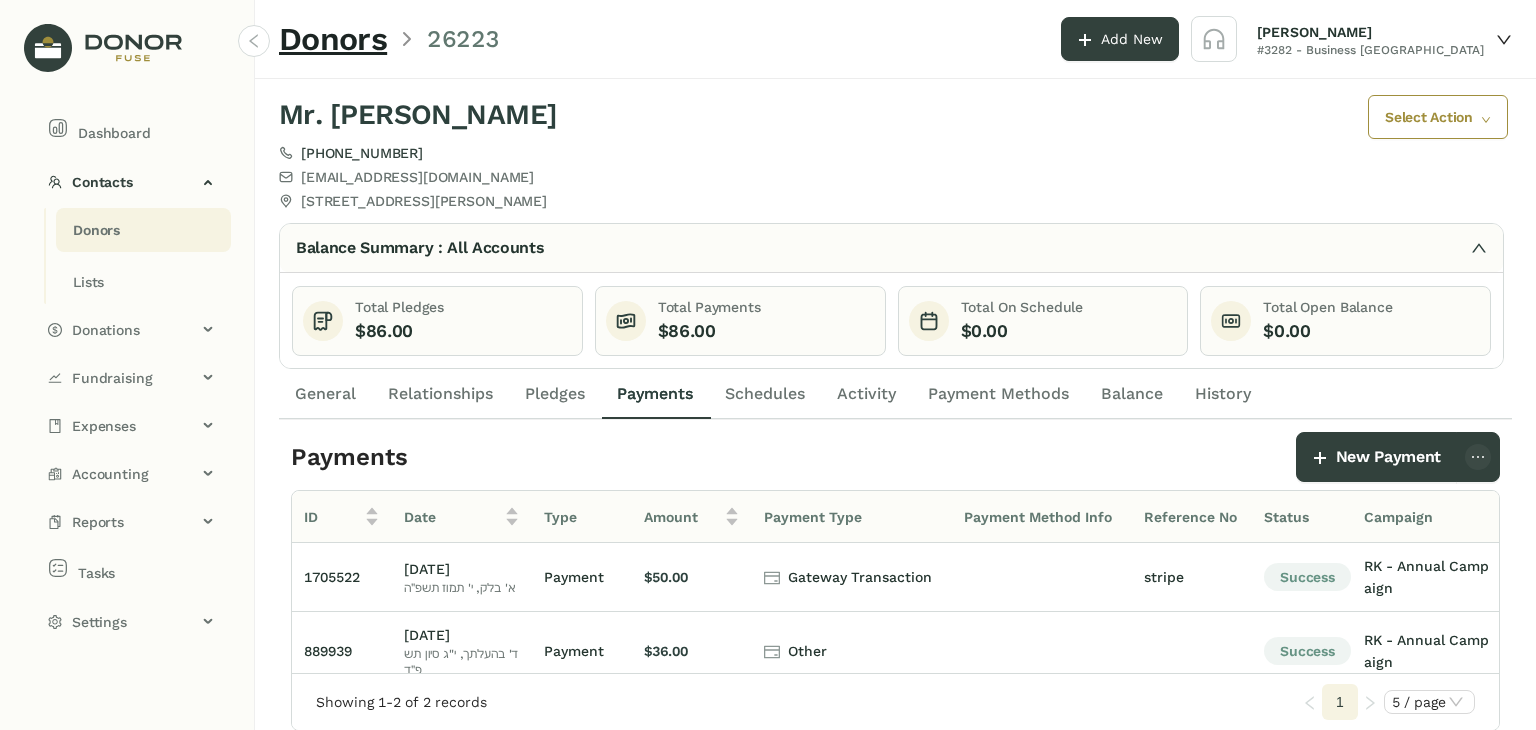 click on "Donors" 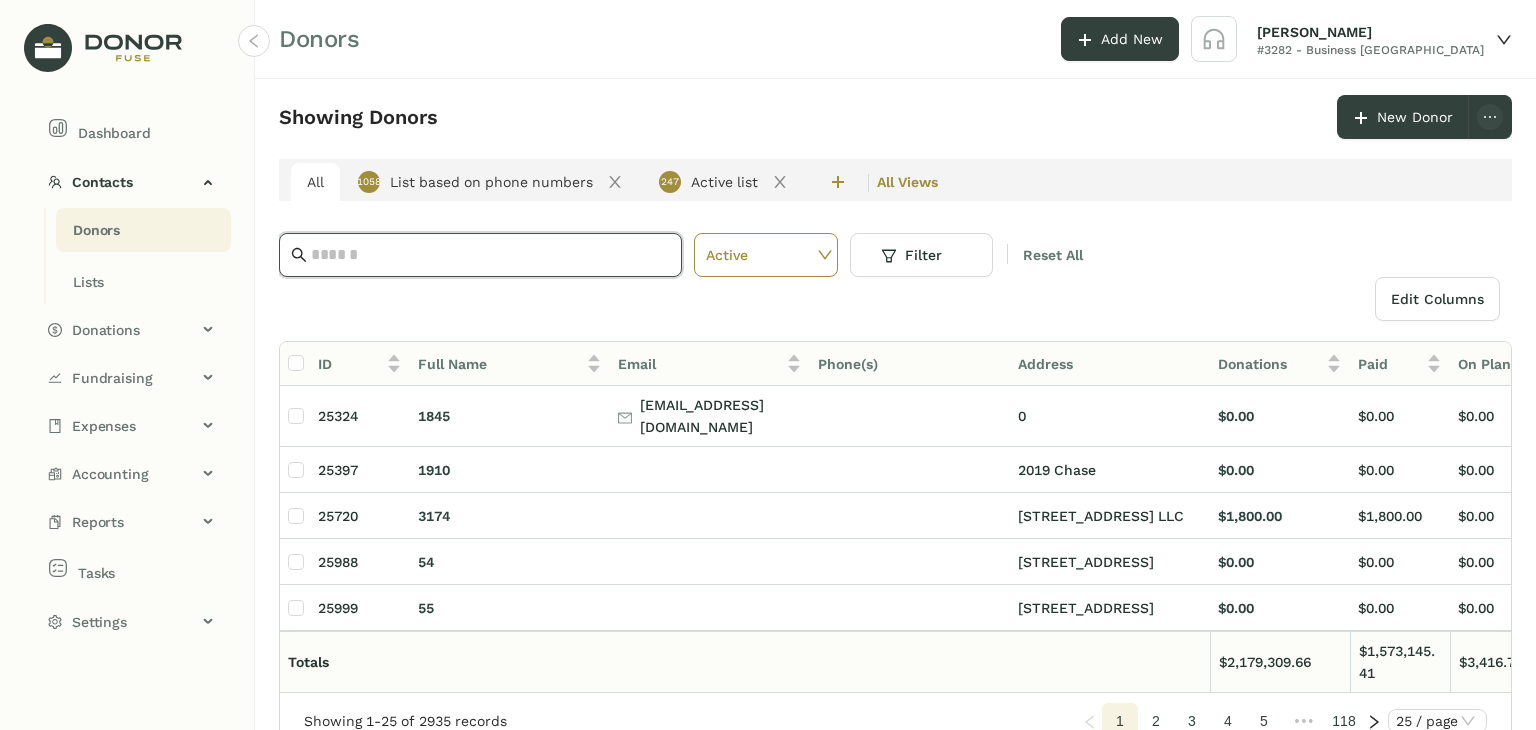 click 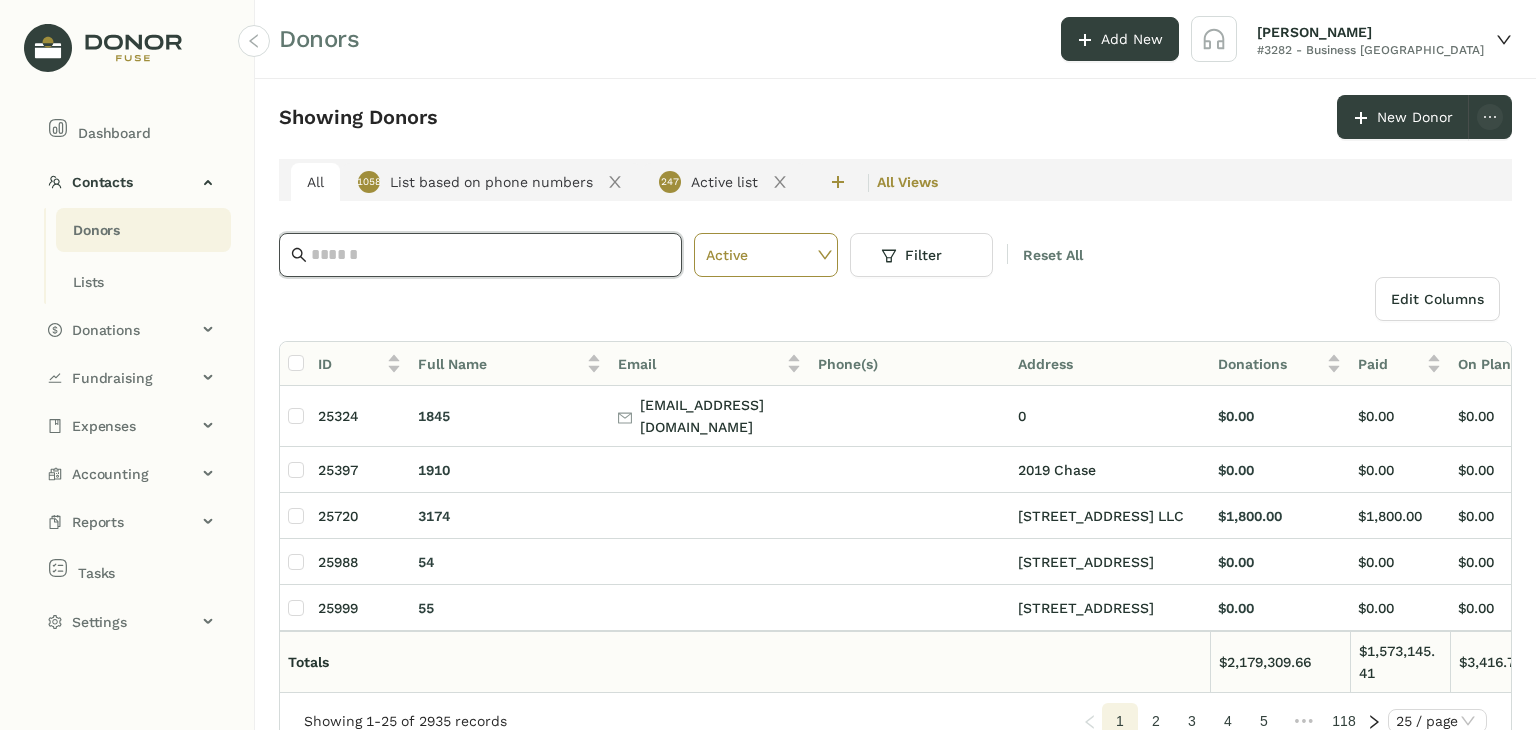 click 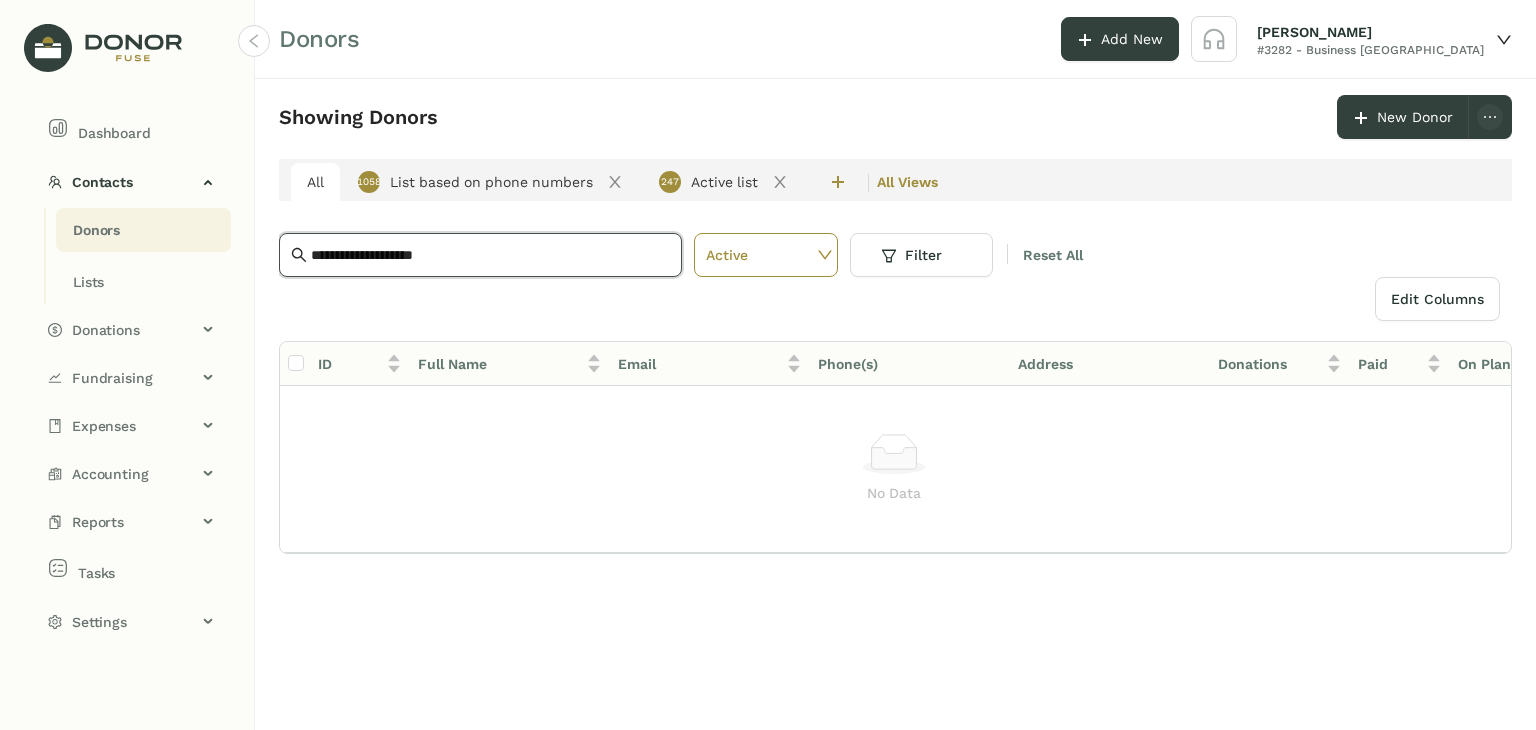 drag, startPoint x: 478, startPoint y: 254, endPoint x: 283, endPoint y: 255, distance: 195.00256 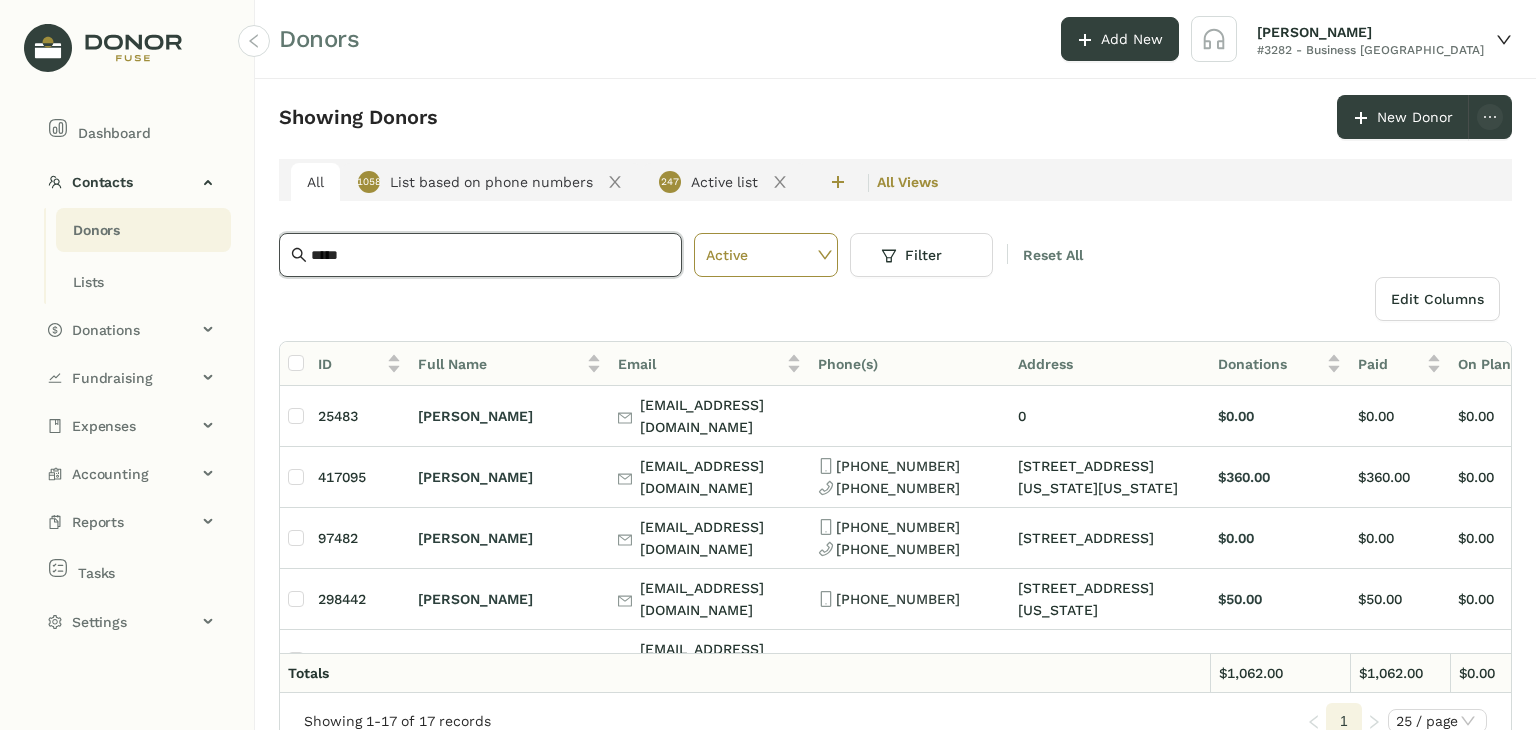 type on "*****" 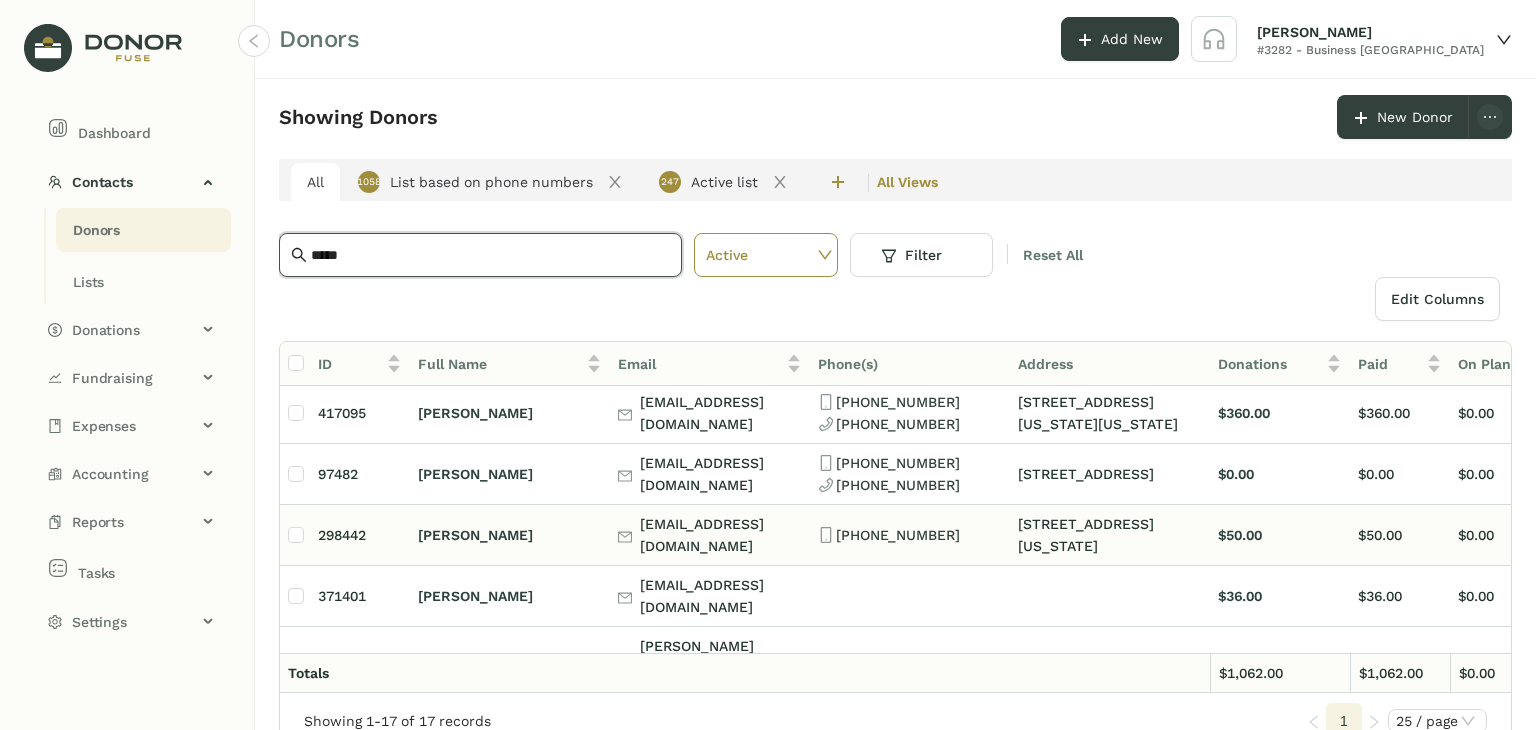 click on "$50.00" 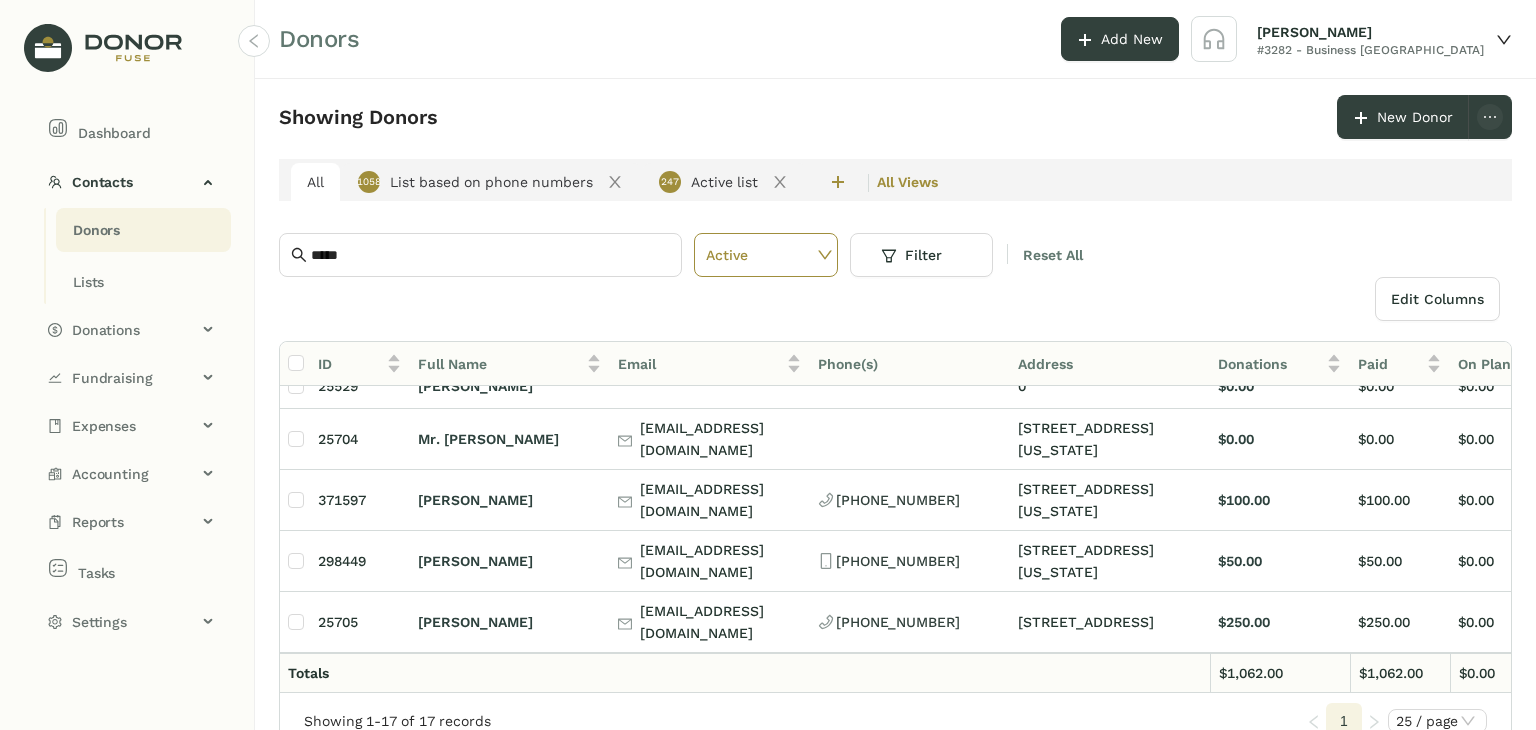 scroll, scrollTop: 870, scrollLeft: 0, axis: vertical 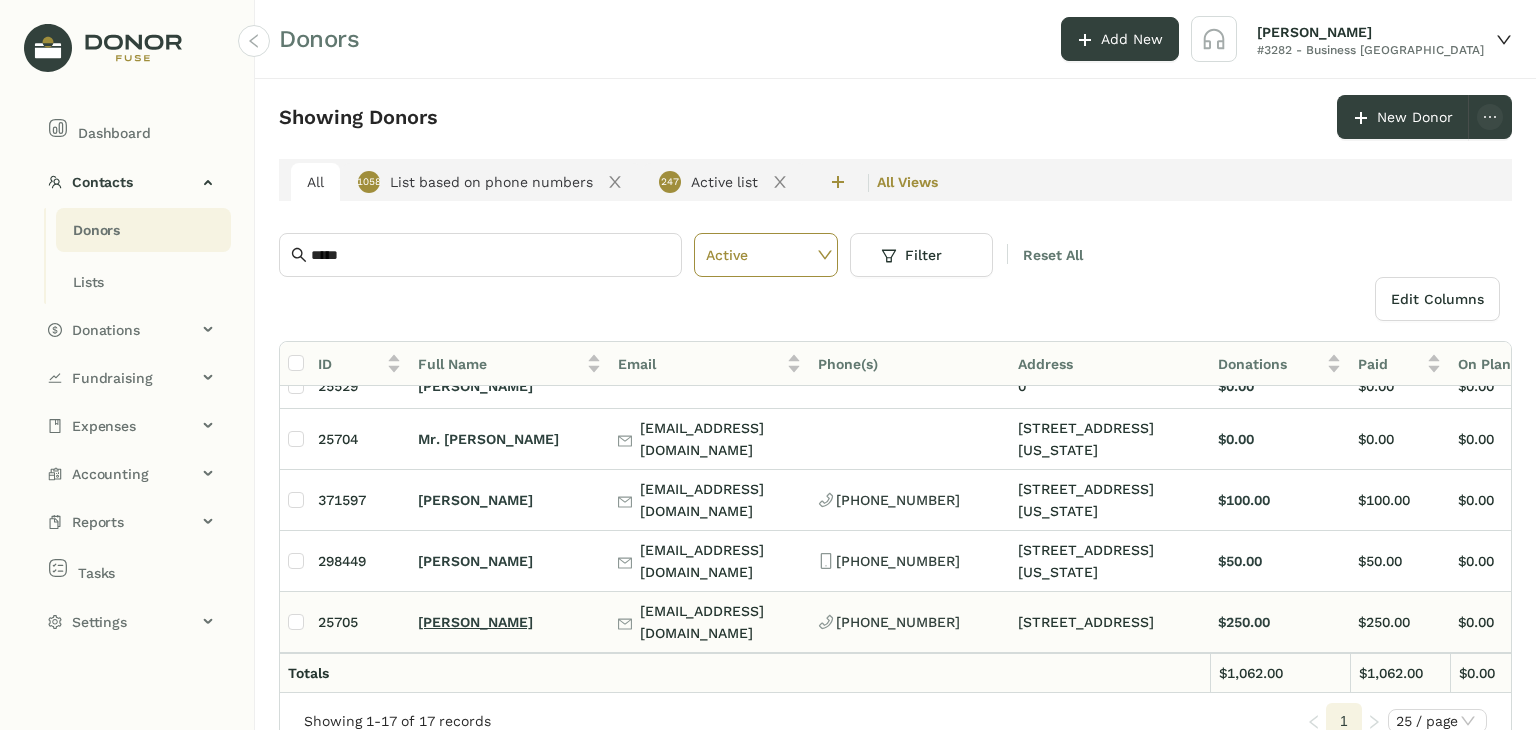 click on "[PERSON_NAME]" 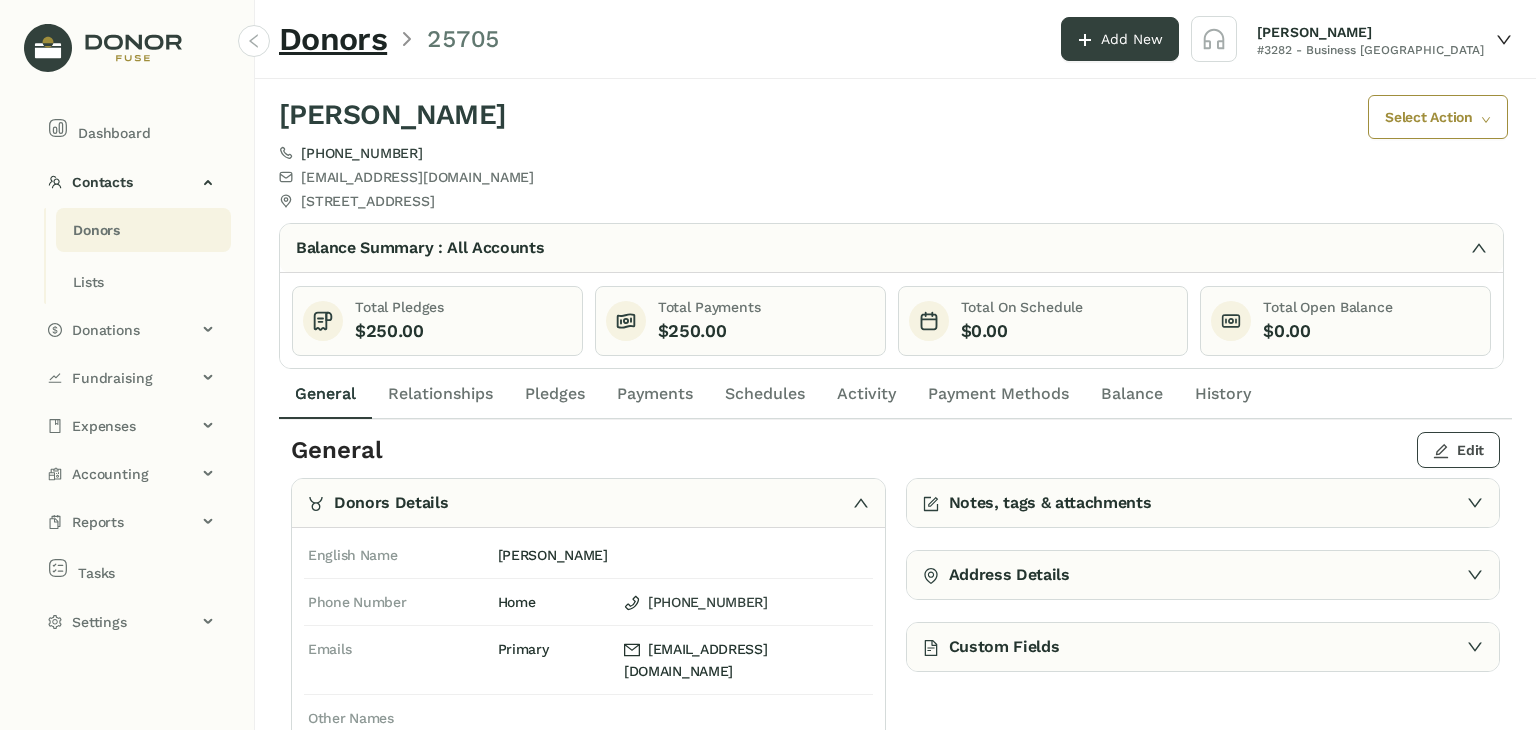 click on "Edit" 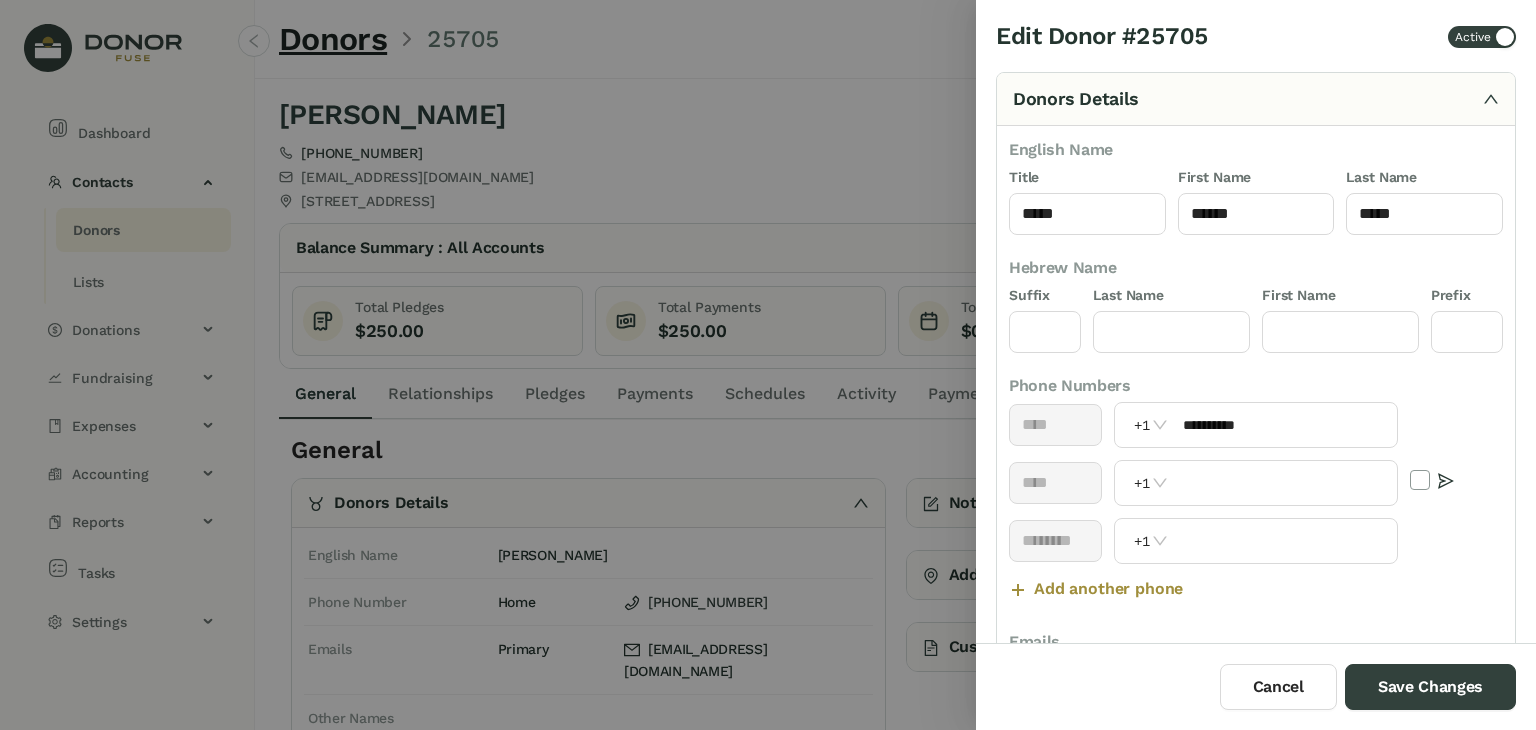 click at bounding box center (768, 365) 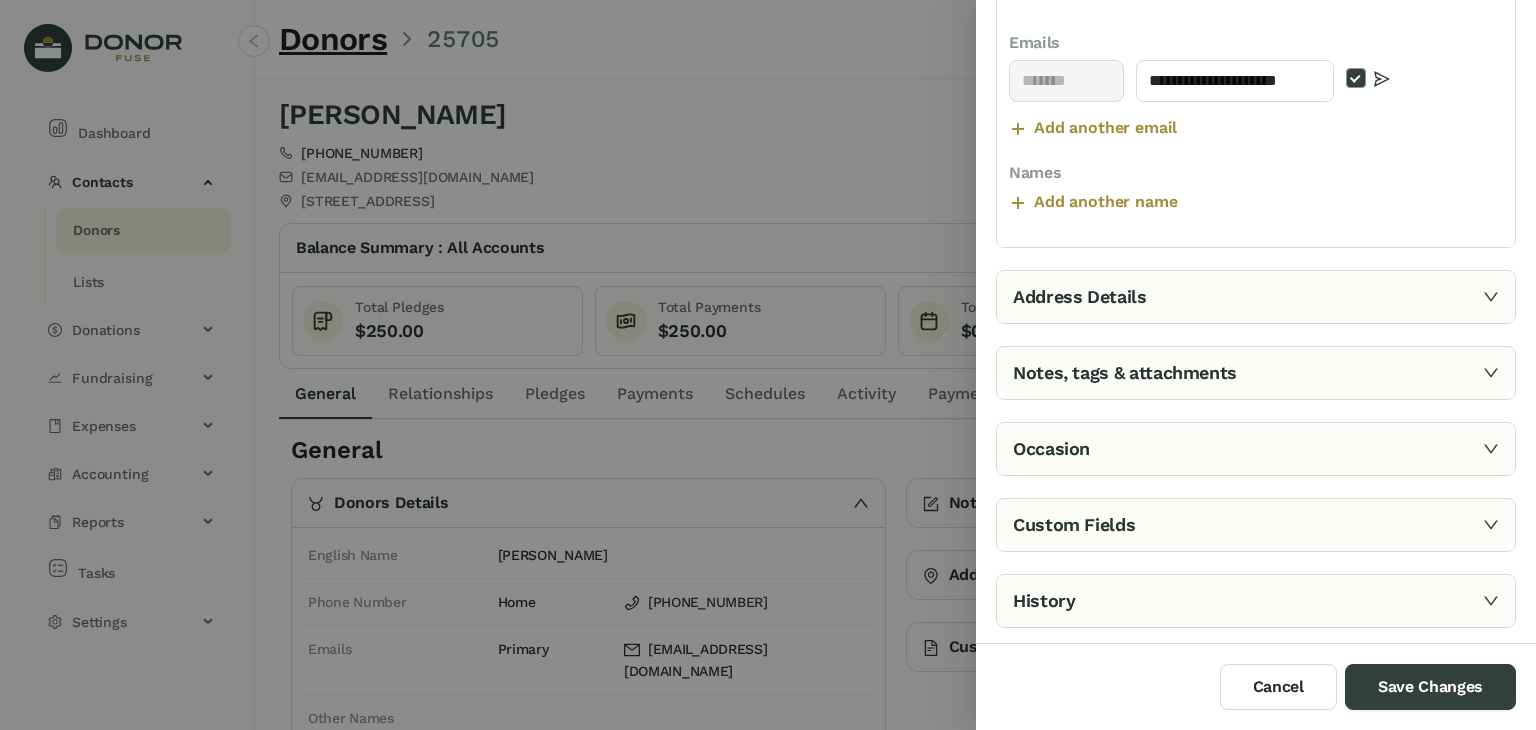 click on "Address Details" at bounding box center [1256, 297] 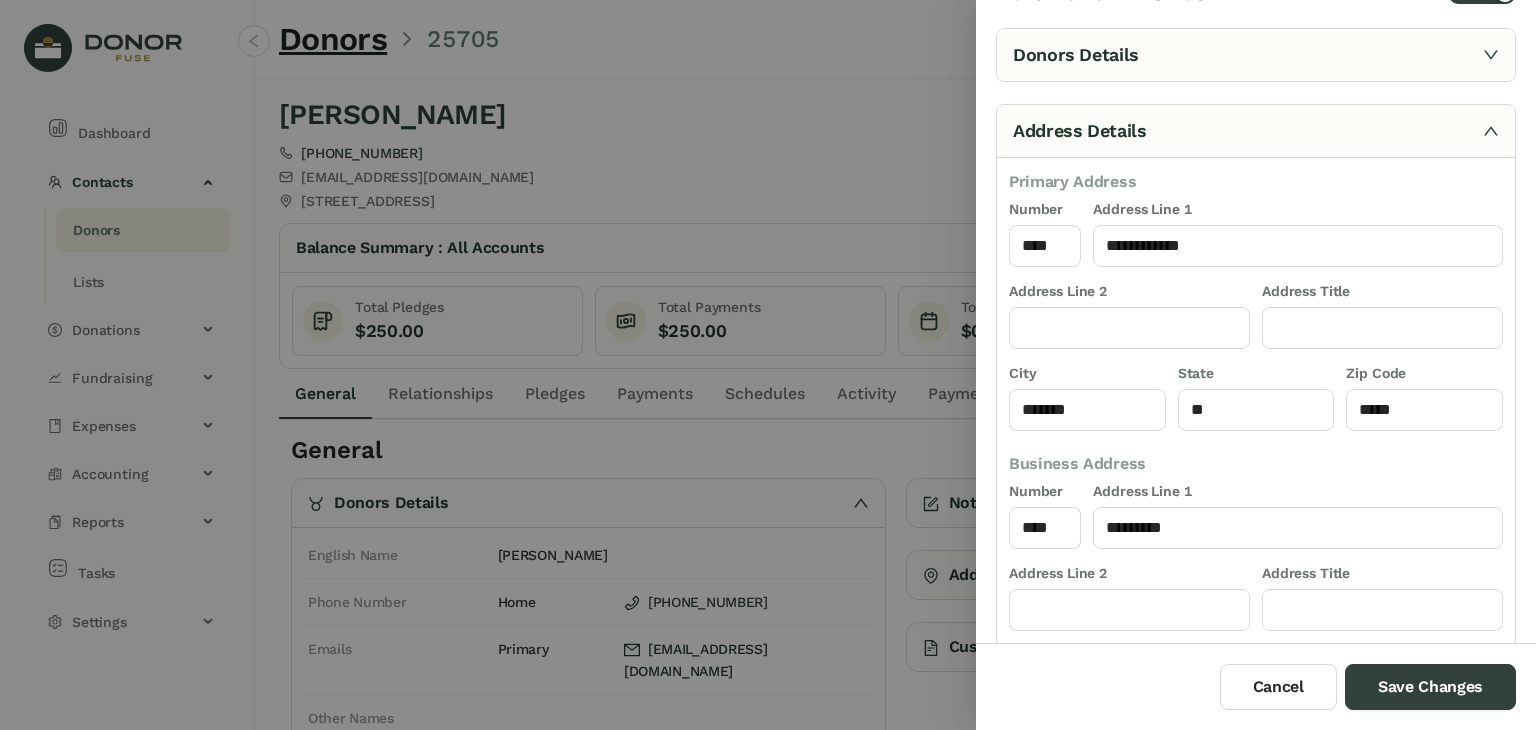 scroll, scrollTop: 43, scrollLeft: 0, axis: vertical 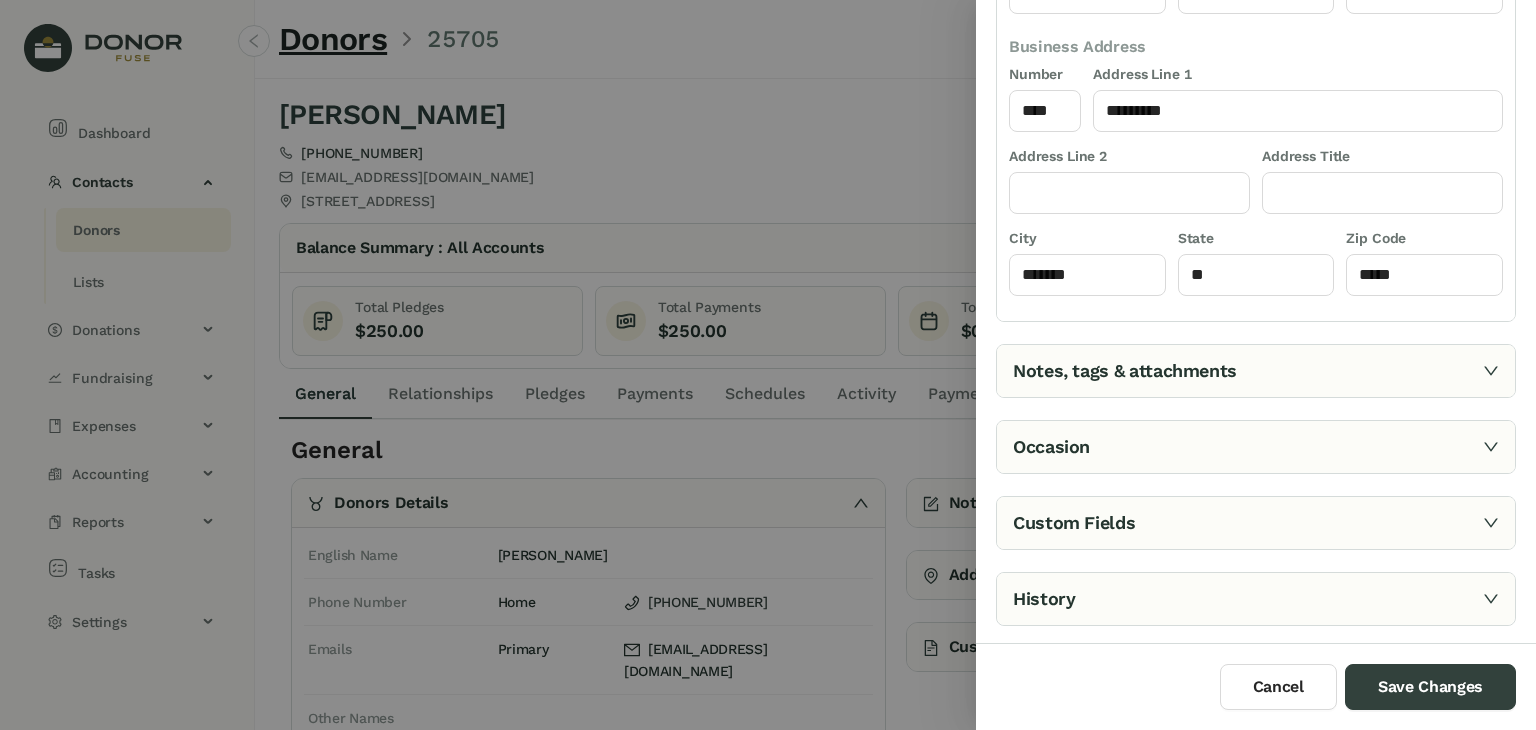 click on "Notes, tags & attachments" at bounding box center [1256, 371] 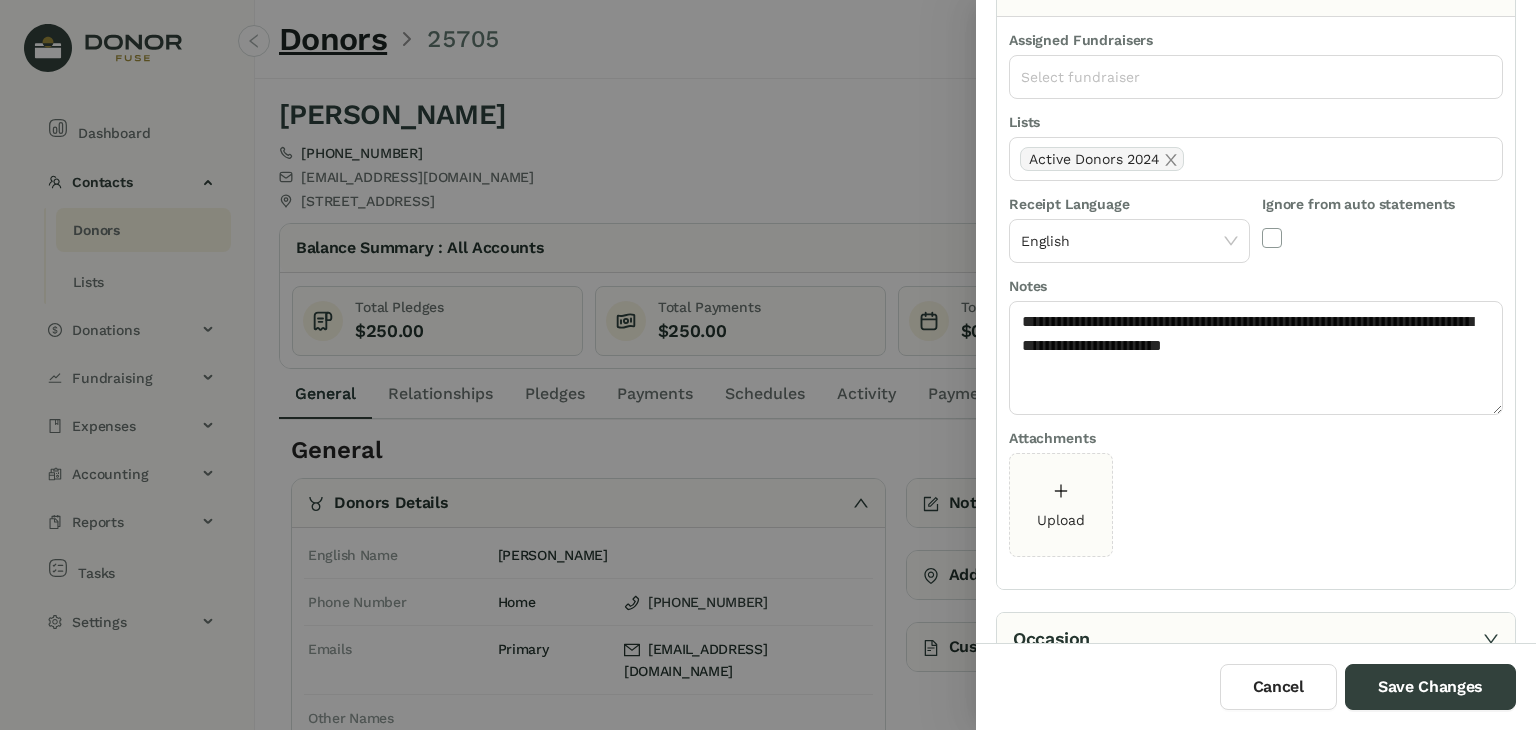scroll, scrollTop: 254, scrollLeft: 0, axis: vertical 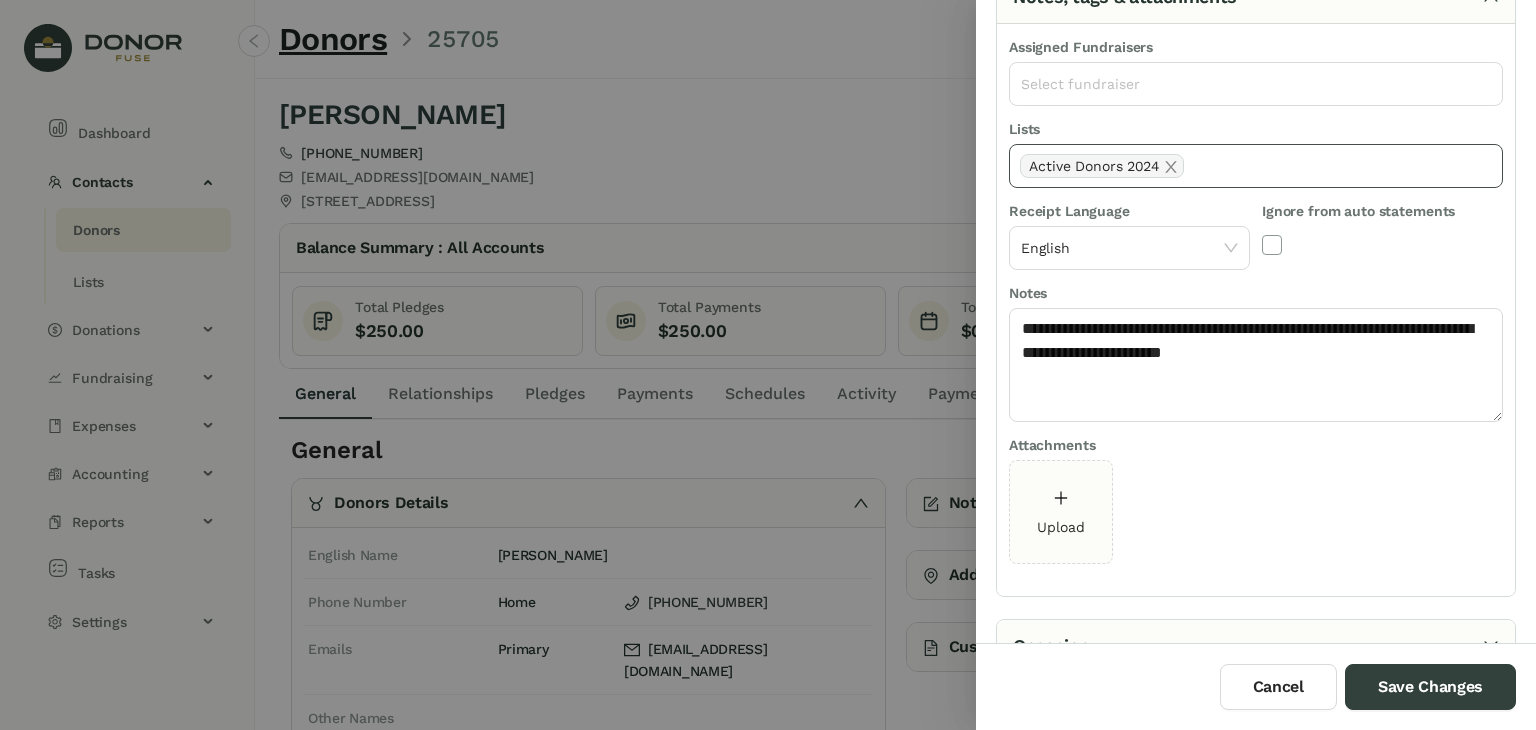 click on "Active Donors 2024" 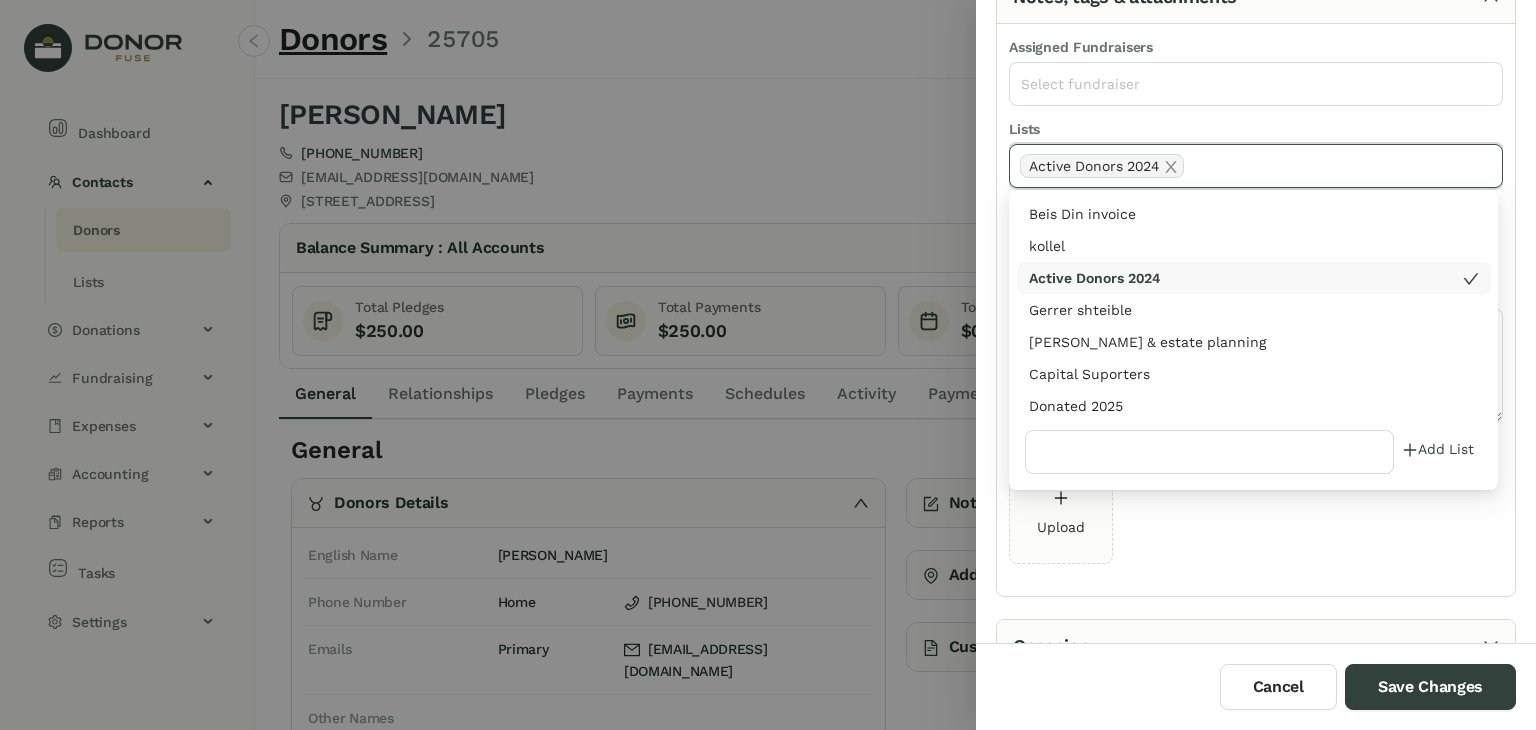 click on "Donated 2025" at bounding box center [1254, 406] 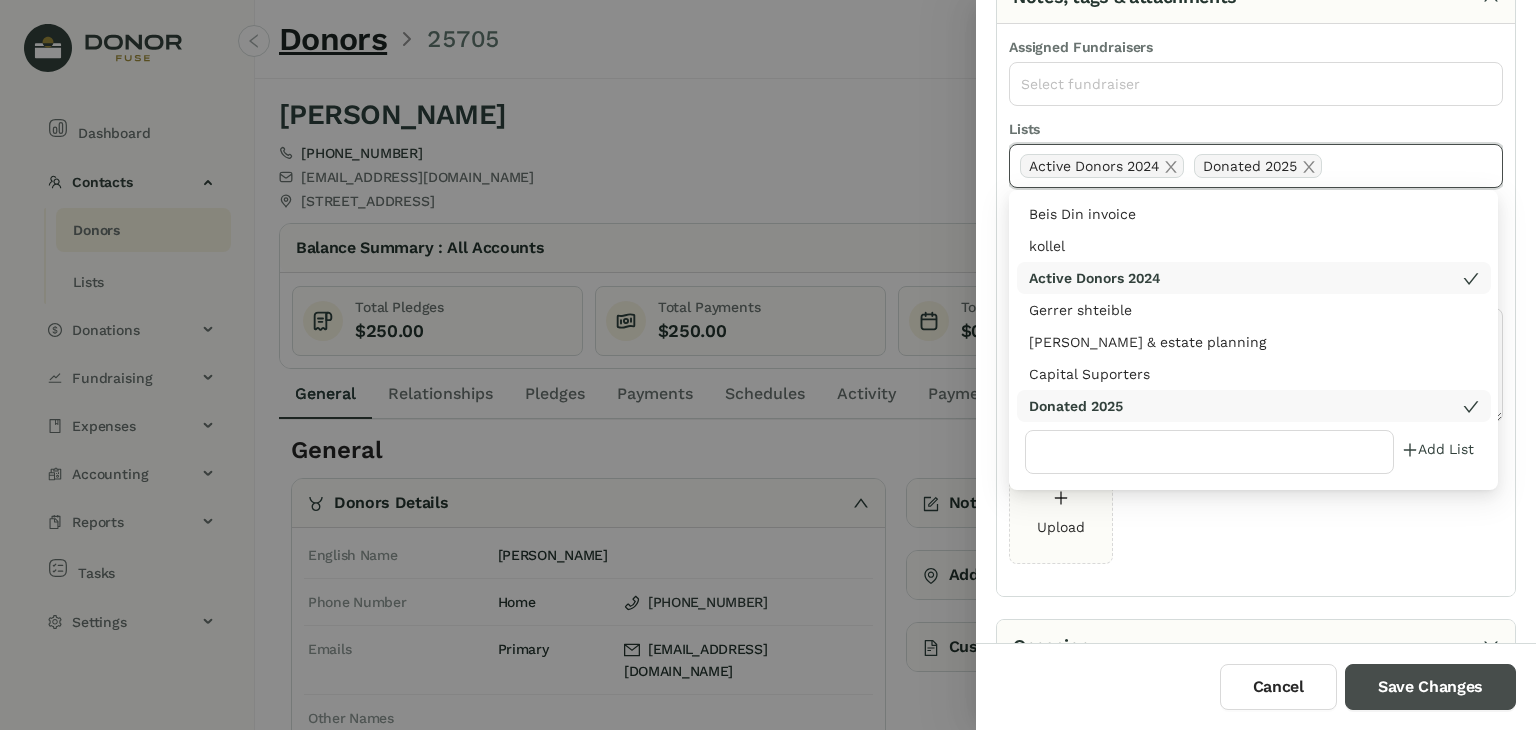 click on "Save Changes" at bounding box center [1430, 687] 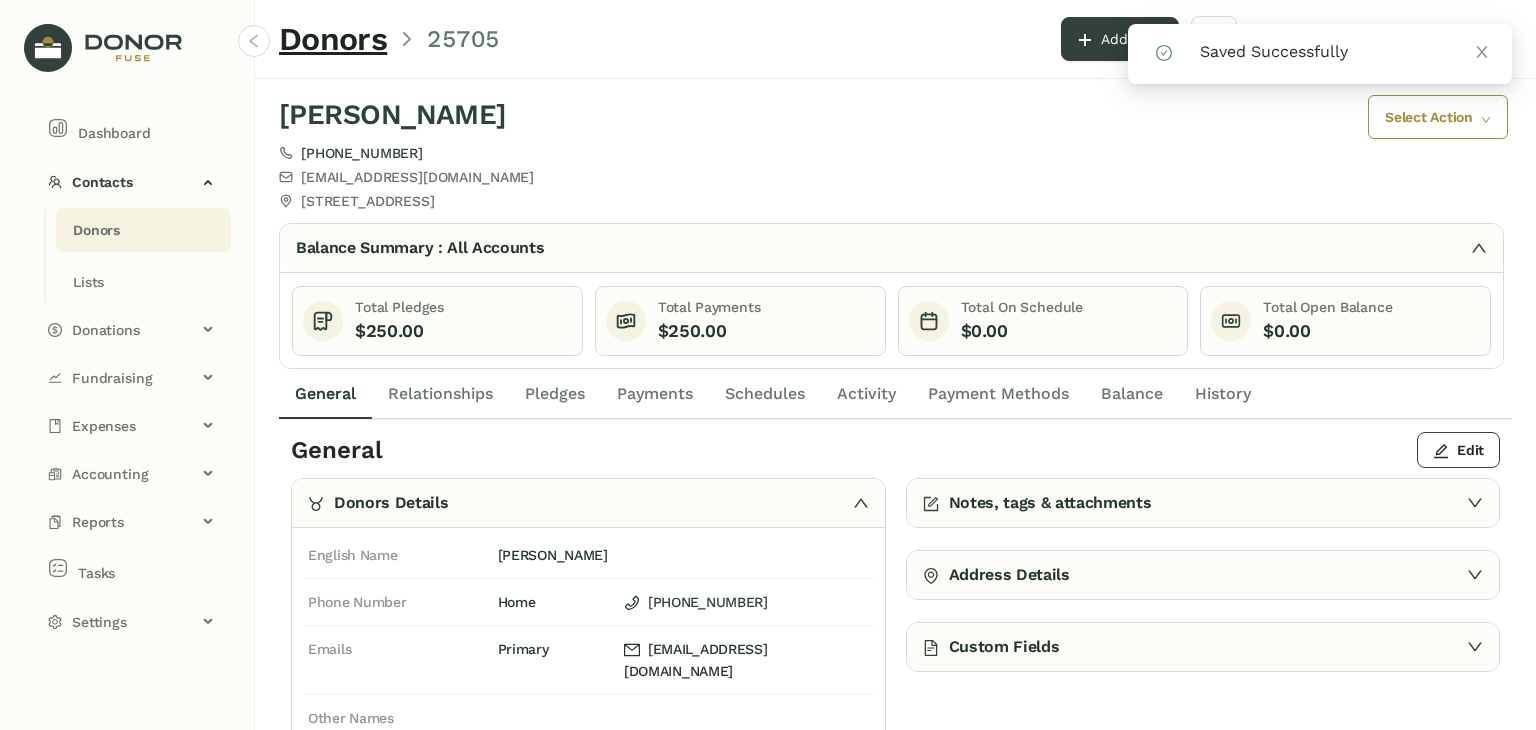 click on "Payments" 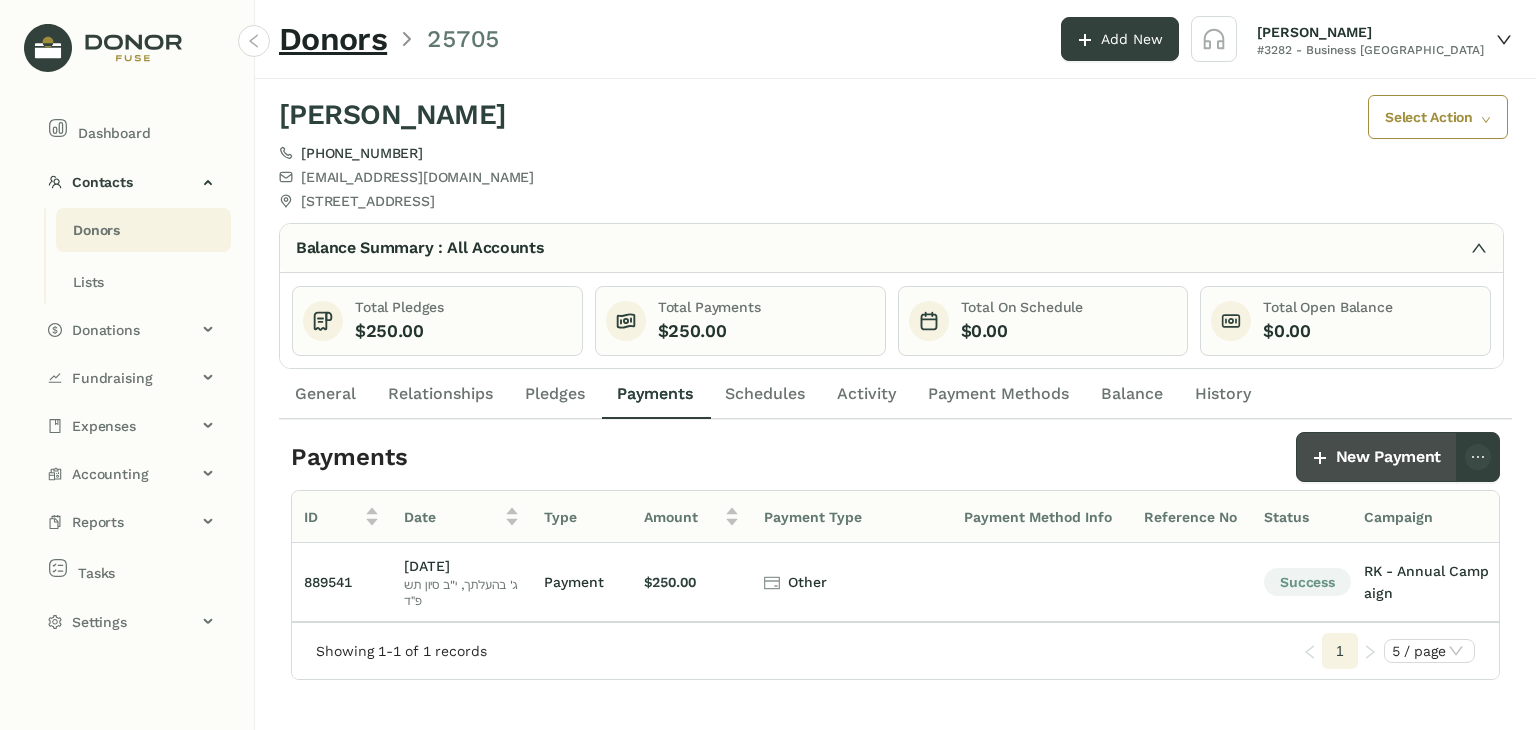click on "New Payment" 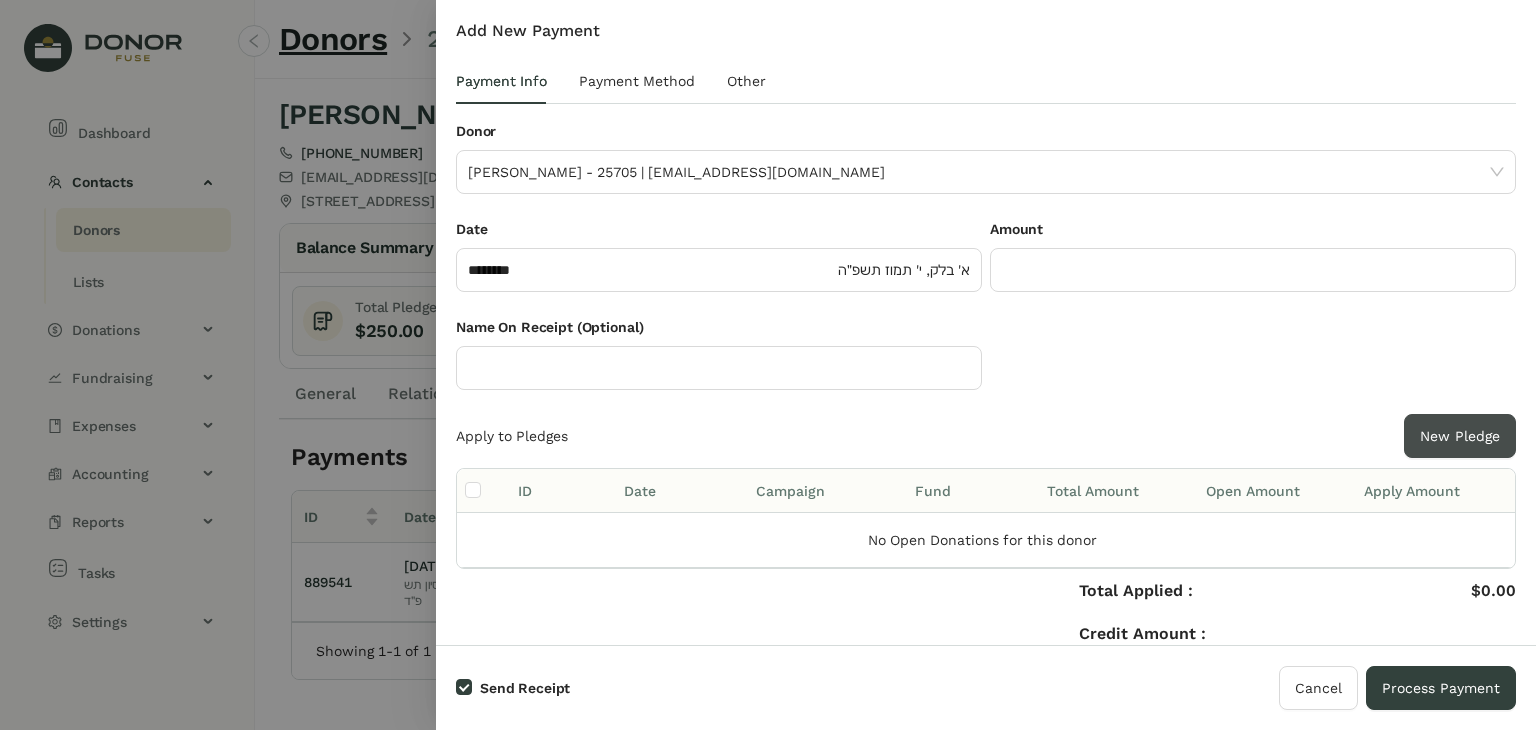 click on "New Pledge" at bounding box center (1460, 436) 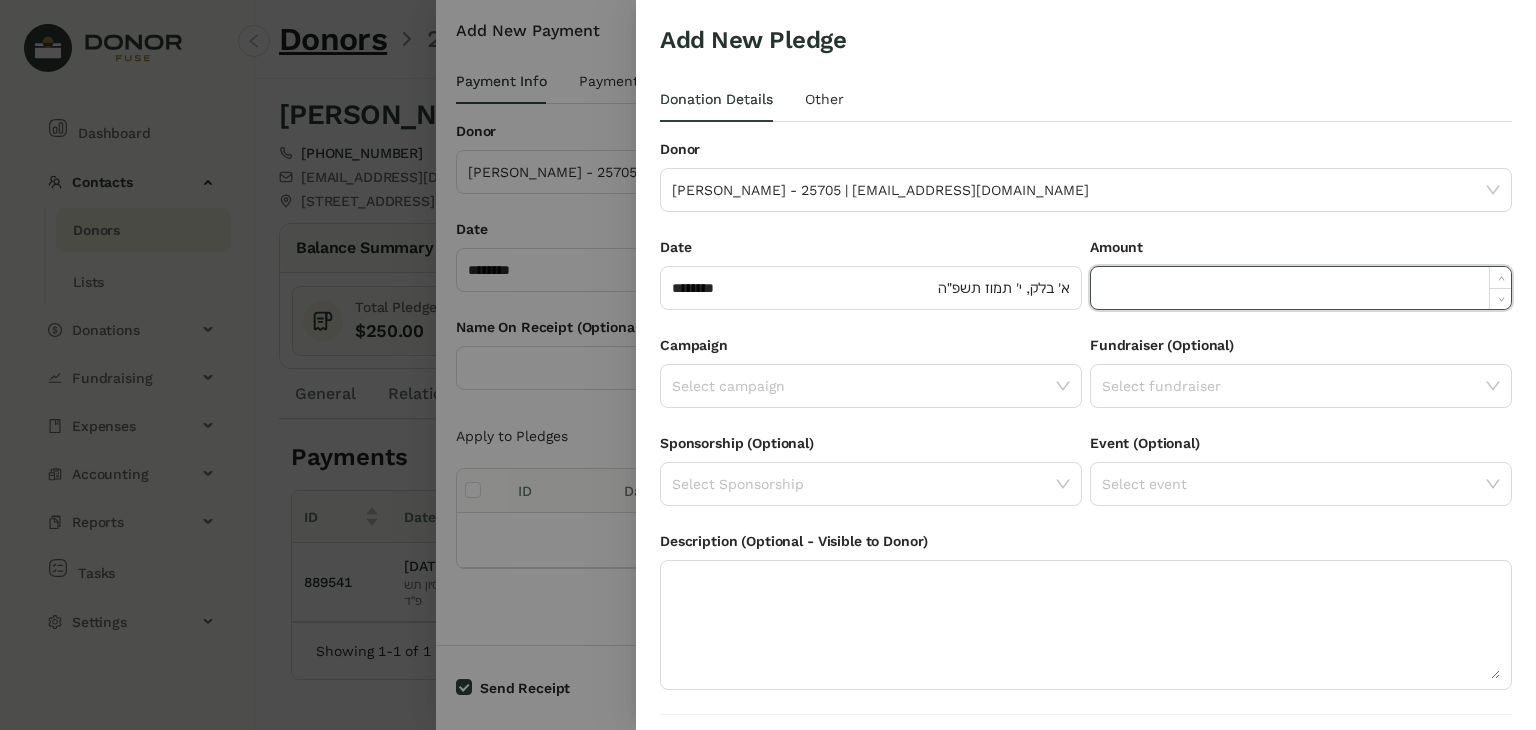 click 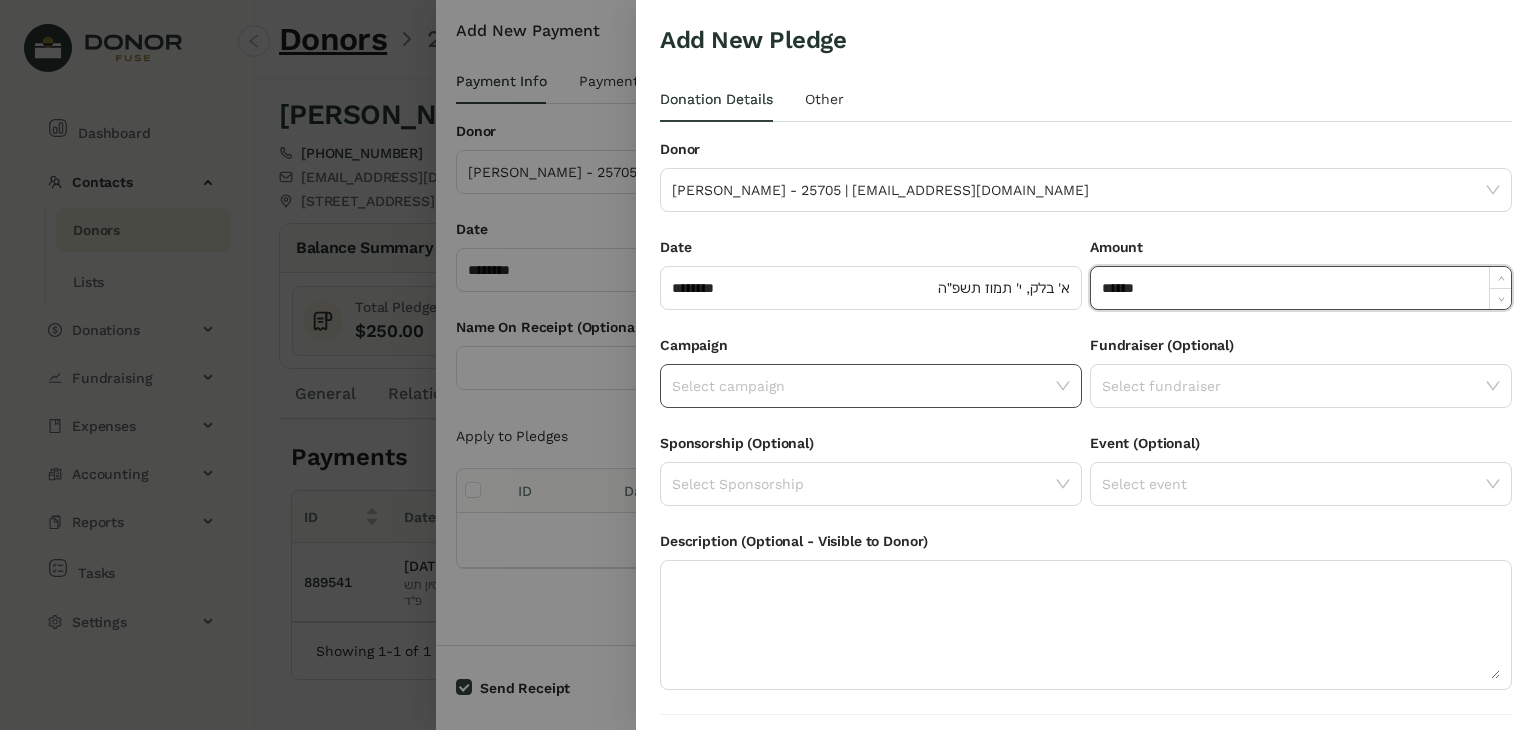 type on "*******" 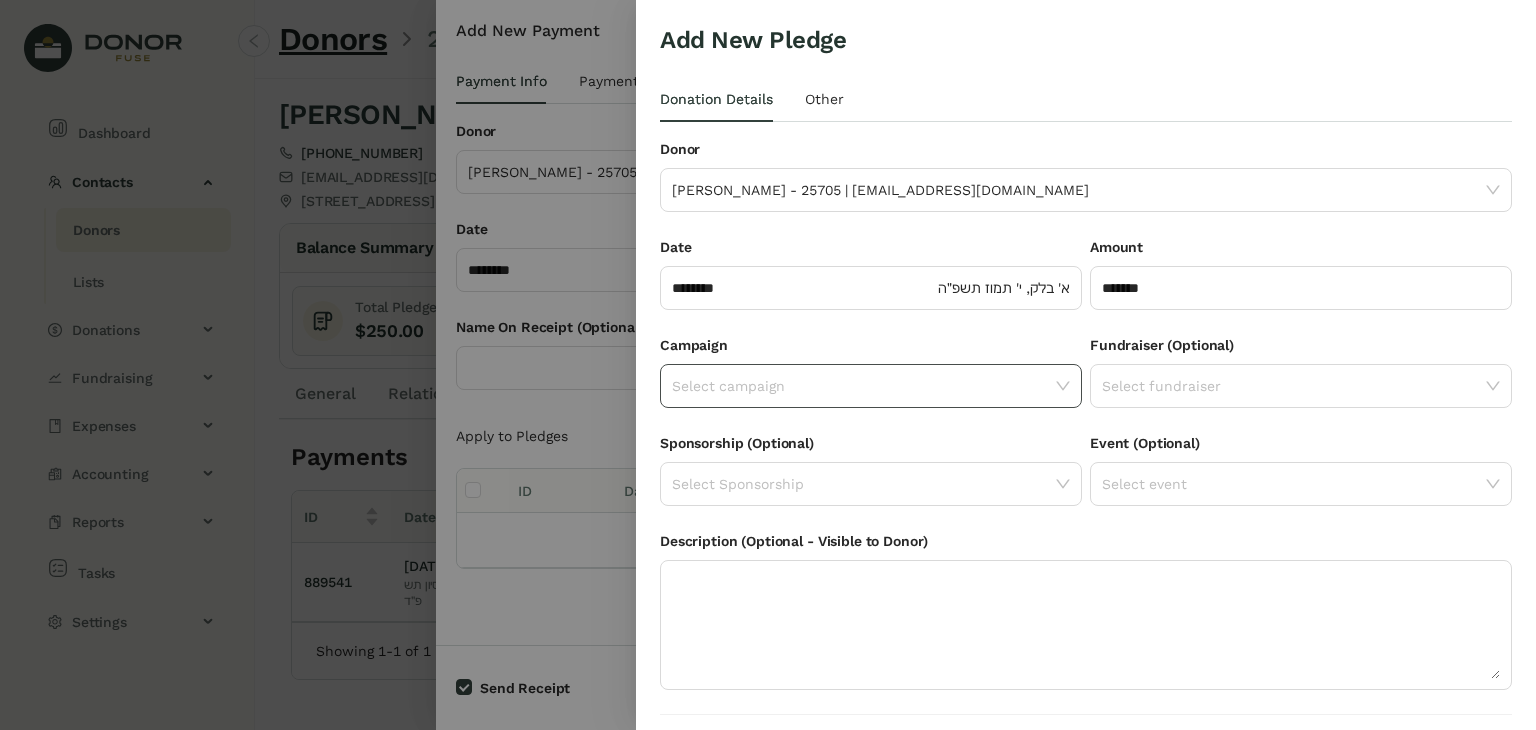 click 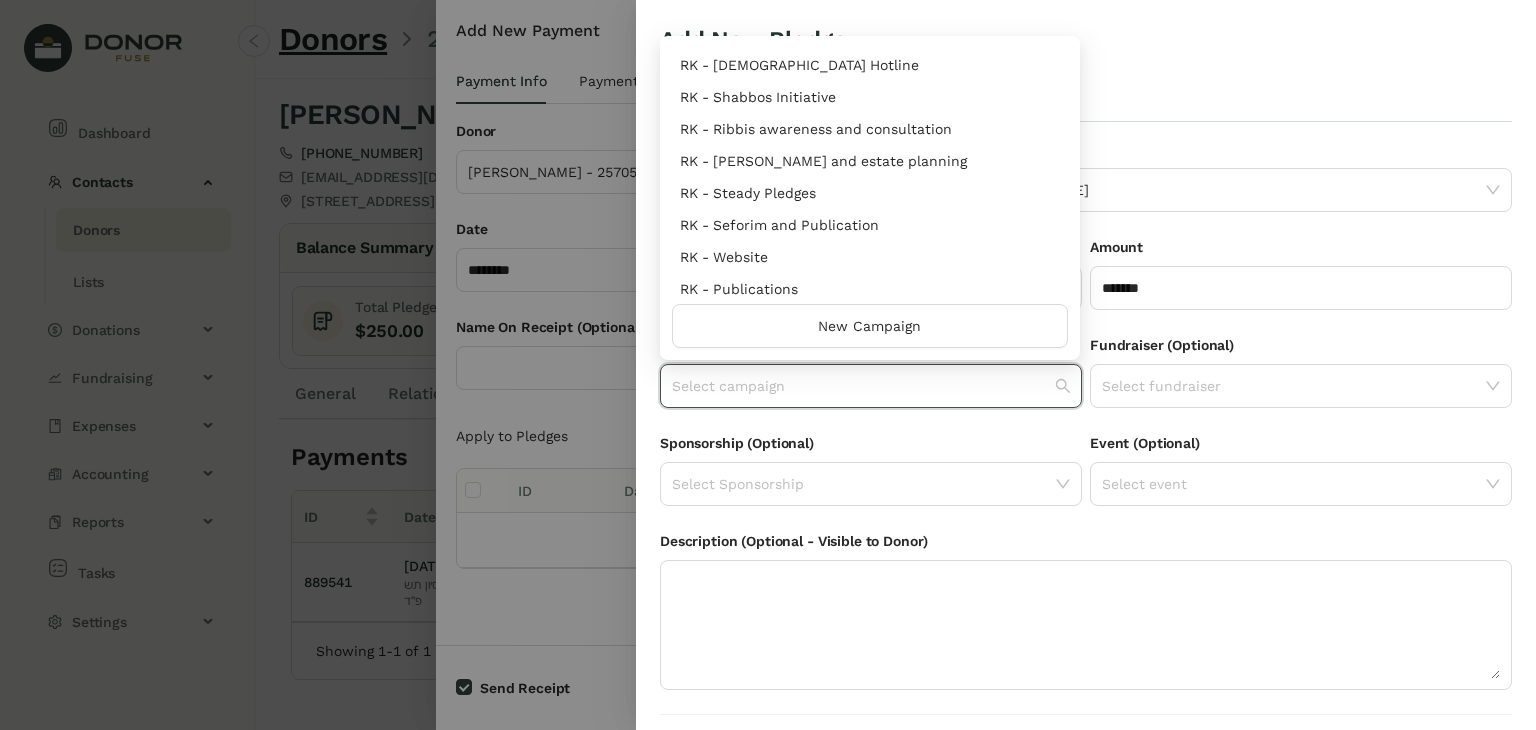 scroll, scrollTop: 960, scrollLeft: 0, axis: vertical 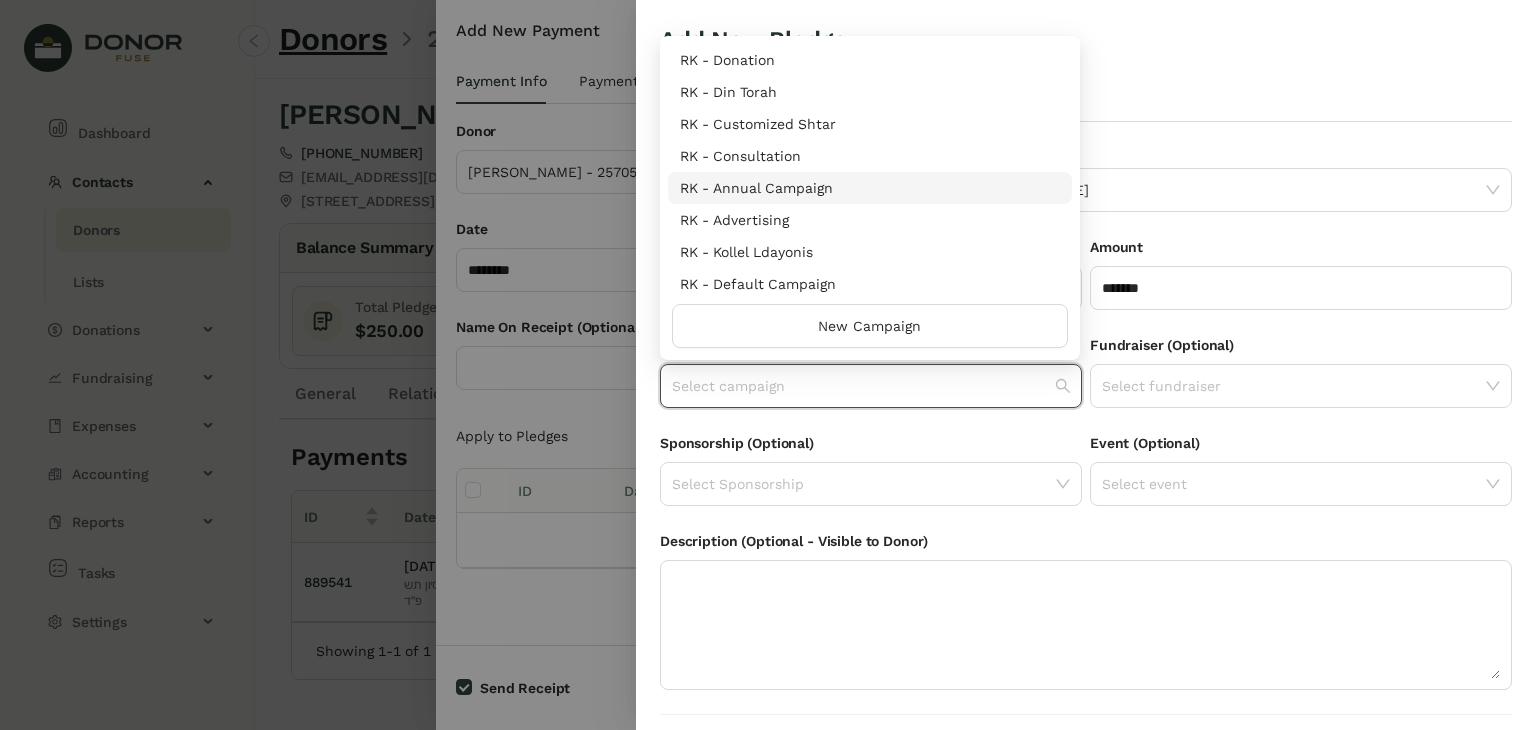 click on "RK - Annual Campaign" at bounding box center [870, 188] 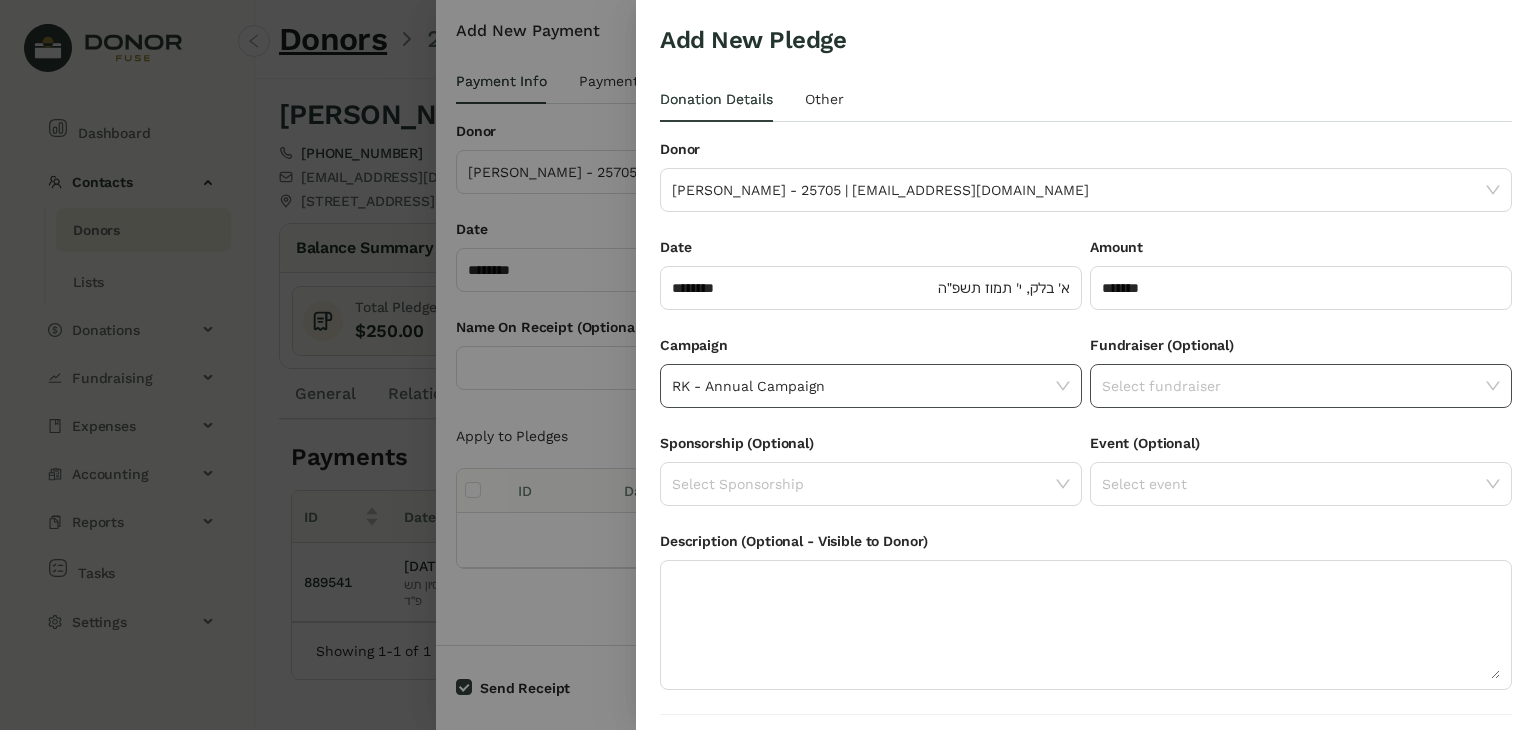 click on "Select fundraiser" 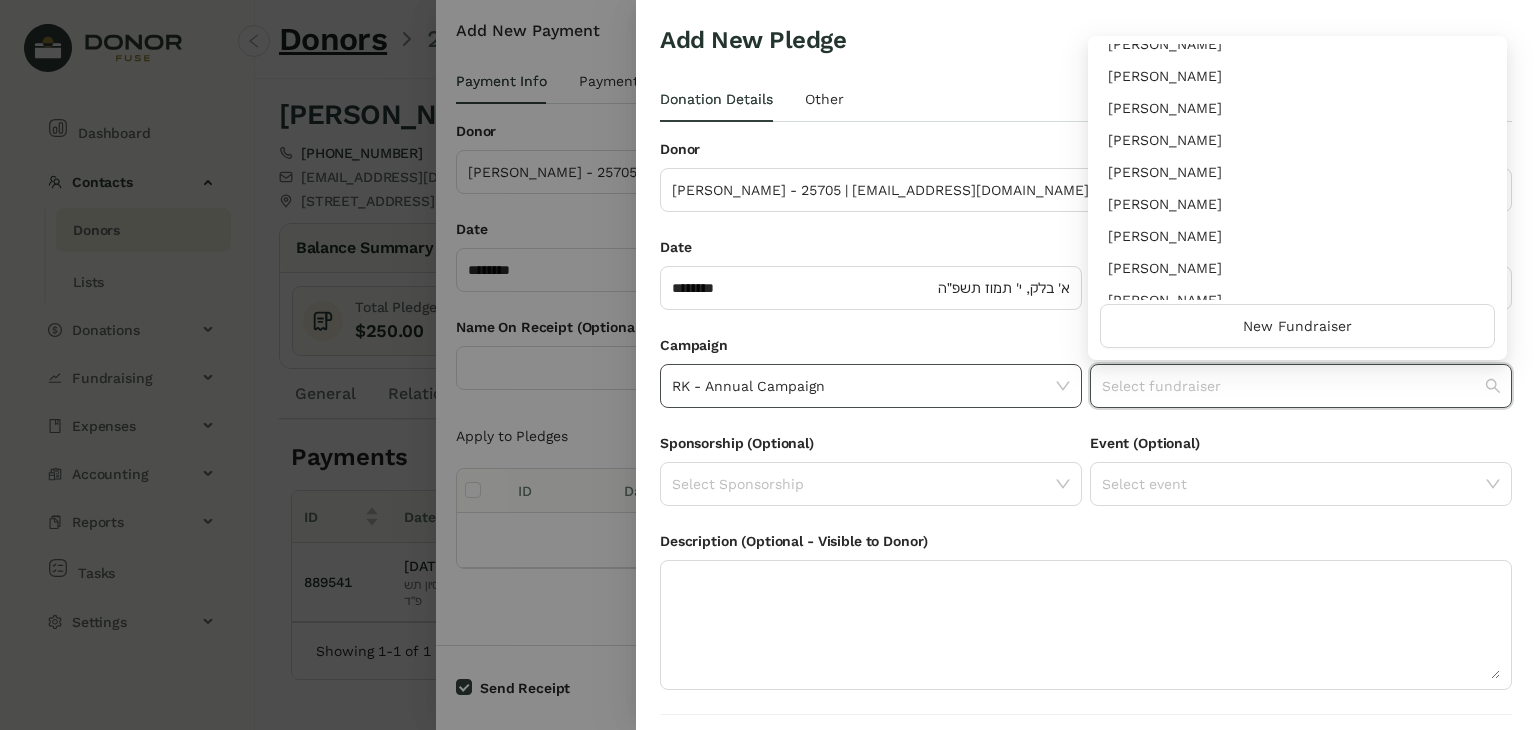 scroll, scrollTop: 224, scrollLeft: 0, axis: vertical 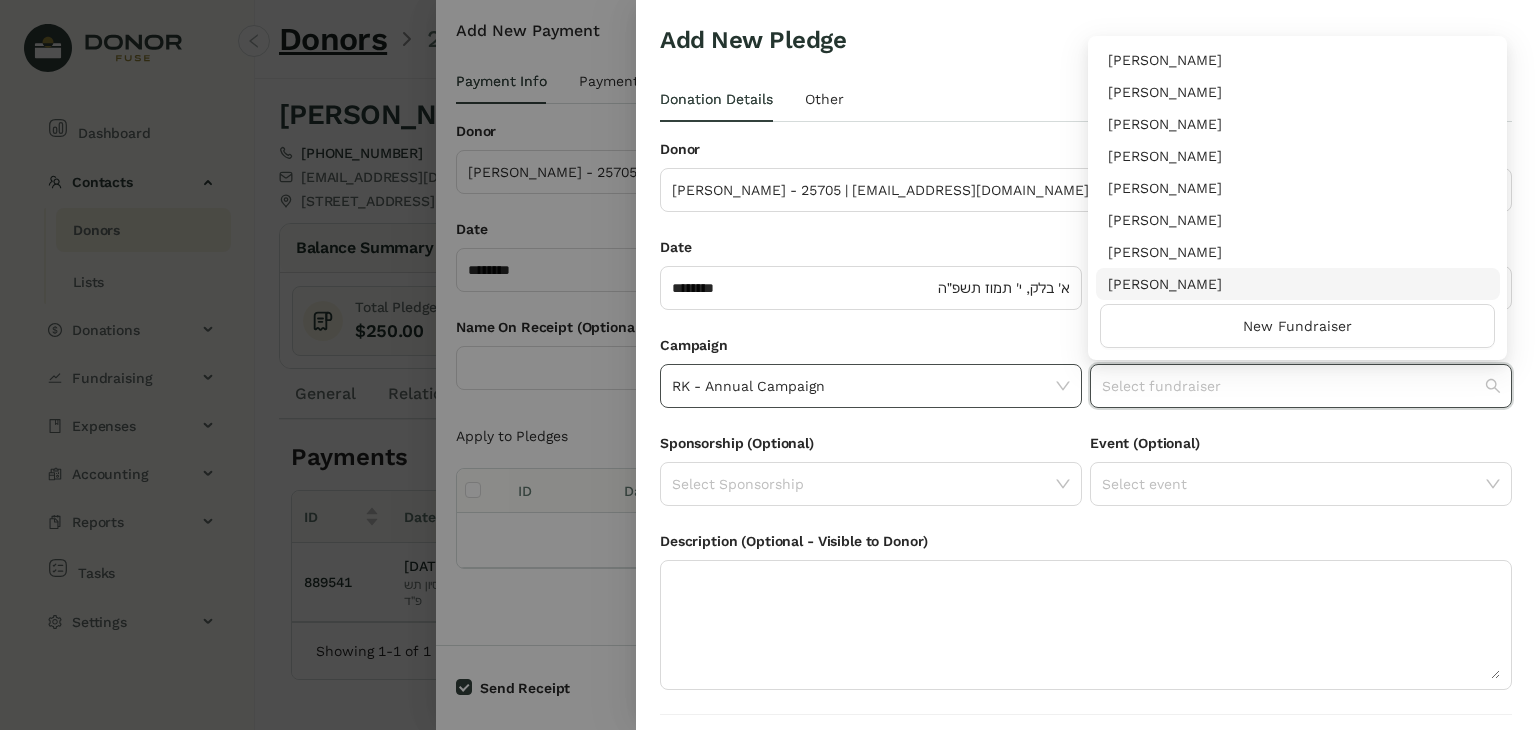 click on "[PERSON_NAME]" at bounding box center (1298, 284) 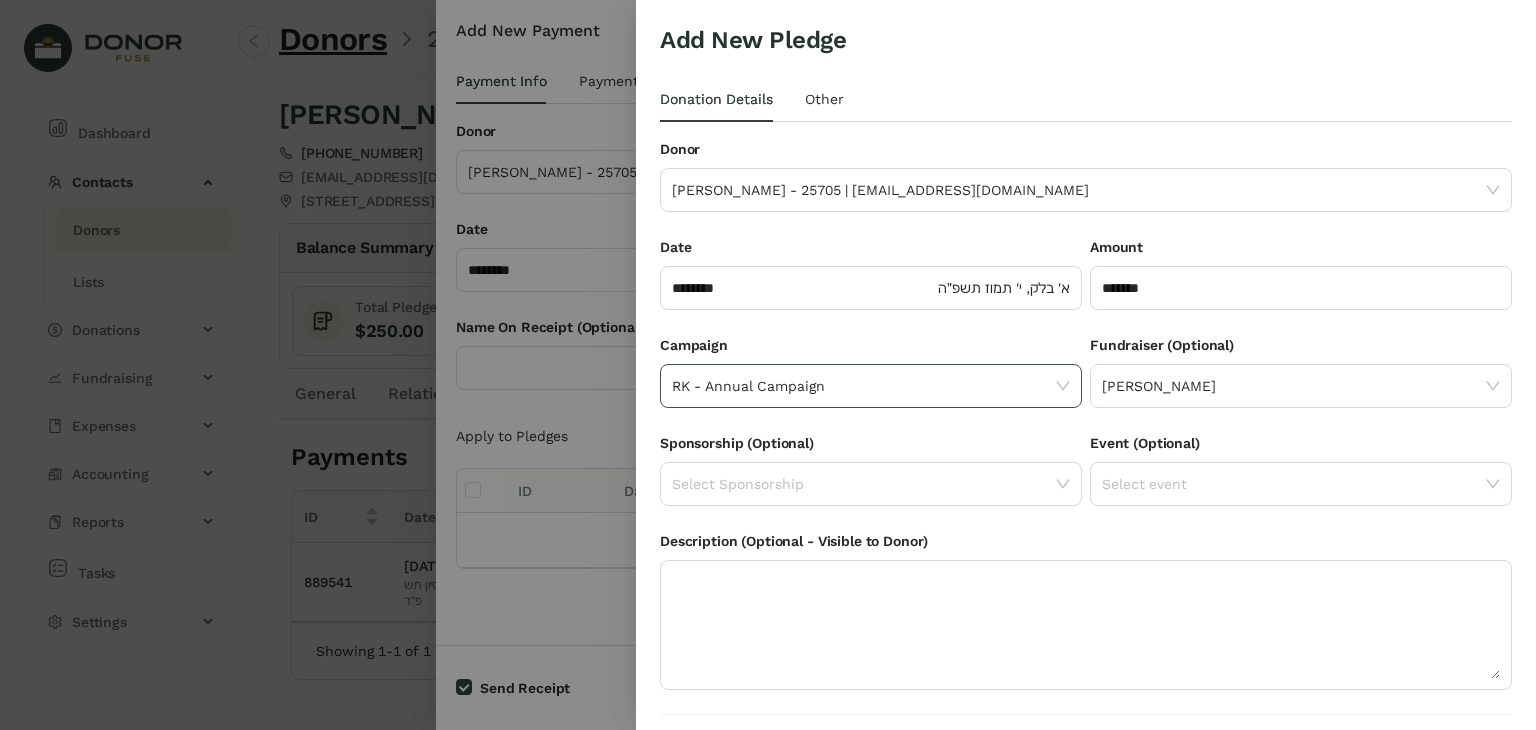 scroll, scrollTop: 54, scrollLeft: 0, axis: vertical 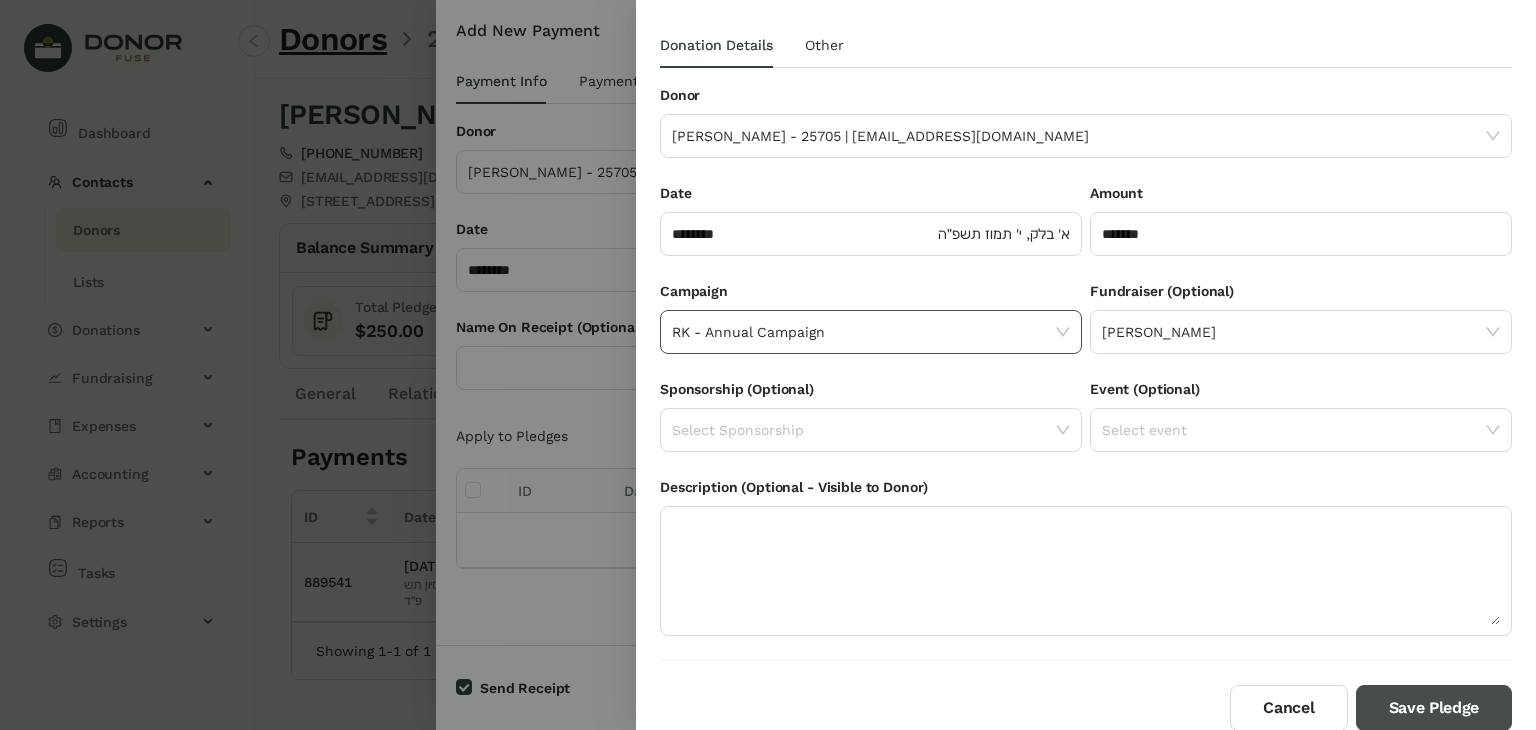 click on "Save Pledge" at bounding box center [1434, 708] 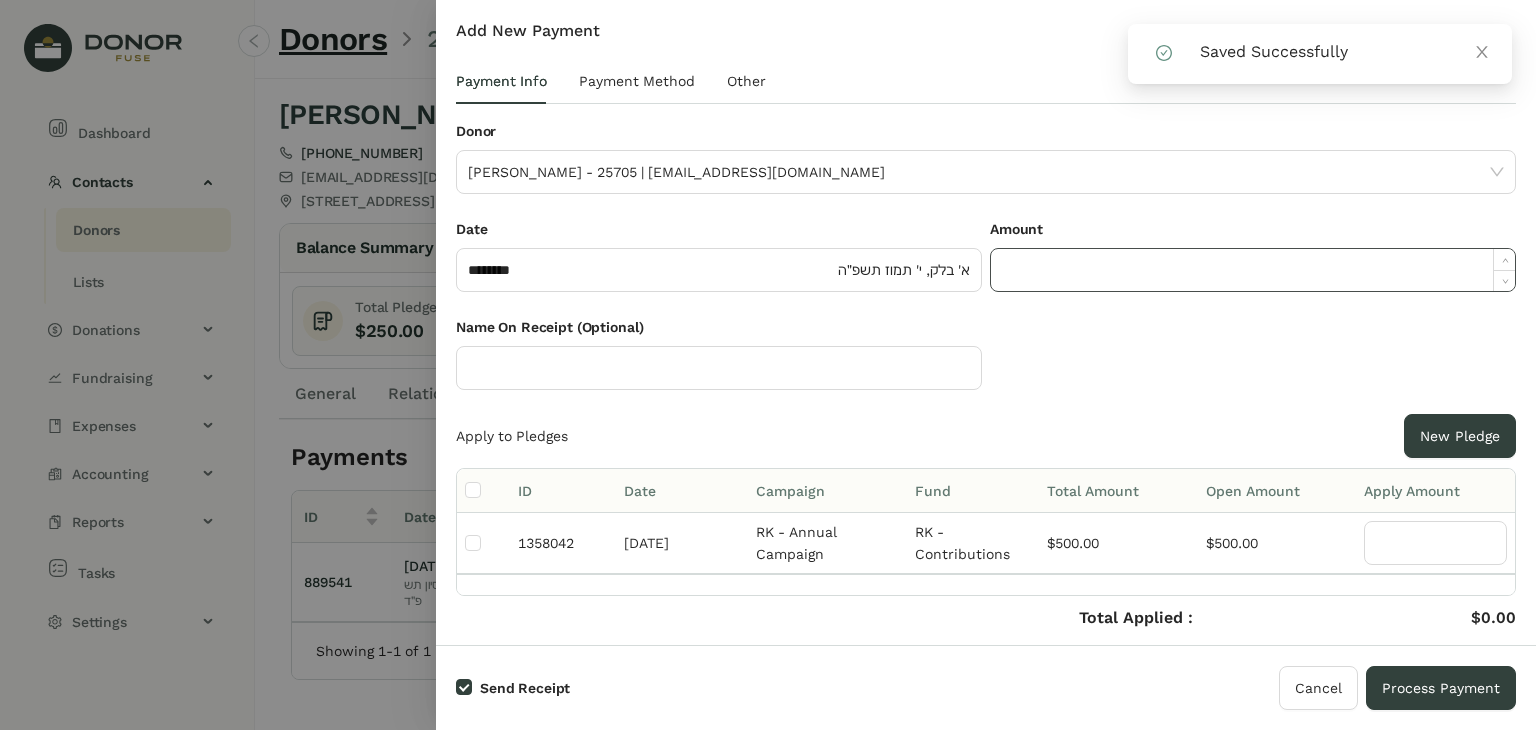 click 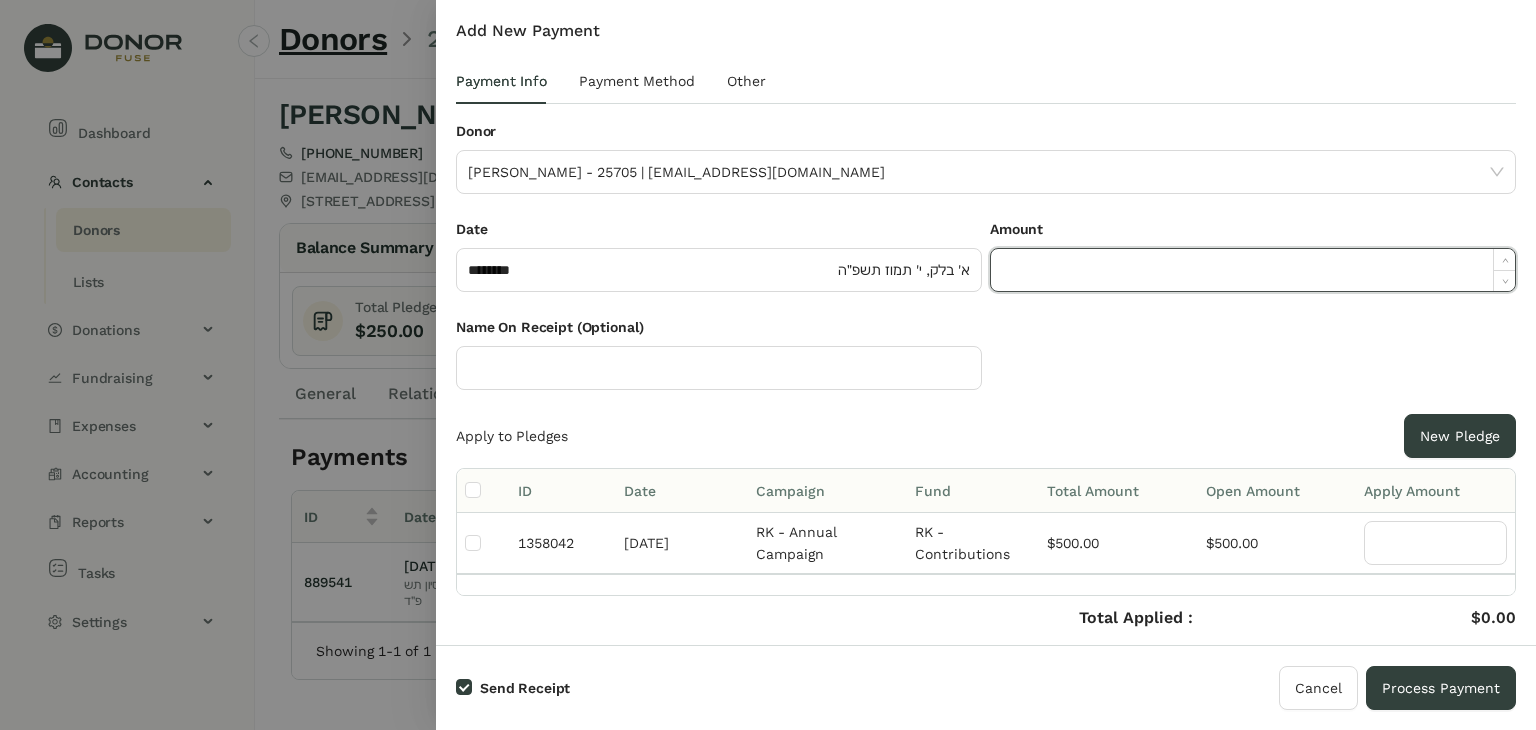 paste on "******" 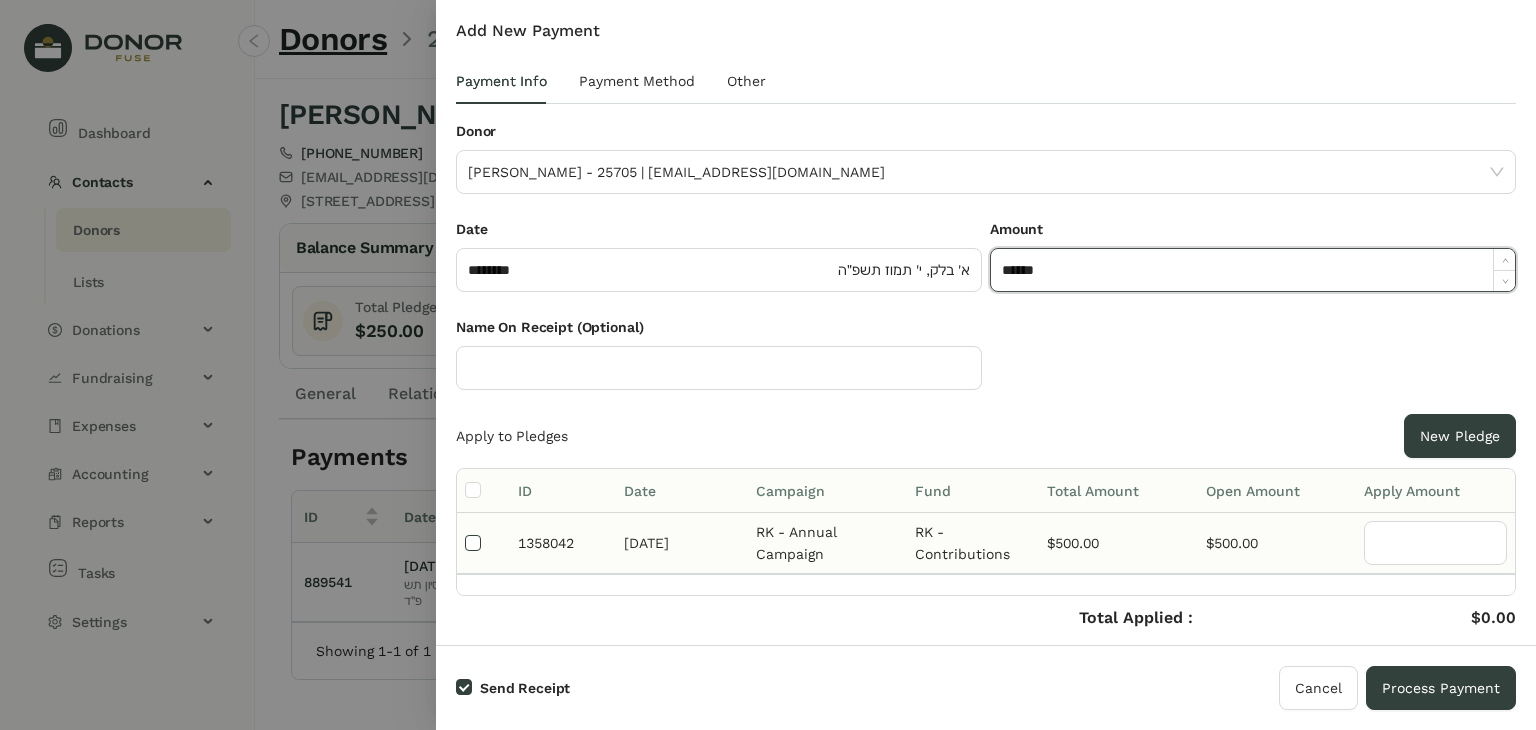 type on "*******" 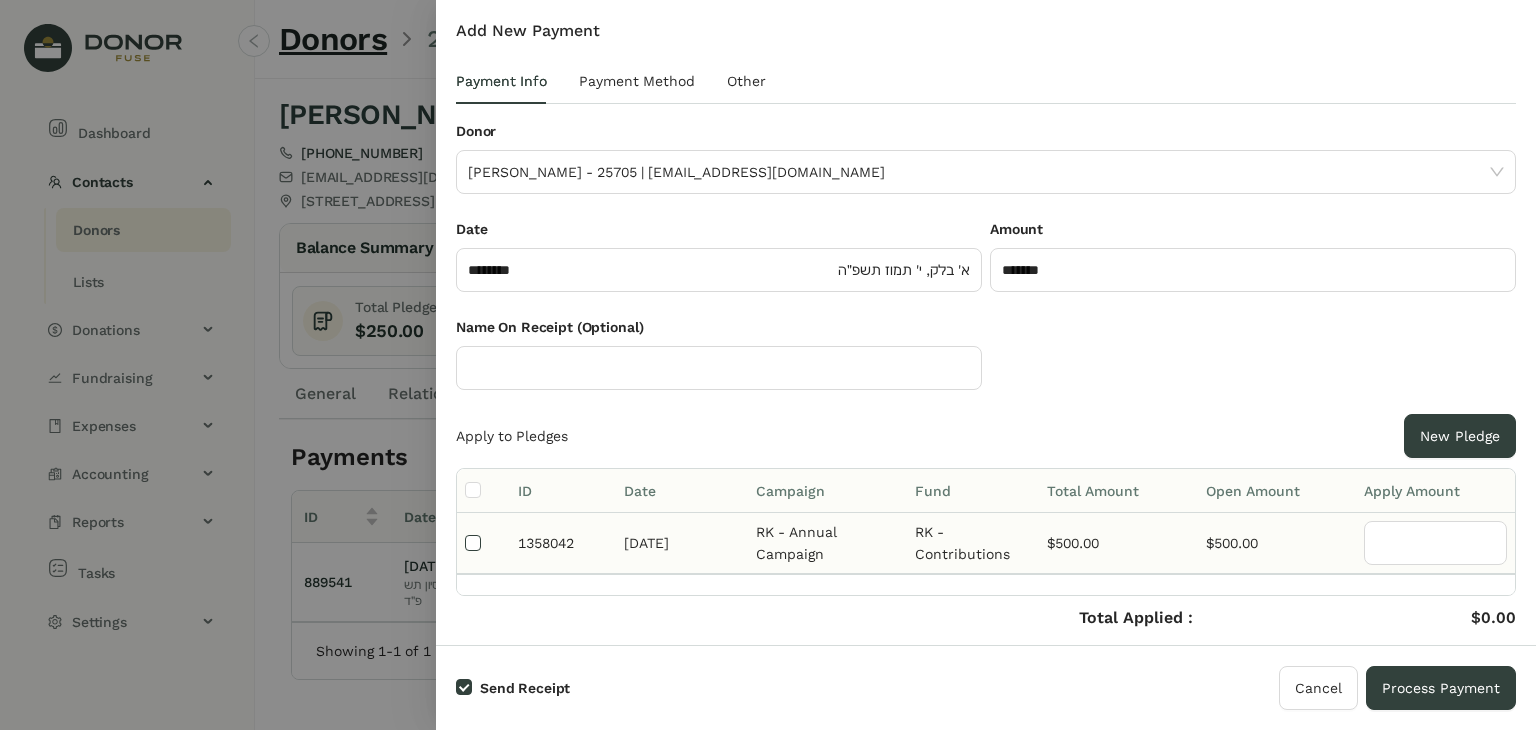 type on "***" 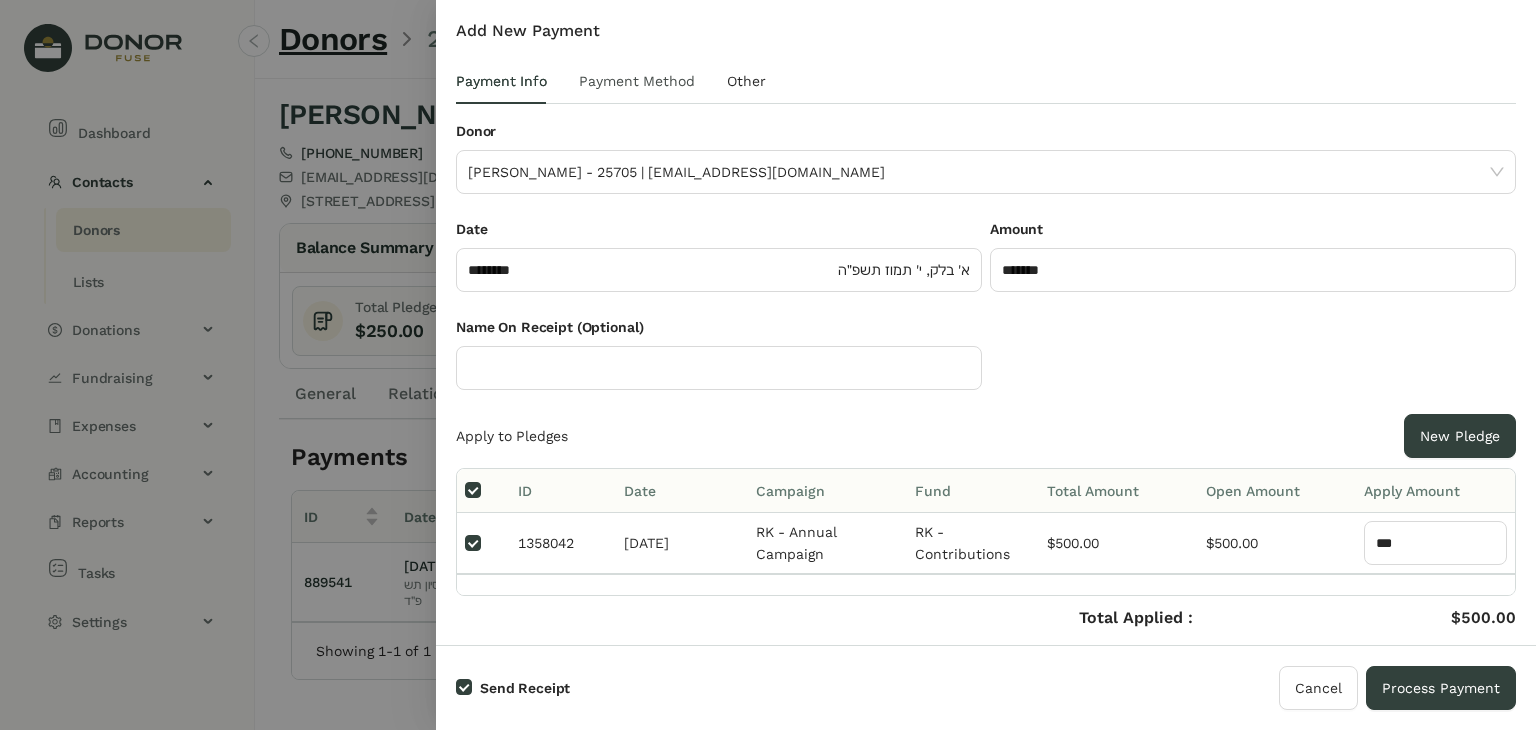 click on "Payment Method" at bounding box center [637, 81] 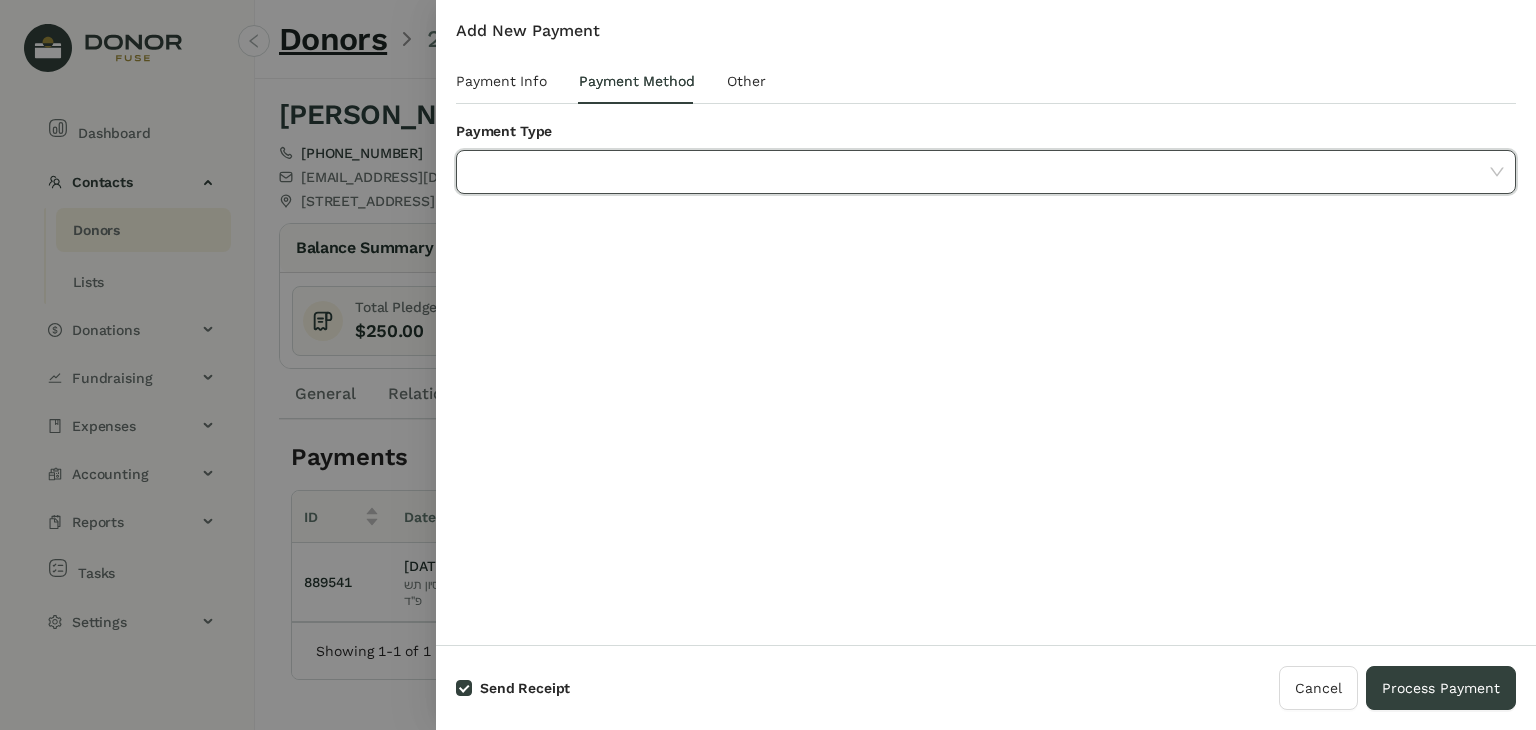 click 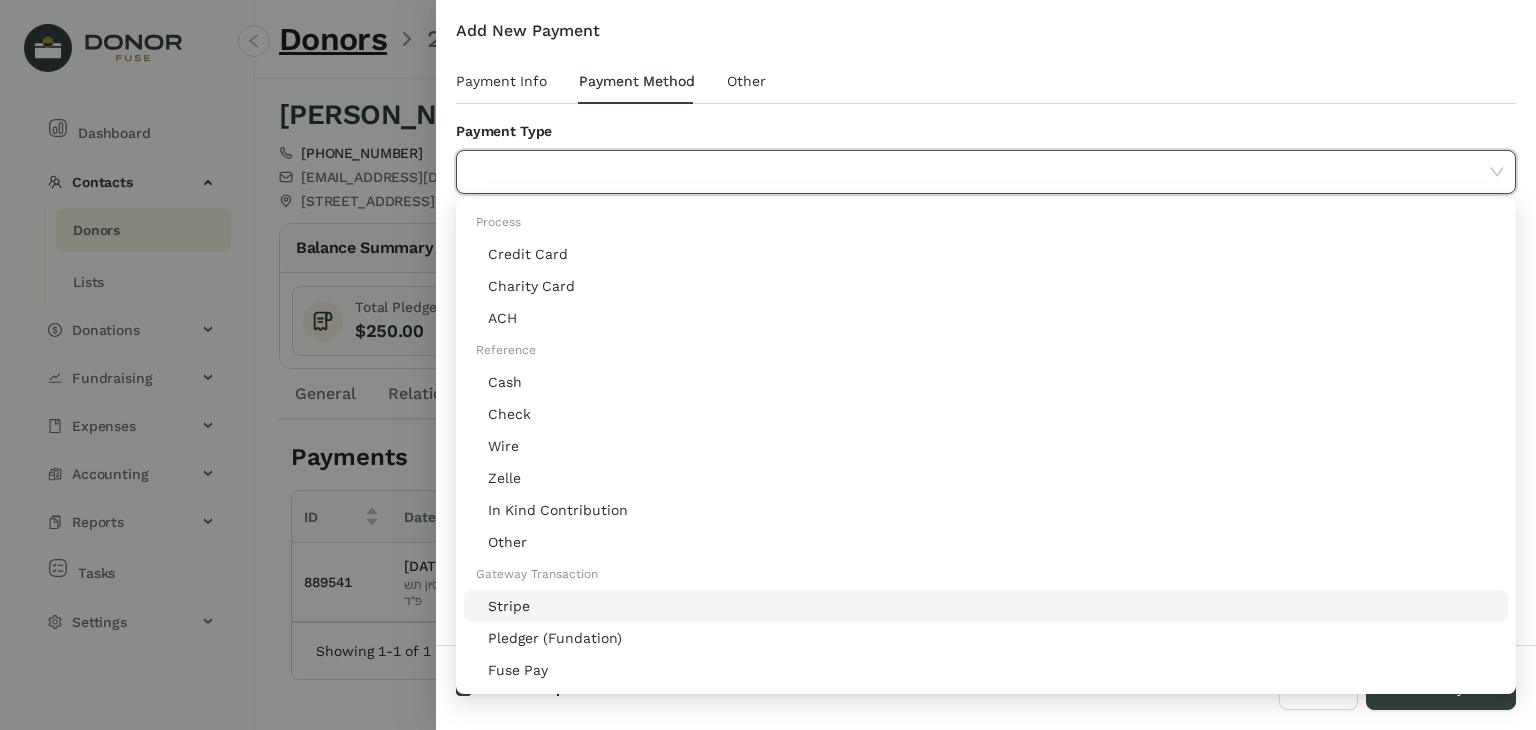 click on "Stripe" 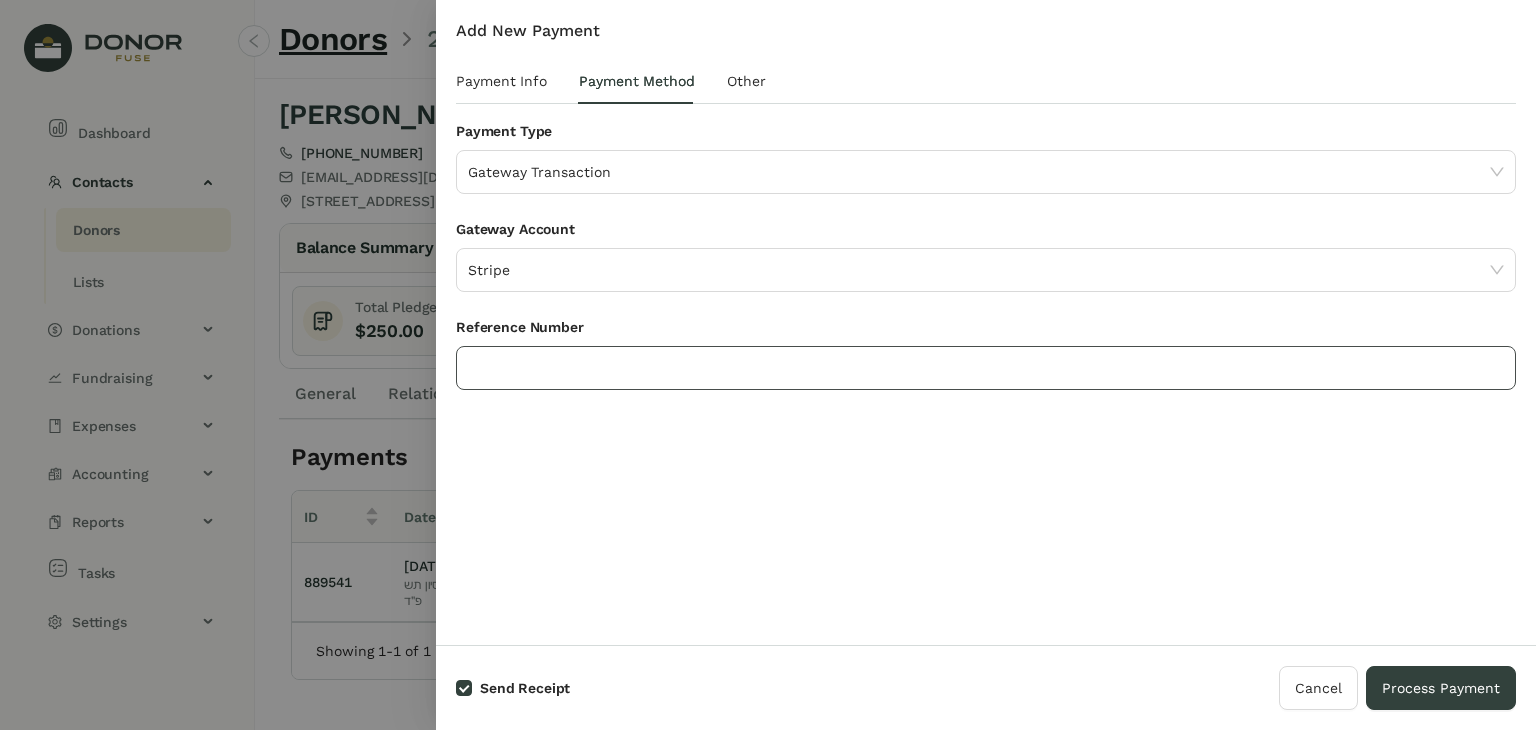 click 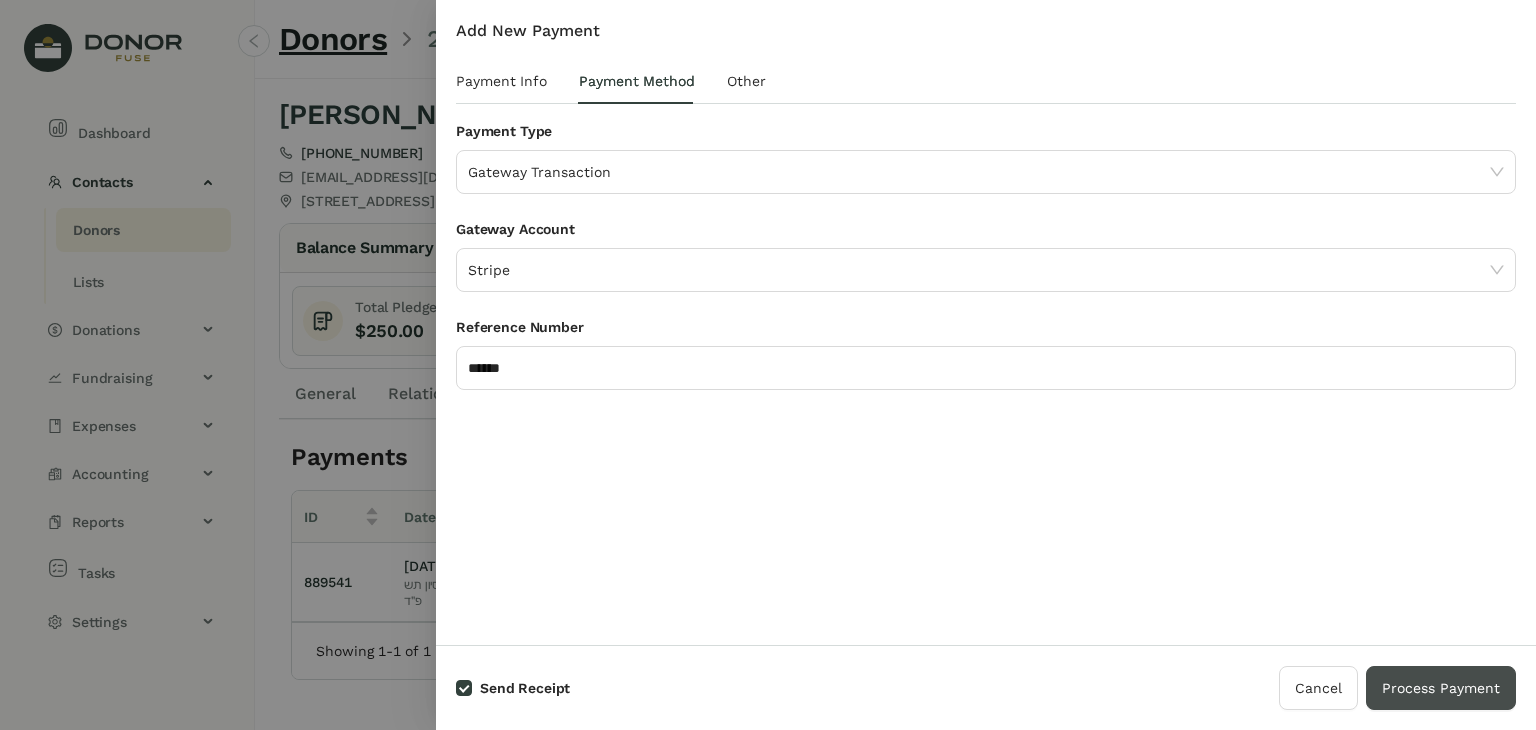 click on "Process Payment" at bounding box center (1441, 688) 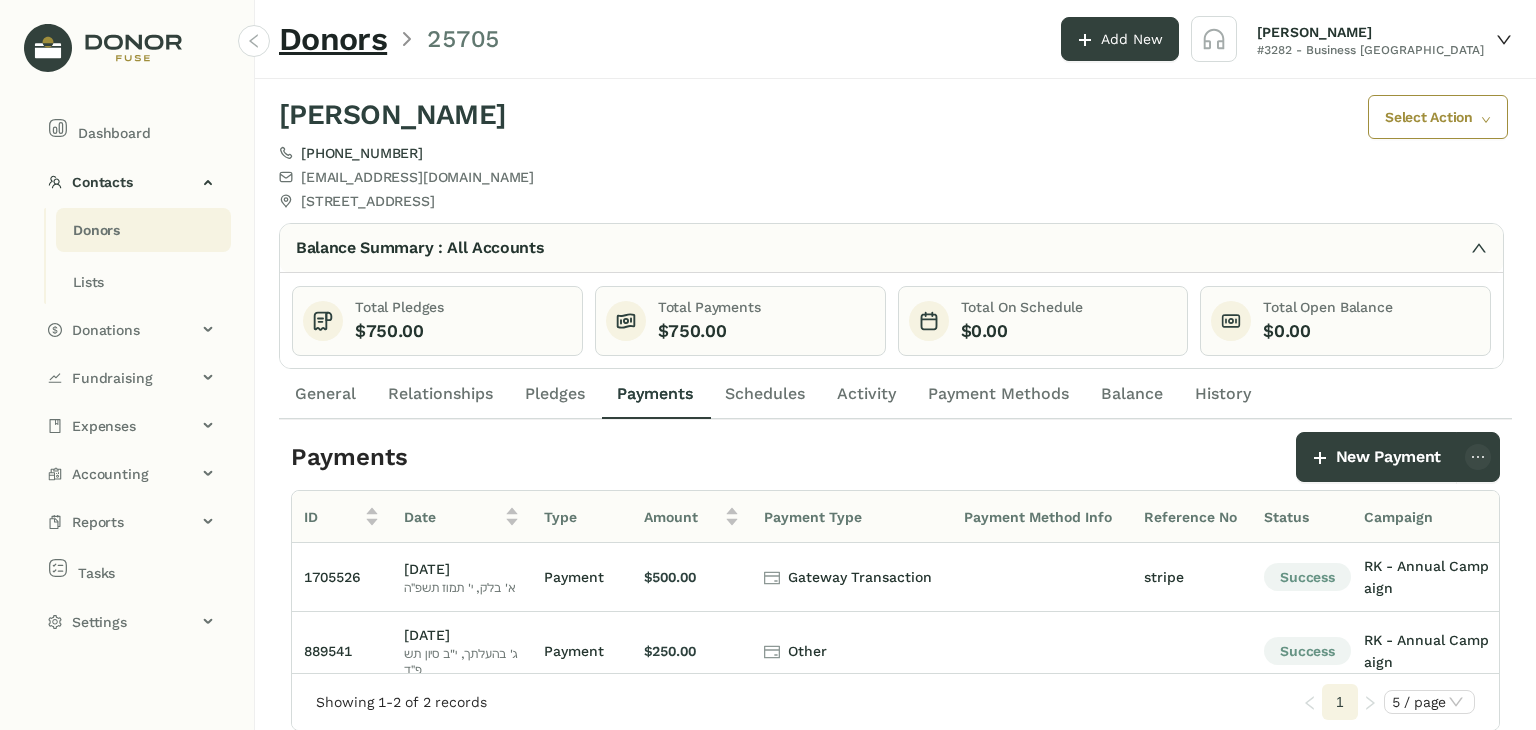 click on "Donors" 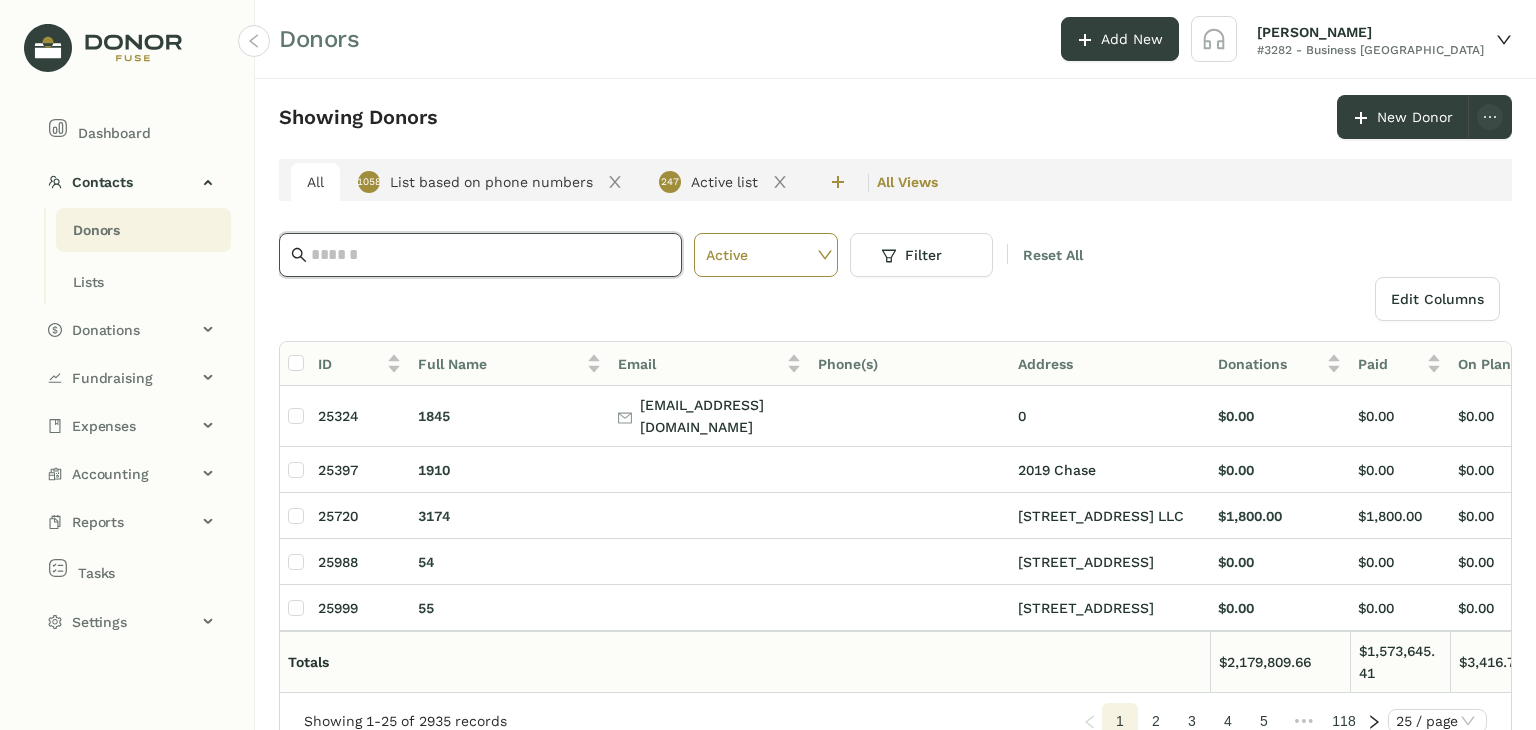 click 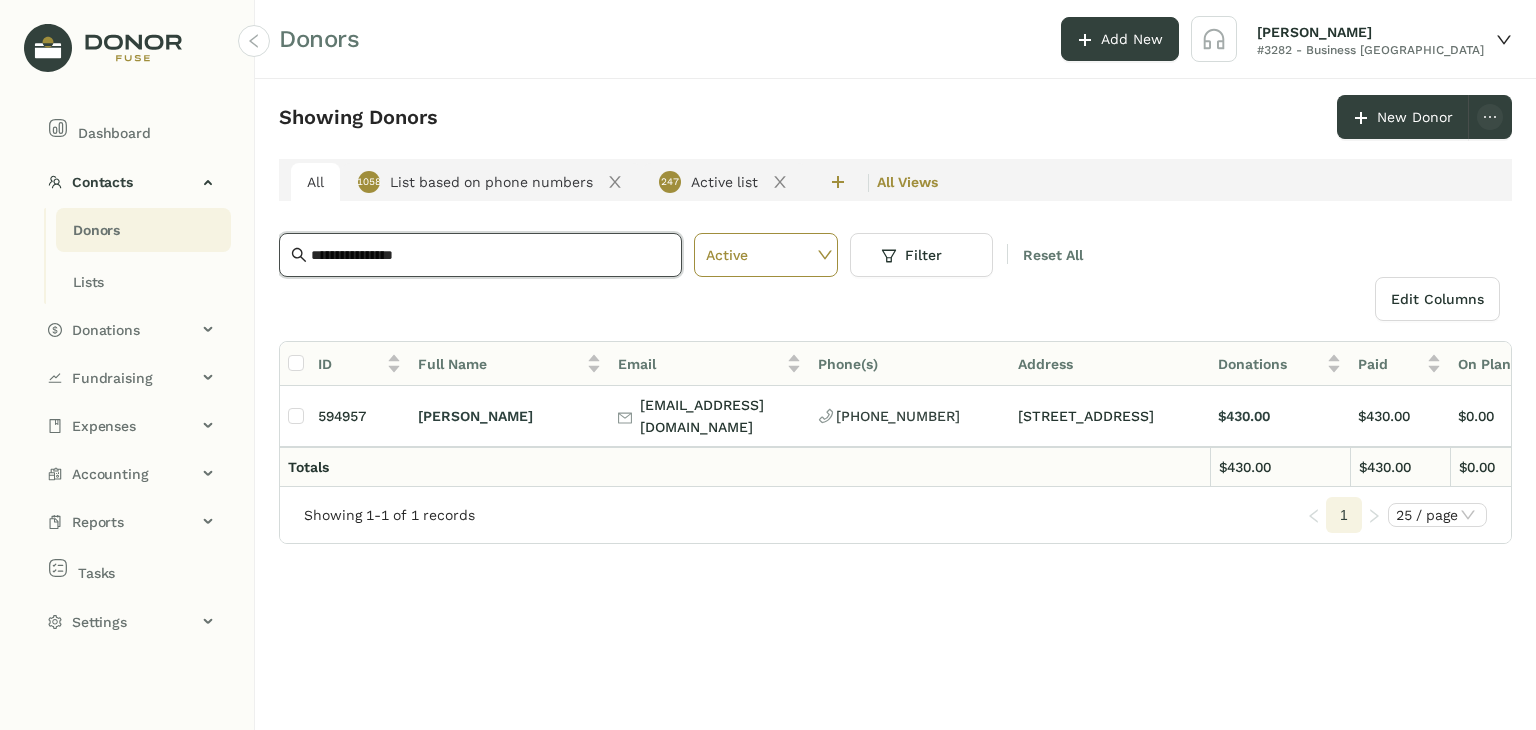 type on "**********" 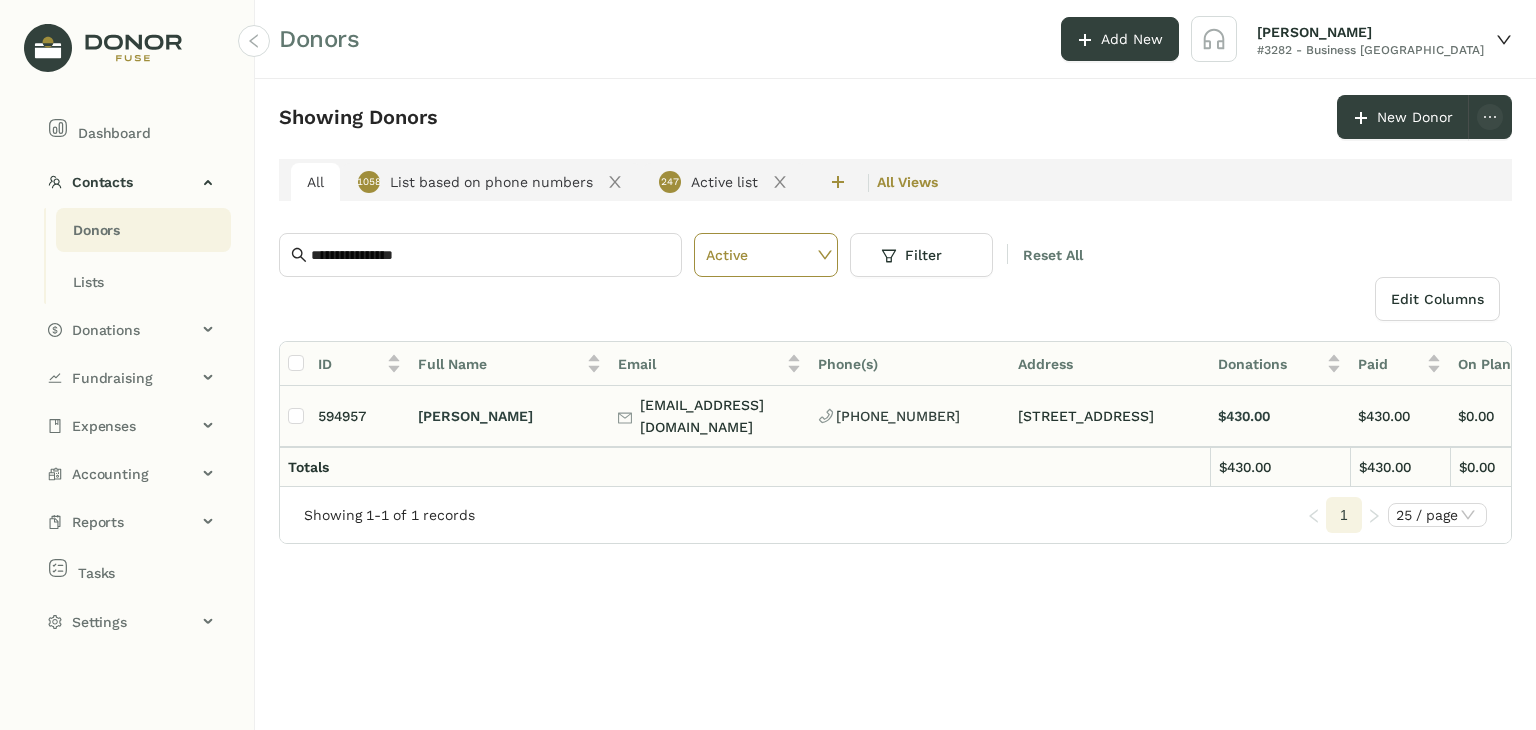 click on "[PERSON_NAME]" 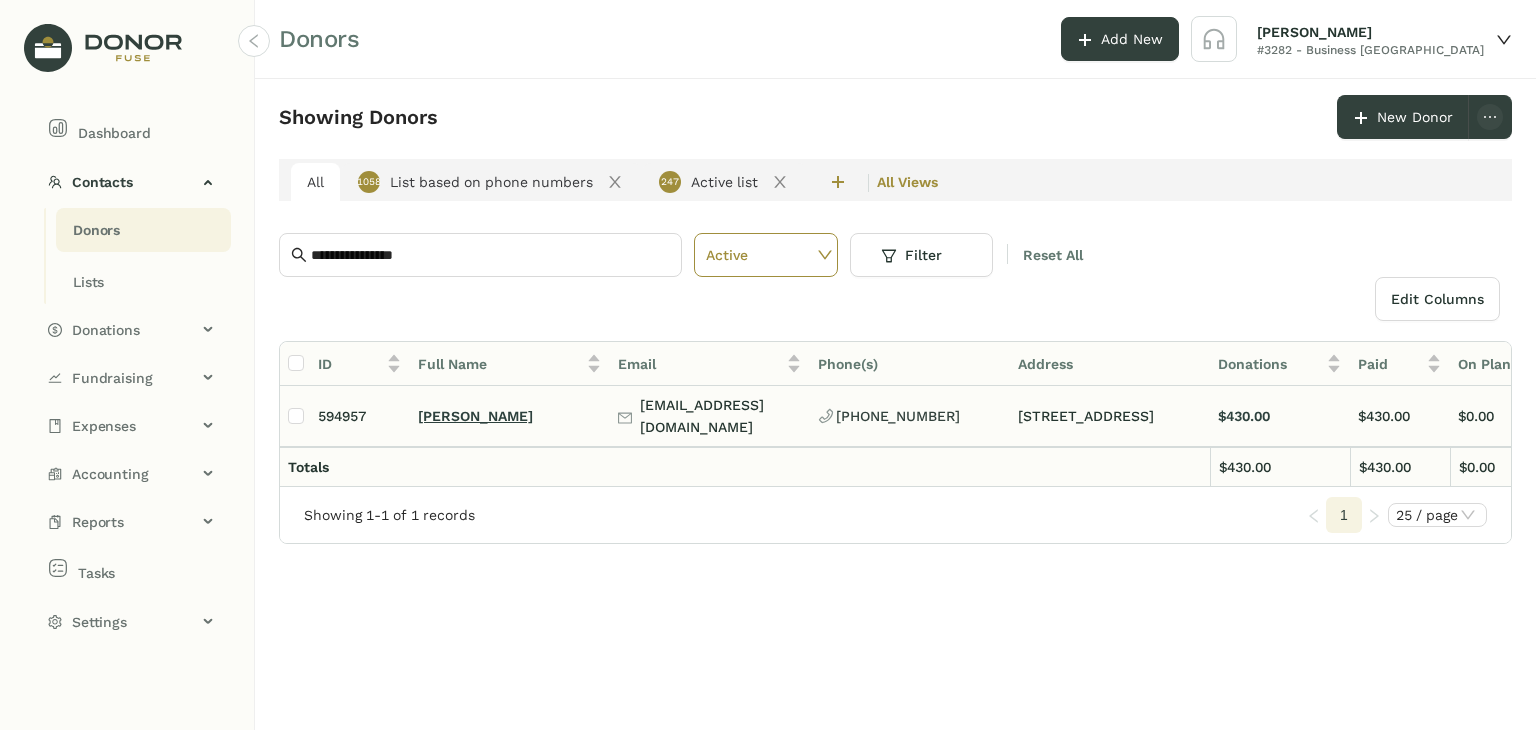 click on "[PERSON_NAME]" 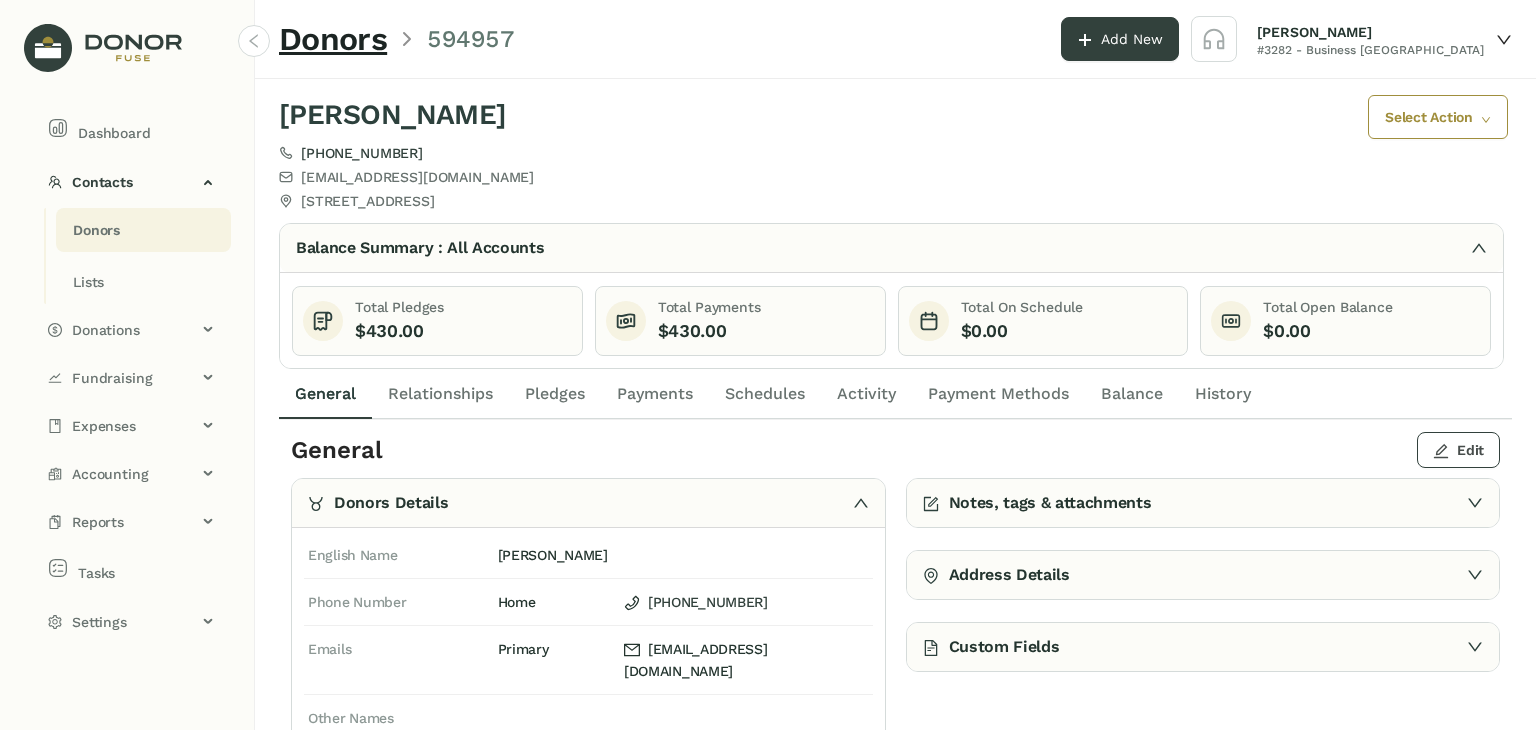 click 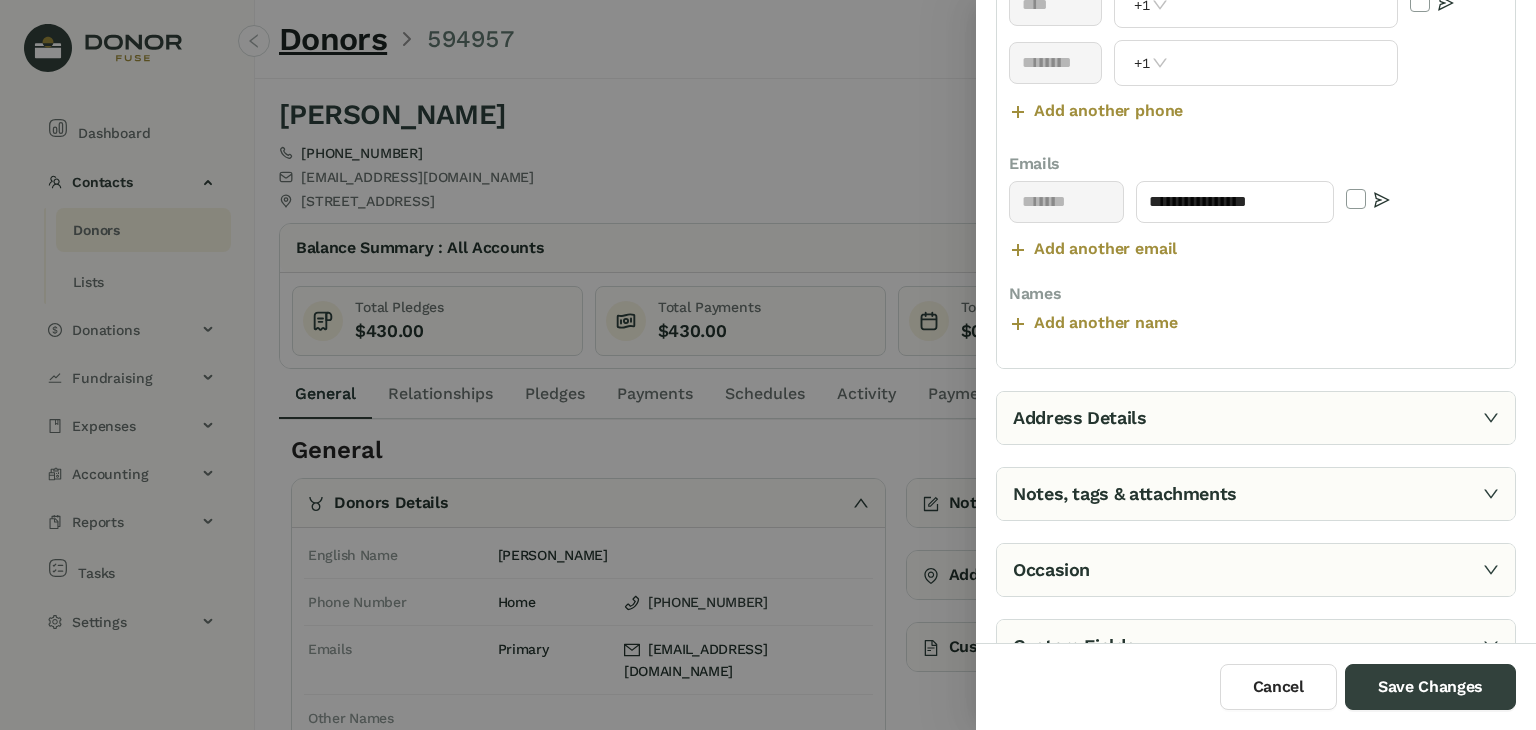 scroll, scrollTop: 479, scrollLeft: 0, axis: vertical 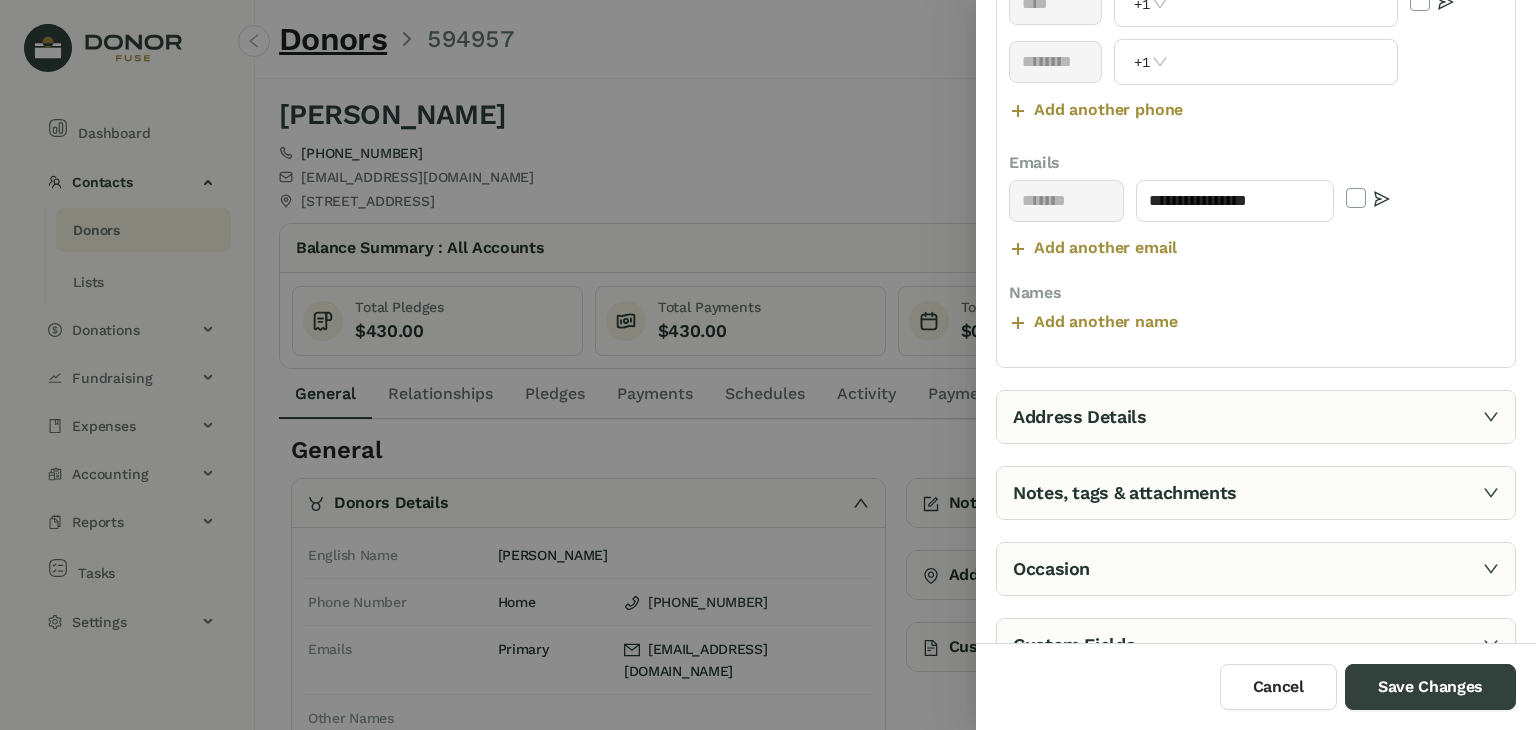 click 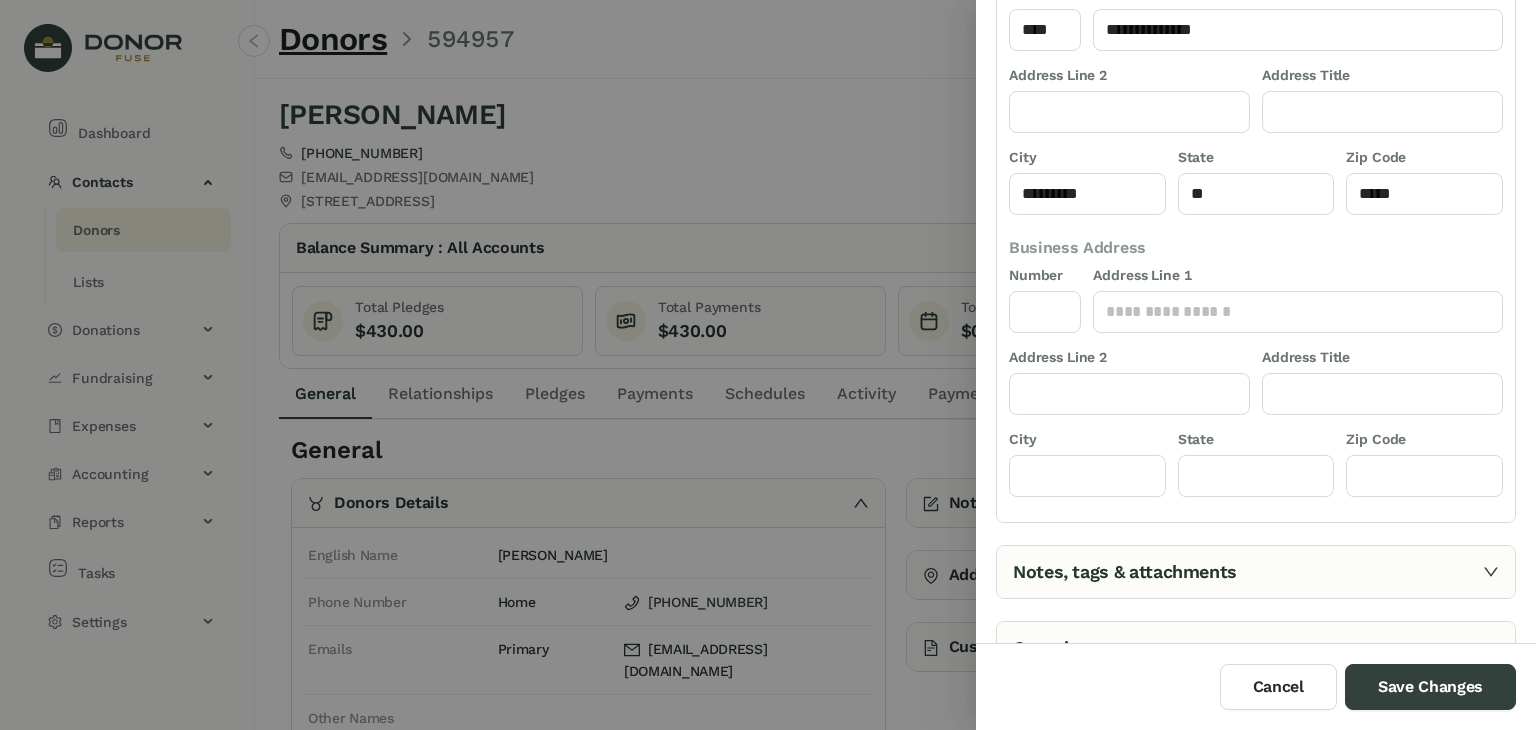 scroll, scrollTop: 328, scrollLeft: 0, axis: vertical 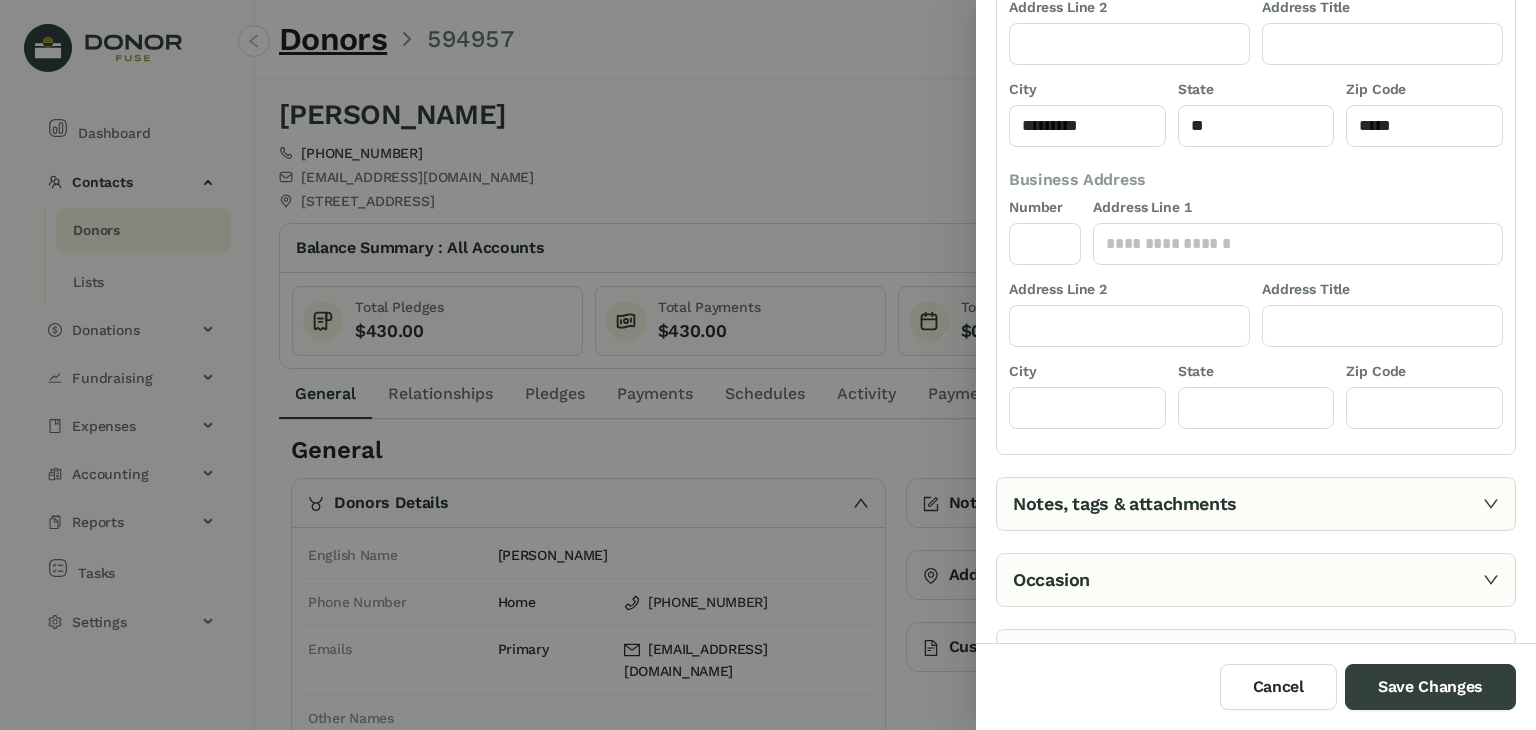 click on "Notes, tags & attachments" at bounding box center [1256, 504] 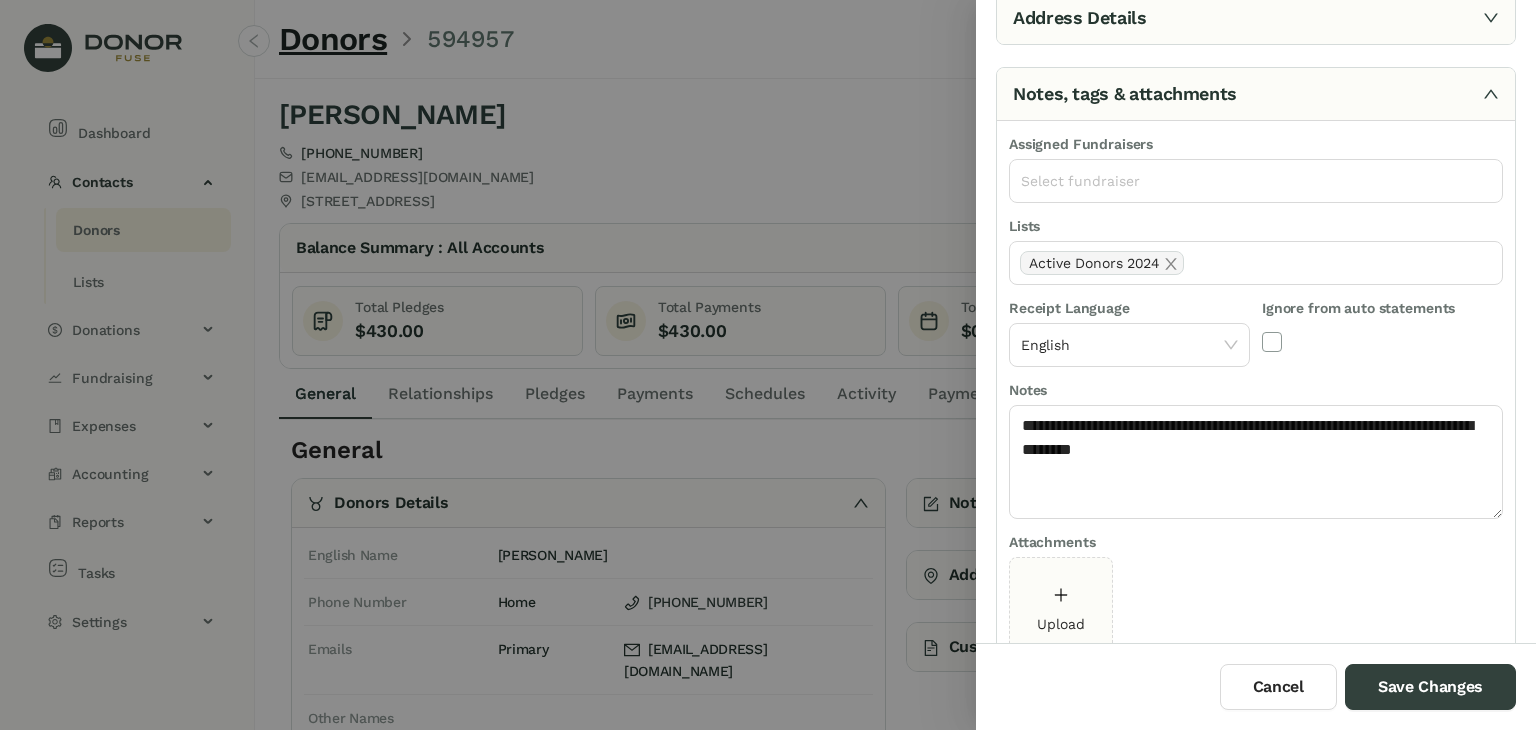scroll, scrollTop: 146, scrollLeft: 0, axis: vertical 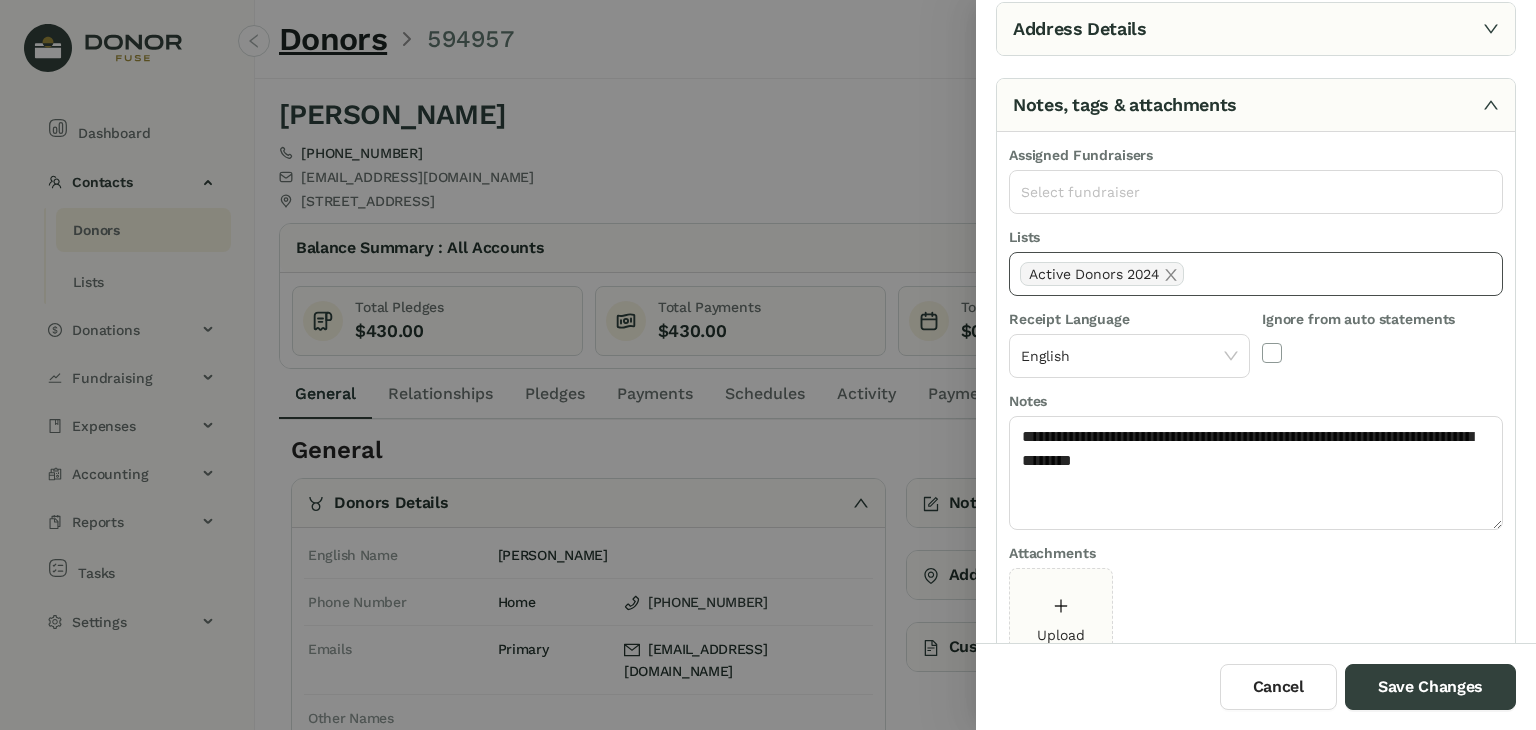 click on "Active Donors 2024" 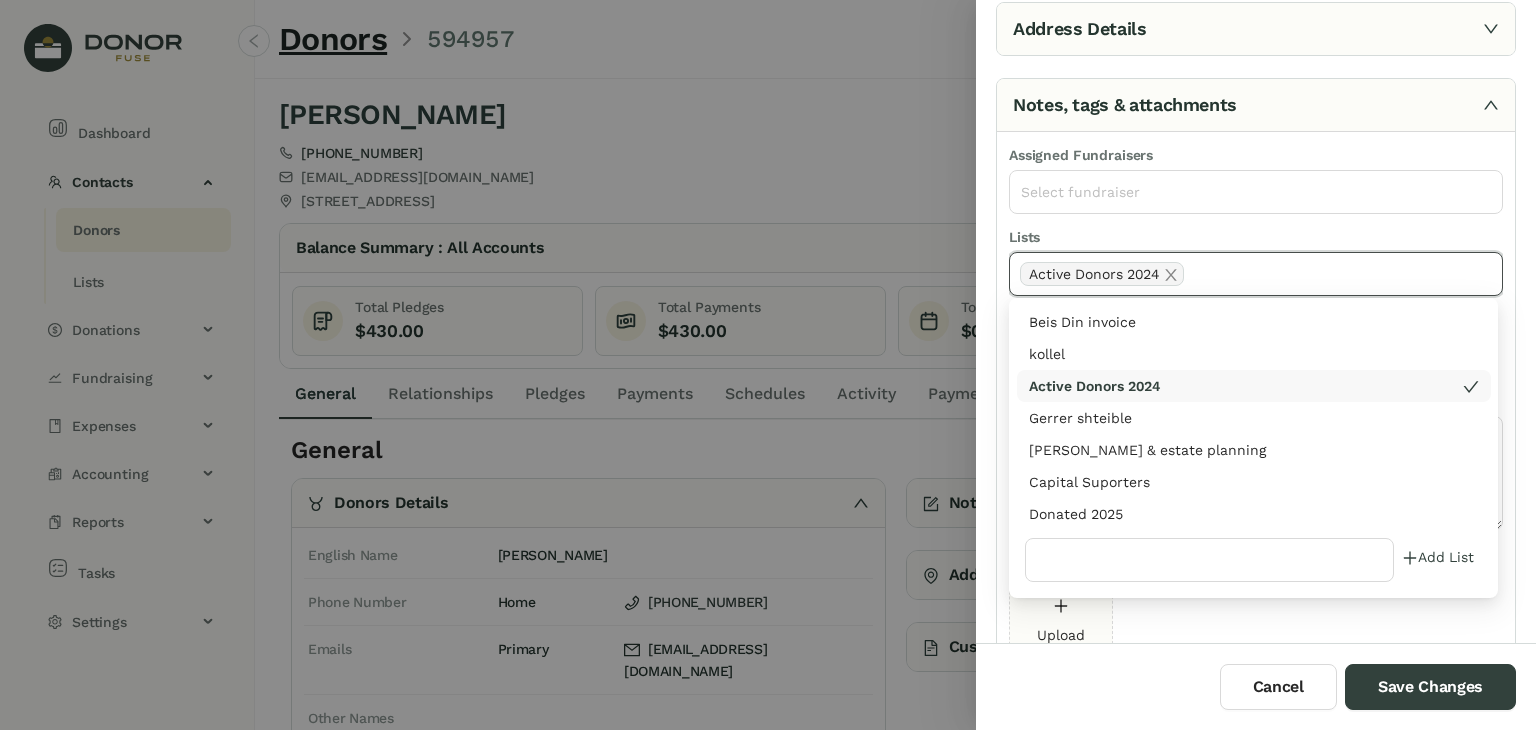 click on "Donated 2025" at bounding box center [1254, 514] 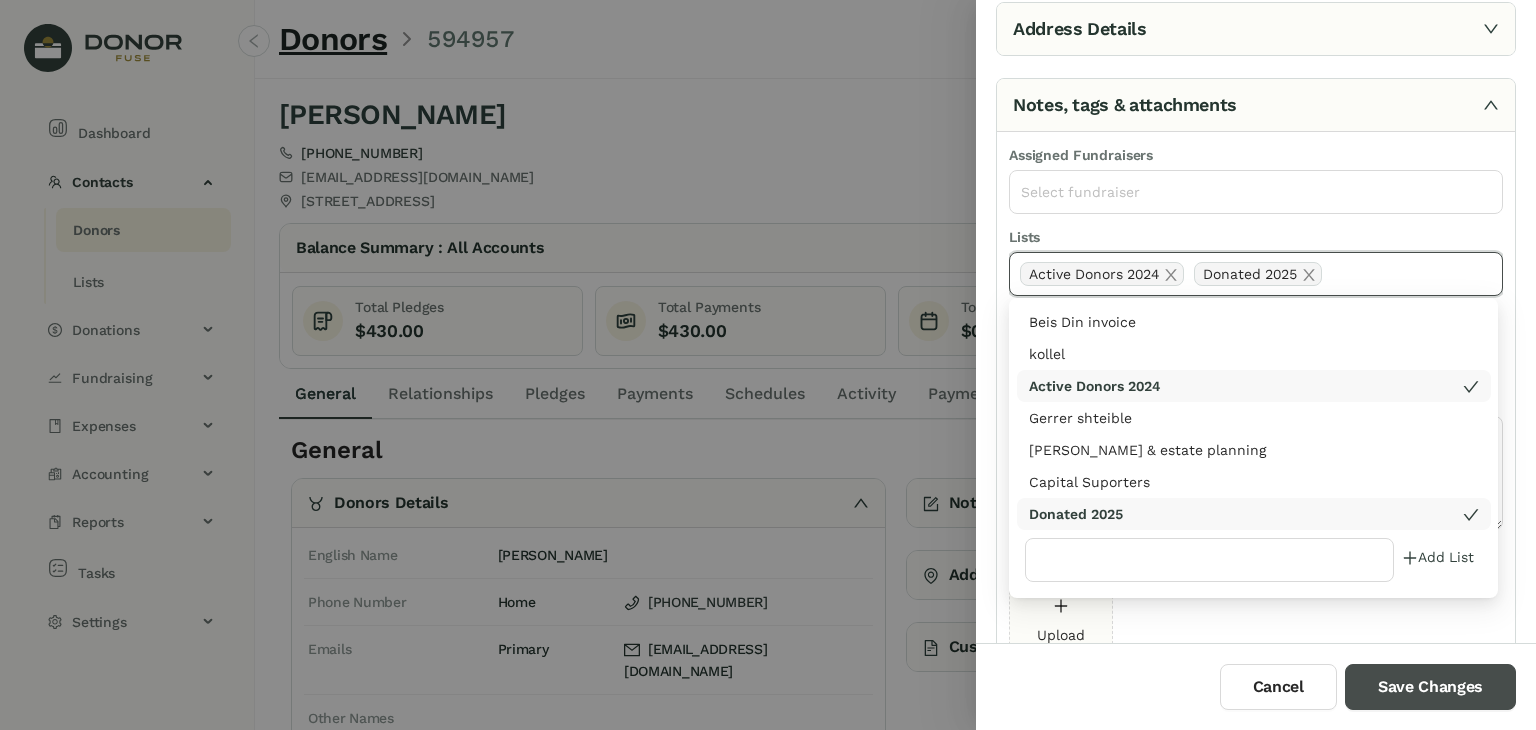 click on "Save Changes" at bounding box center [1430, 687] 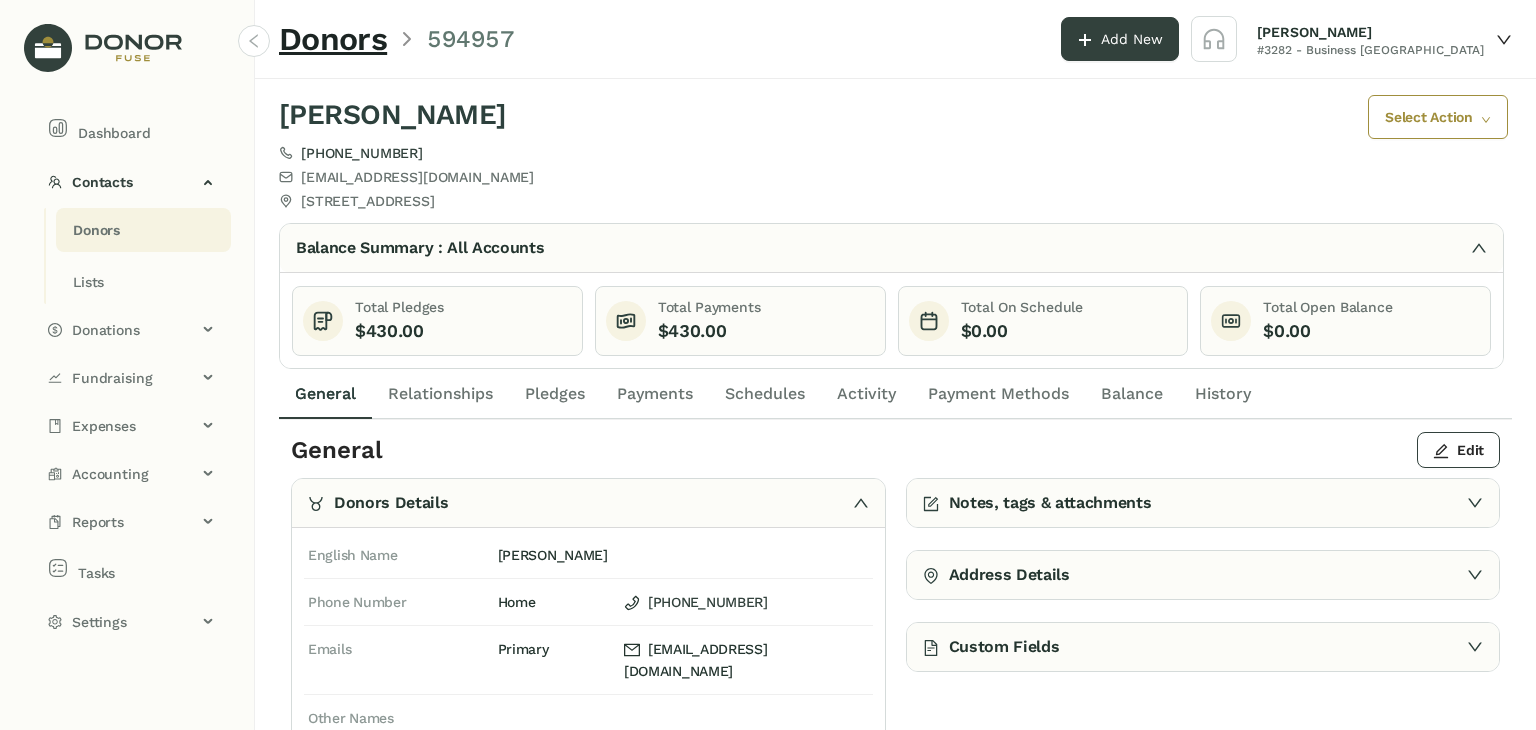 click on "Payments" 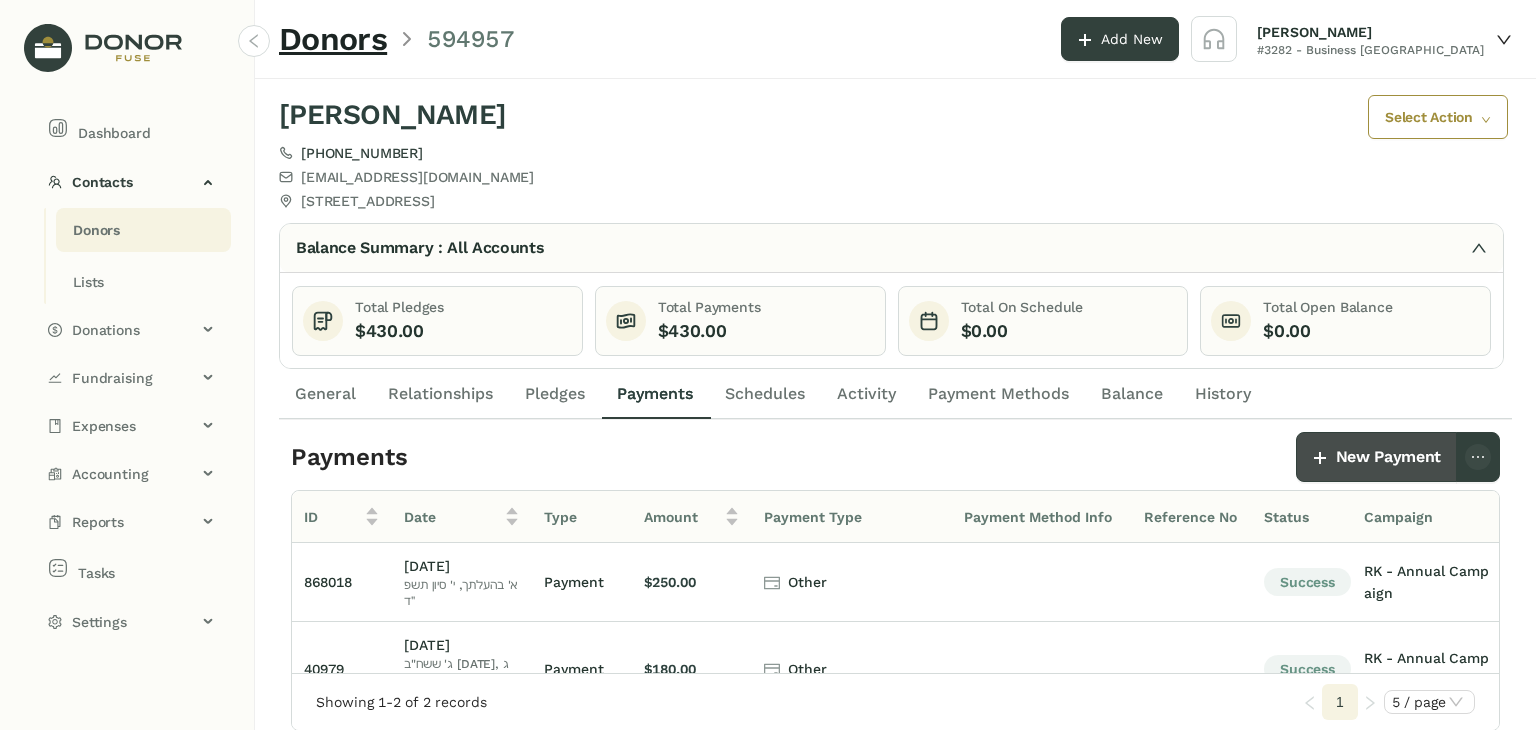 click on "New Payment" 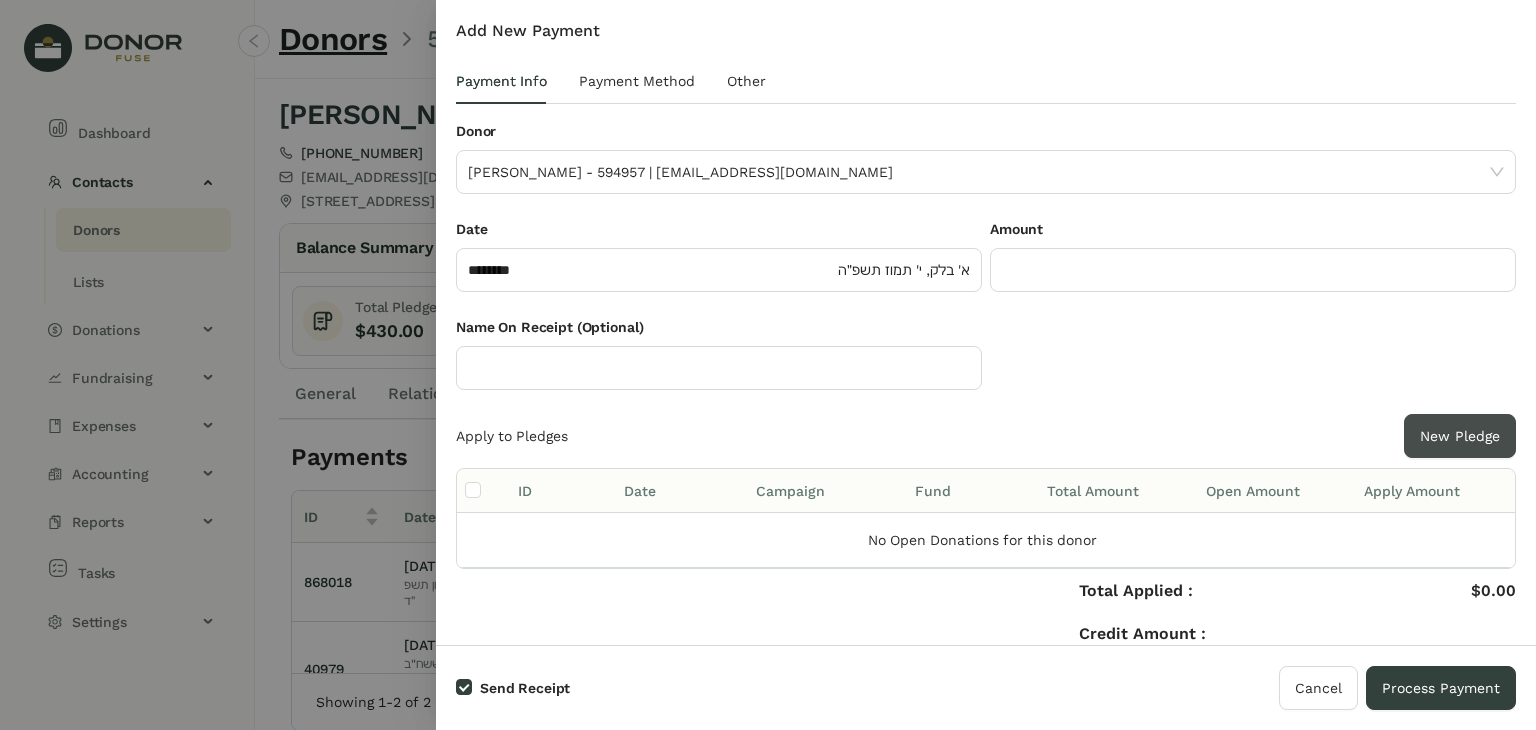 click on "New Pledge" at bounding box center [1460, 436] 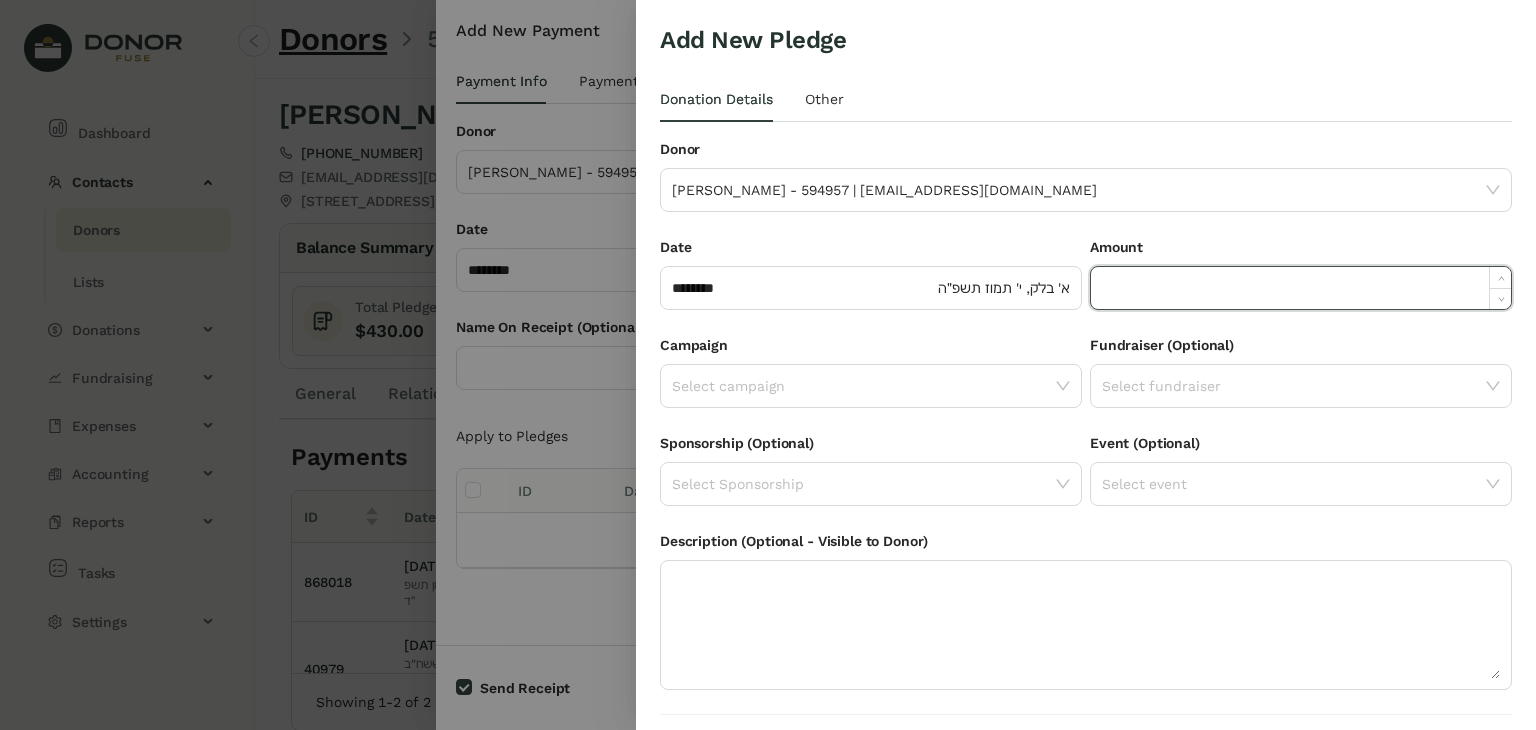 click 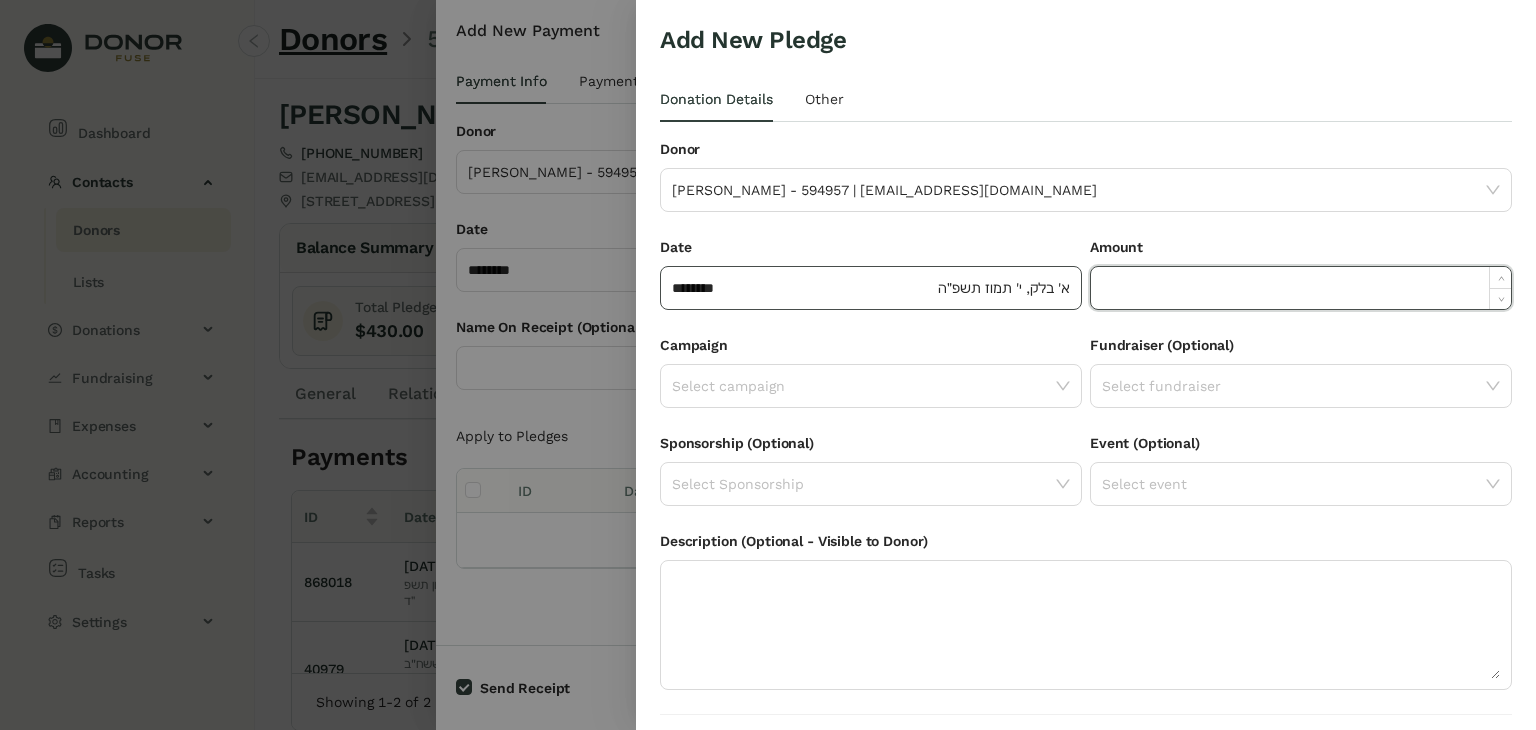 paste on "******" 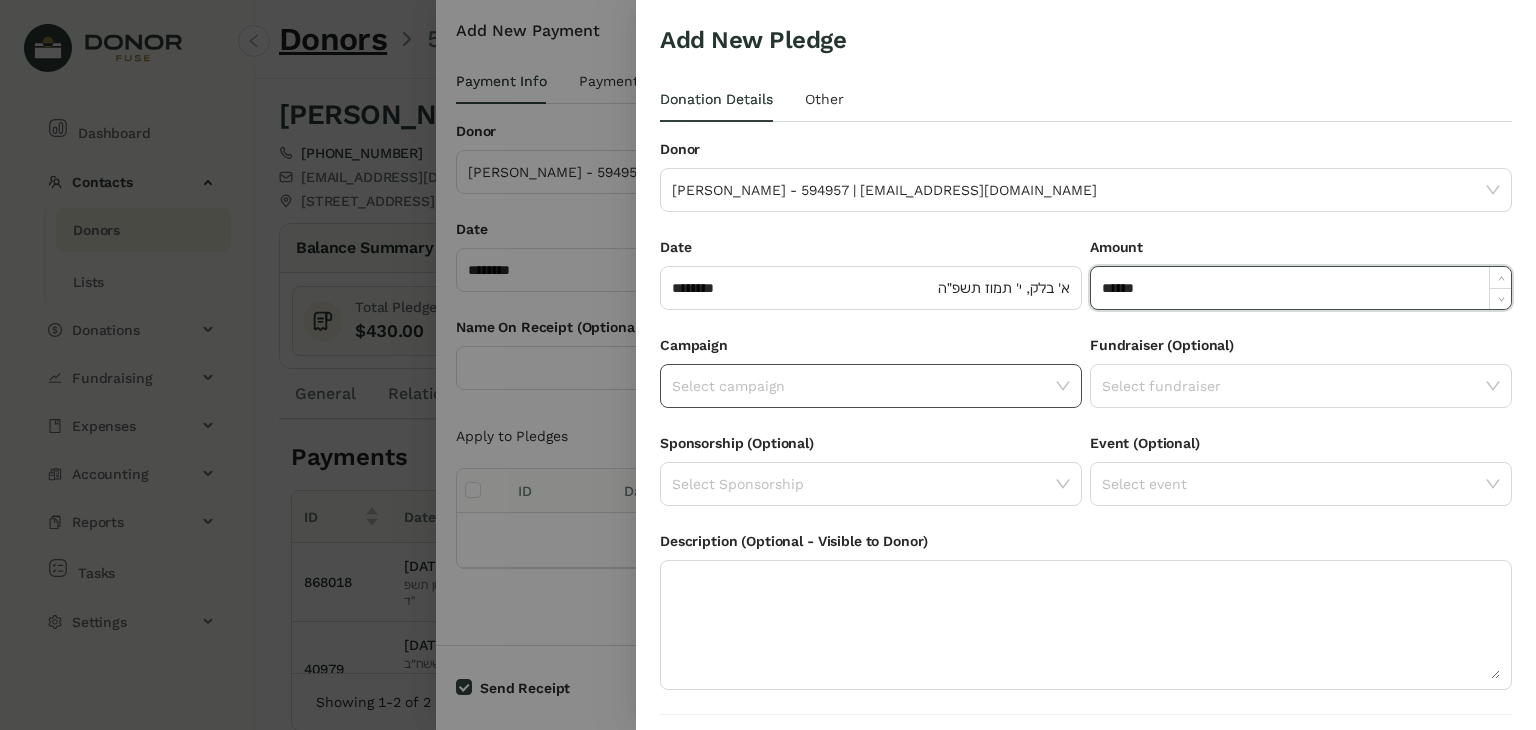 type on "*******" 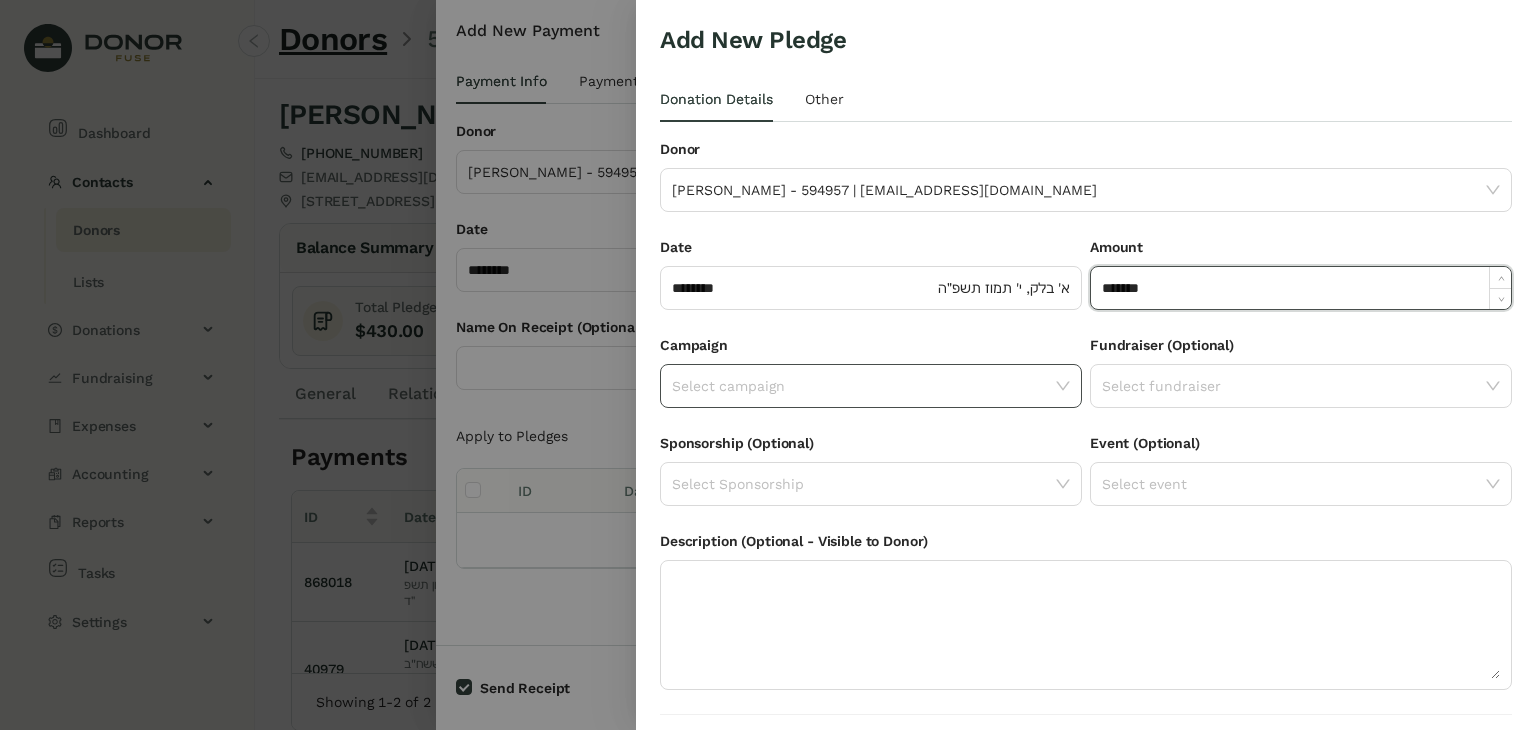 click on "Select campaign" 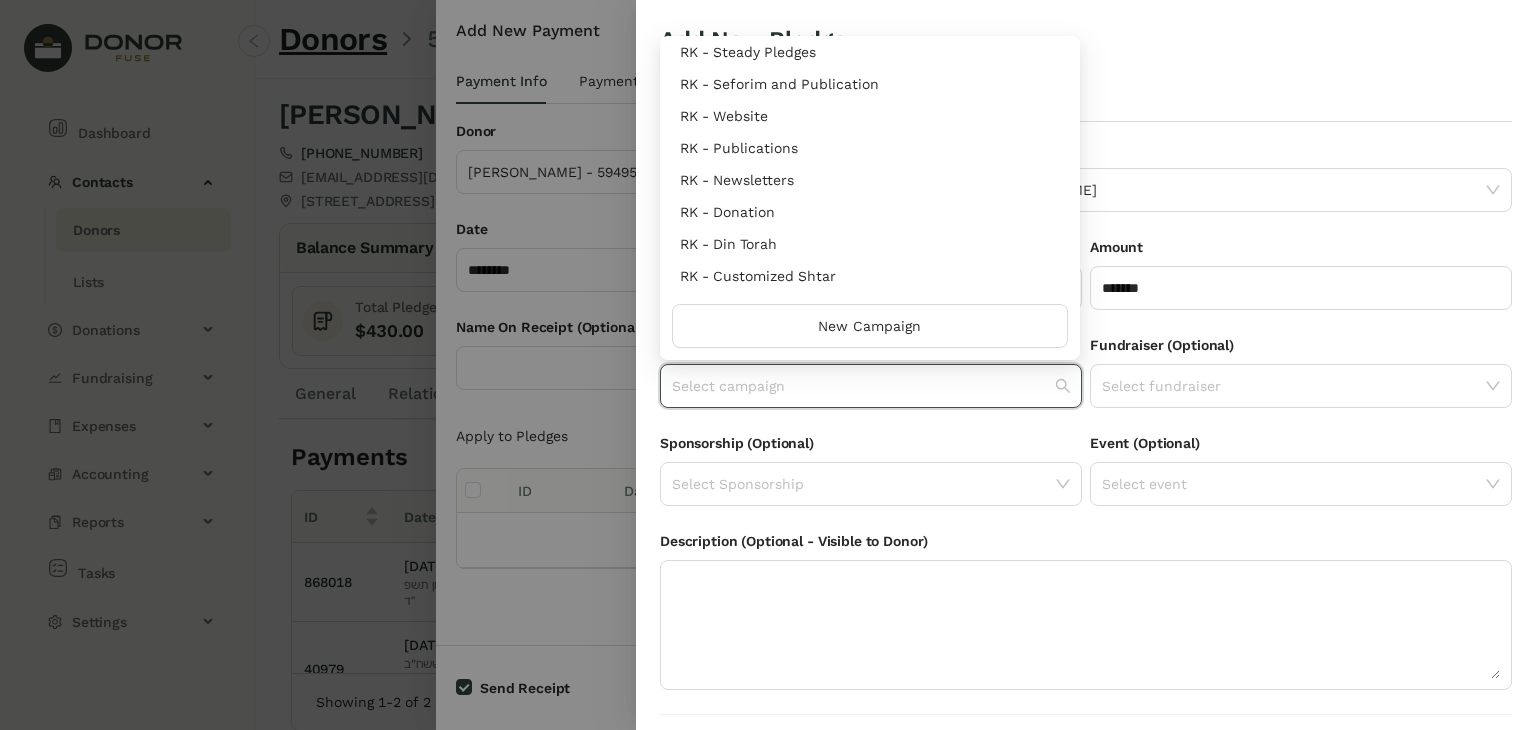 scroll, scrollTop: 960, scrollLeft: 0, axis: vertical 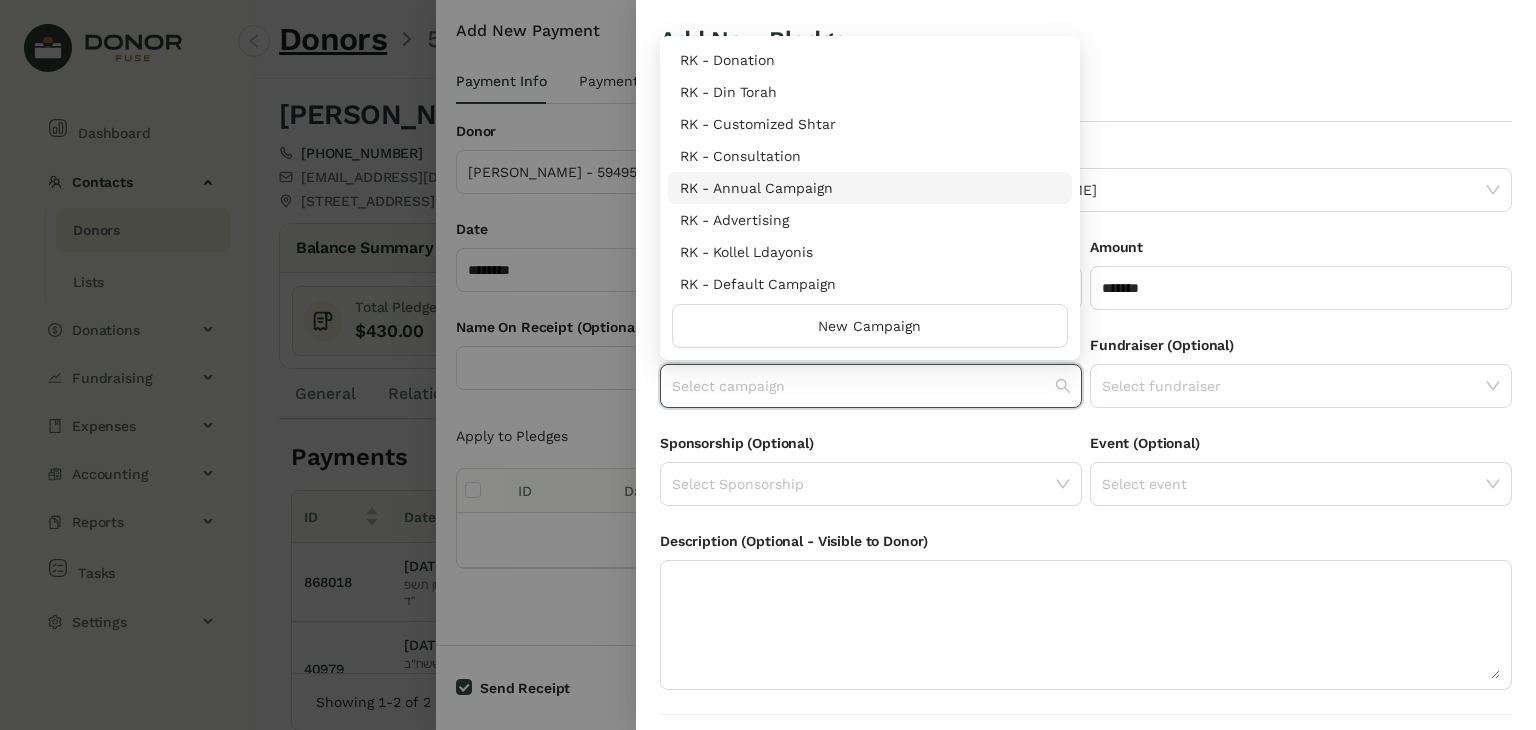 click on "RK - Annual Campaign" at bounding box center [870, 188] 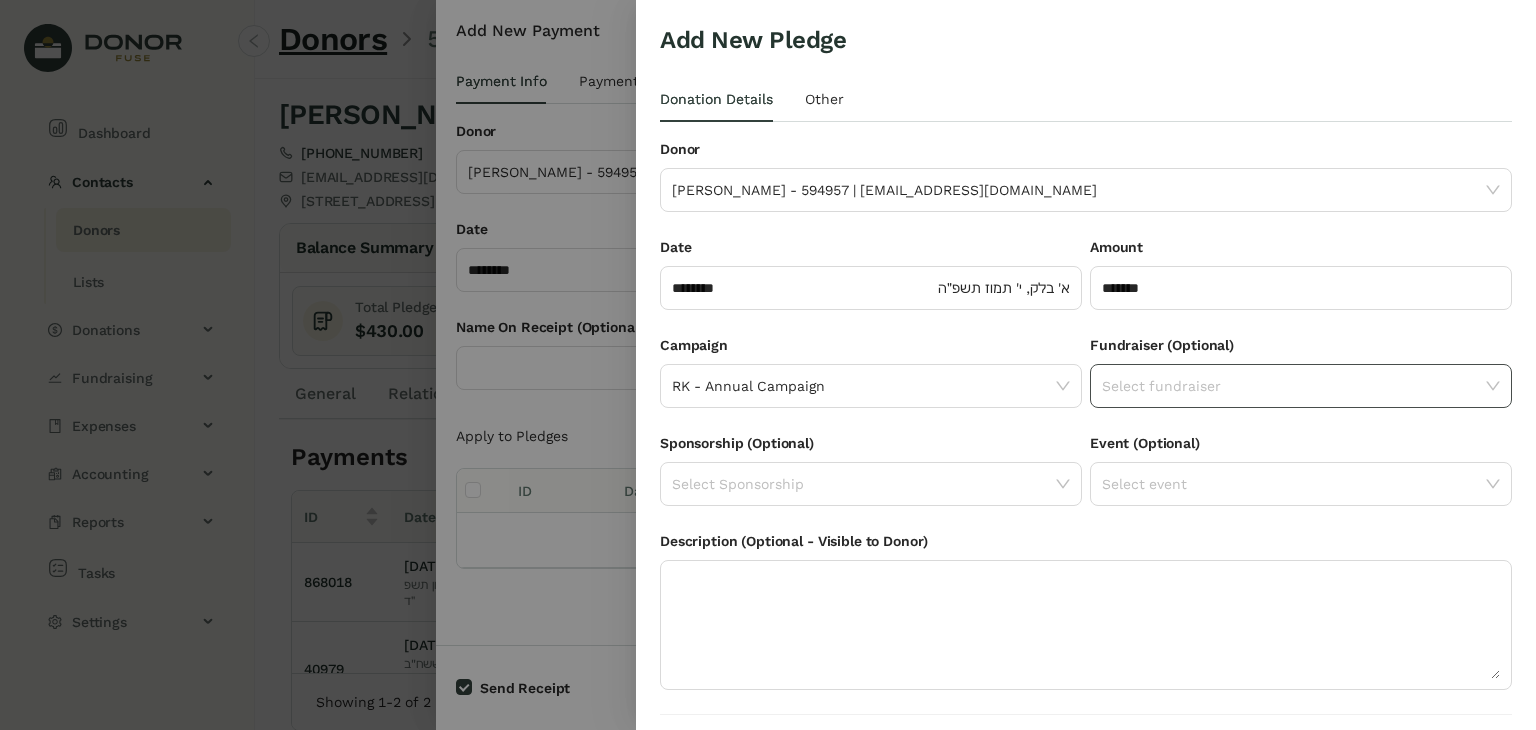 click on "Select fundraiser" 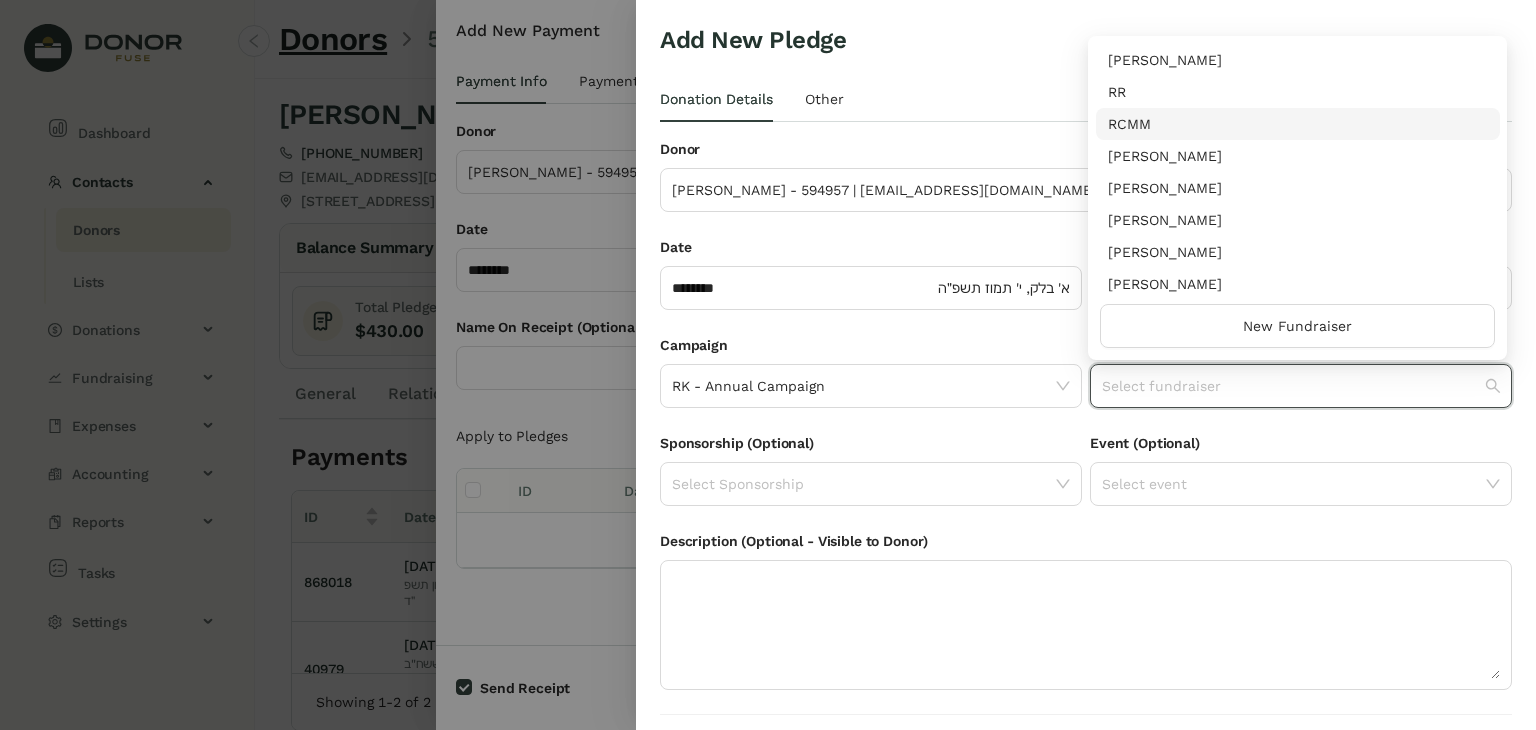 drag, startPoint x: 1492, startPoint y: 98, endPoint x: 1504, endPoint y: 256, distance: 158.45505 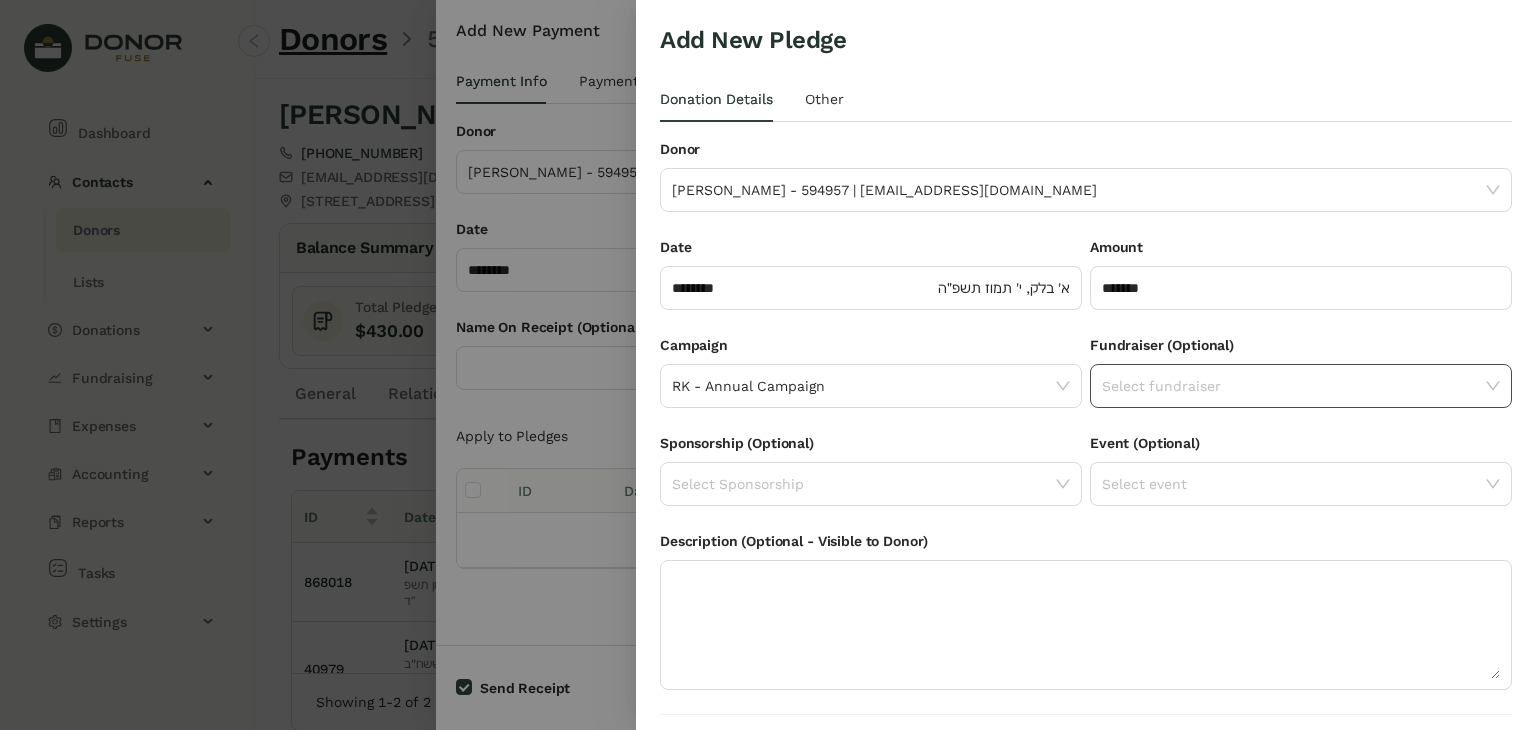 click 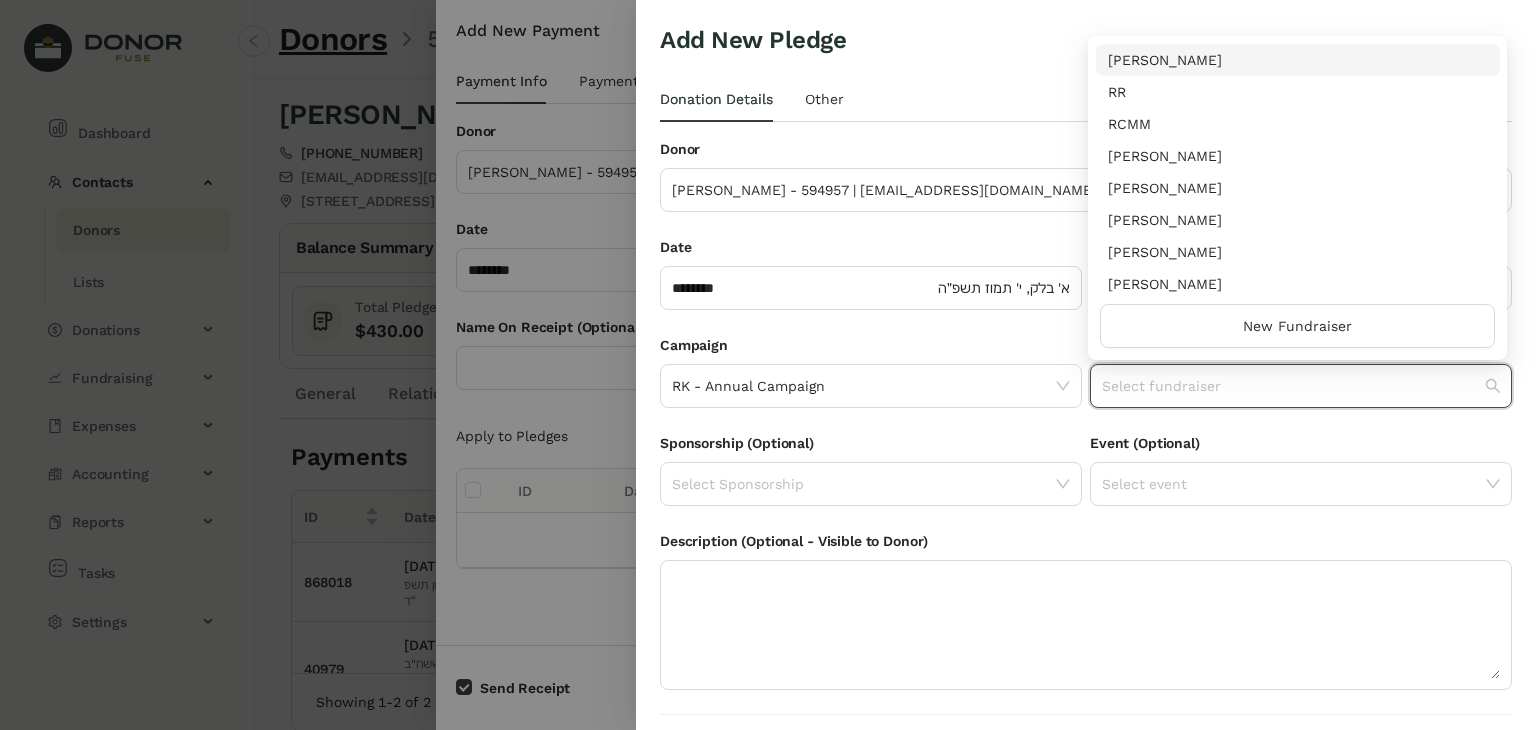 scroll, scrollTop: 224, scrollLeft: 0, axis: vertical 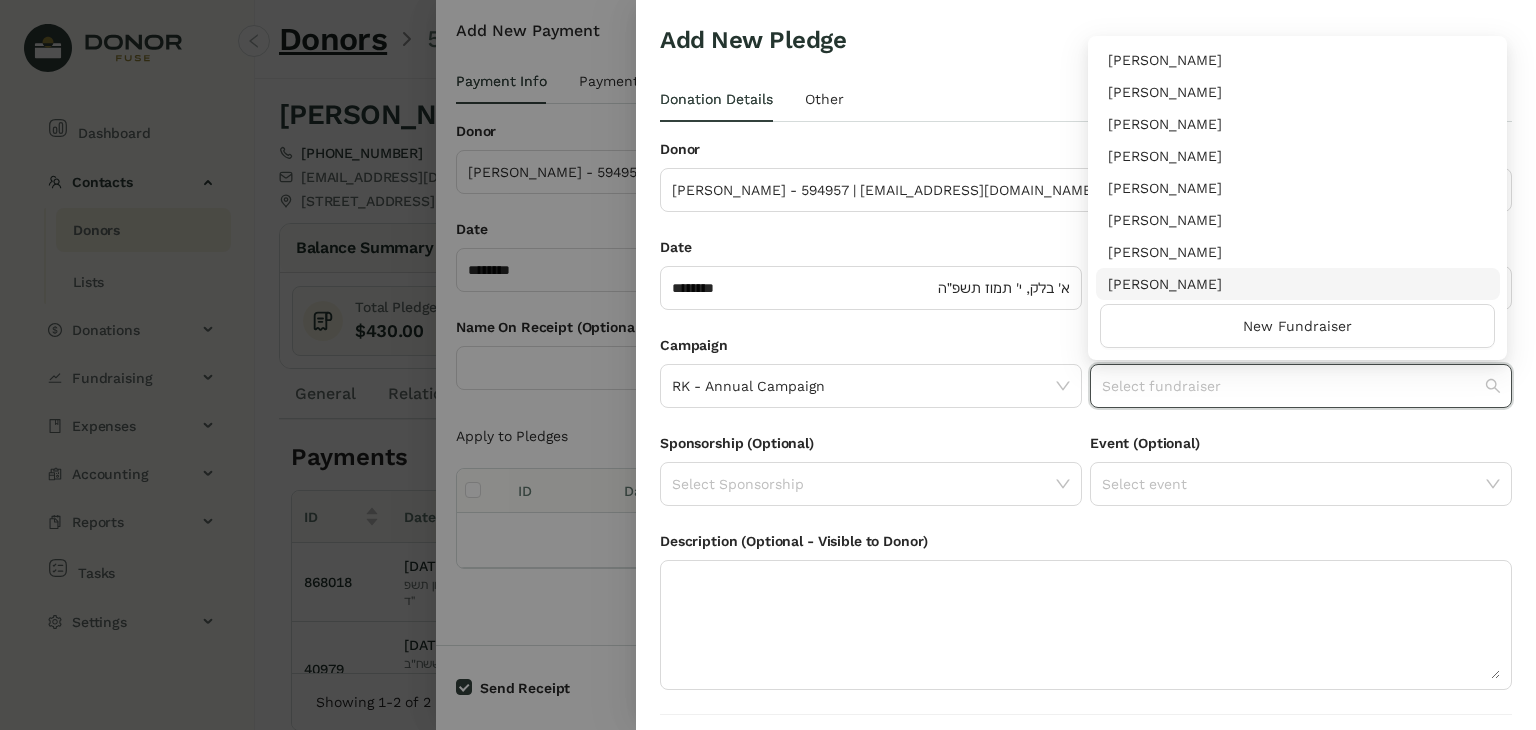 click on "[PERSON_NAME]" at bounding box center (1298, 284) 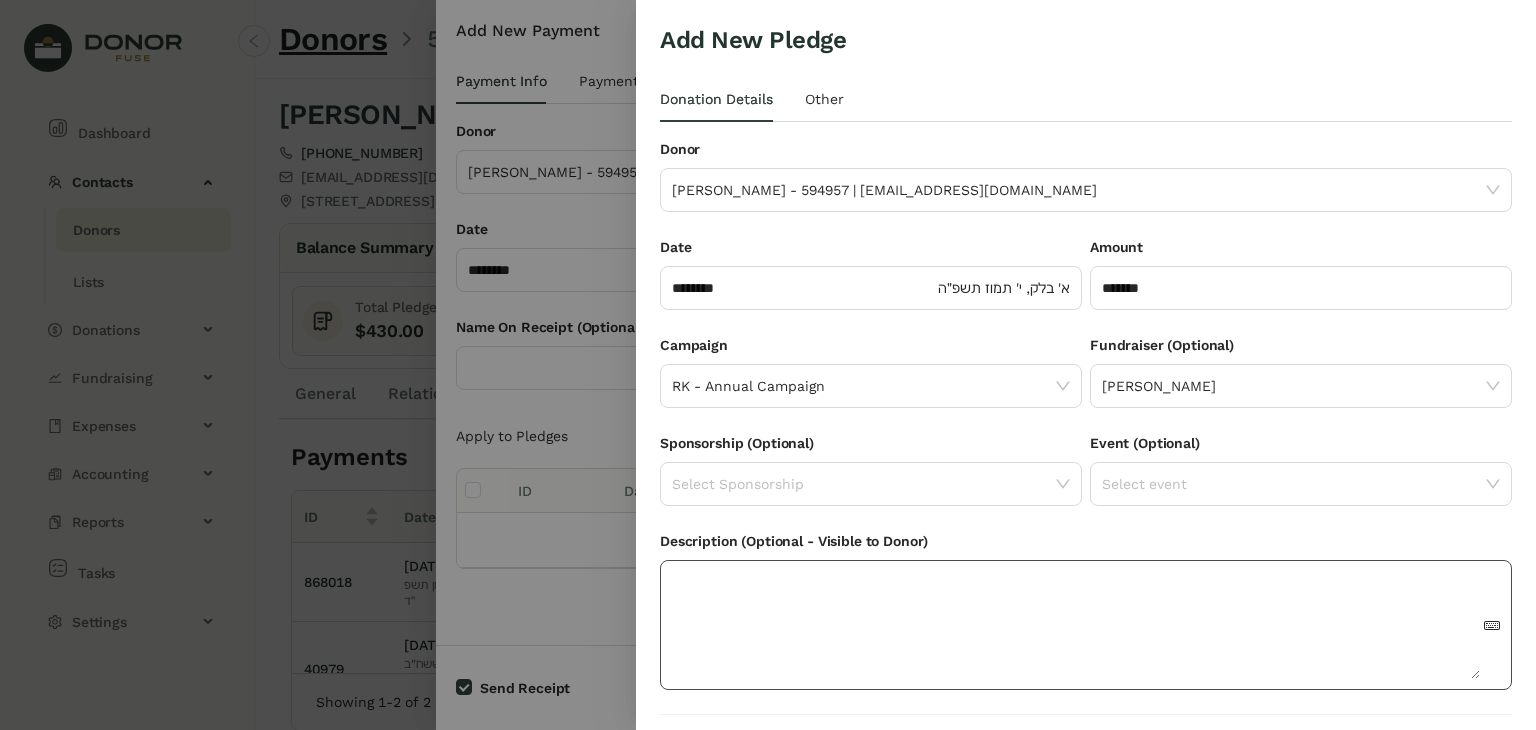 scroll, scrollTop: 54, scrollLeft: 0, axis: vertical 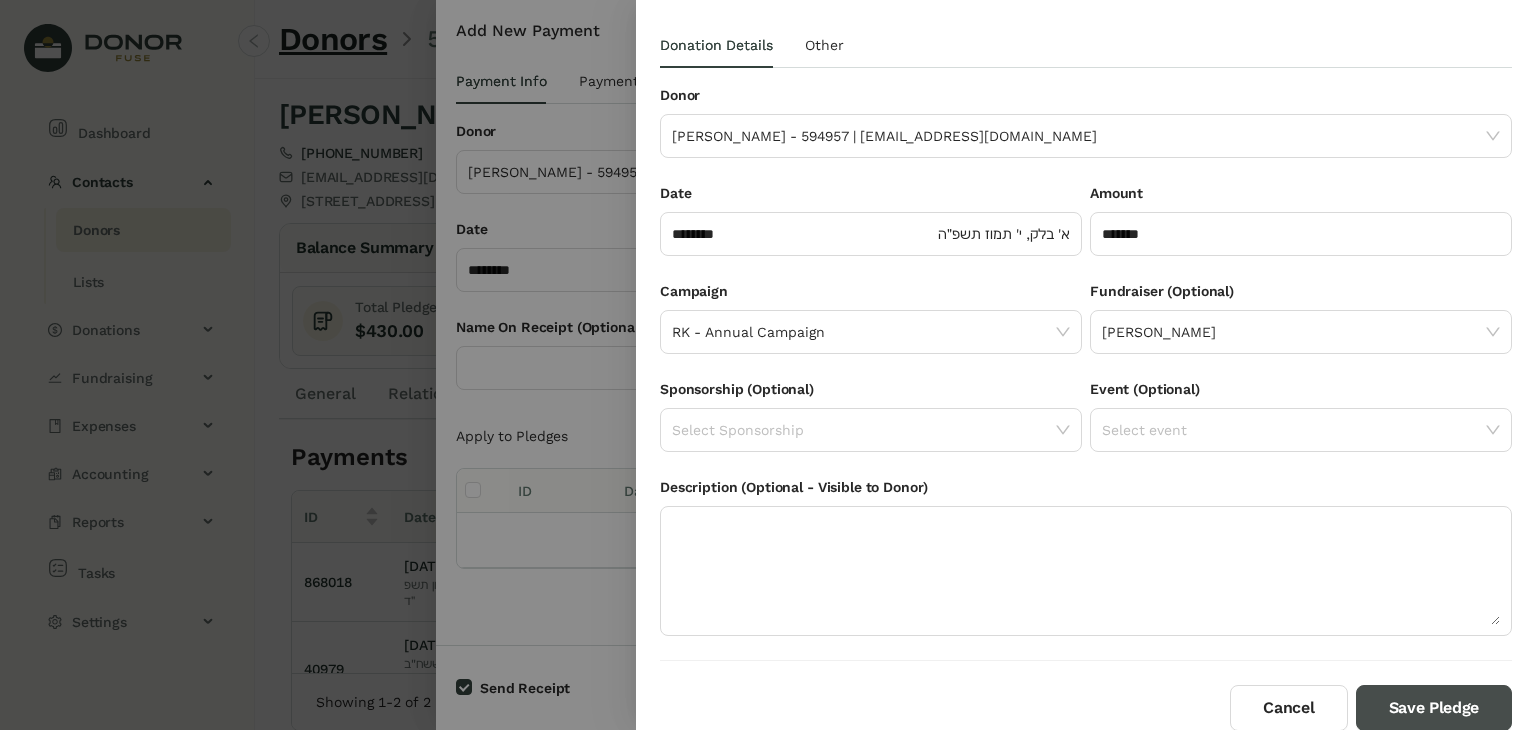 click on "Save Pledge" at bounding box center (1434, 708) 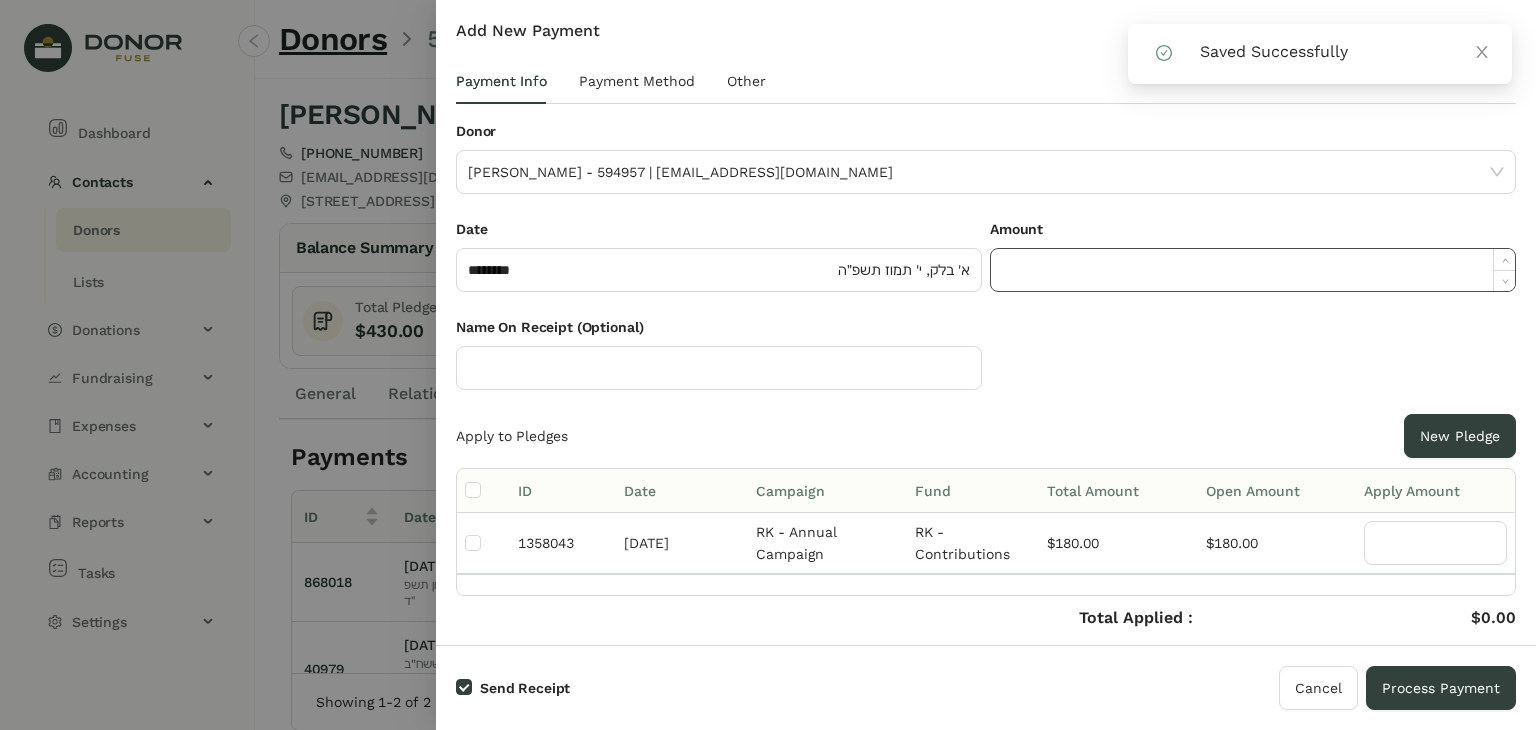 click 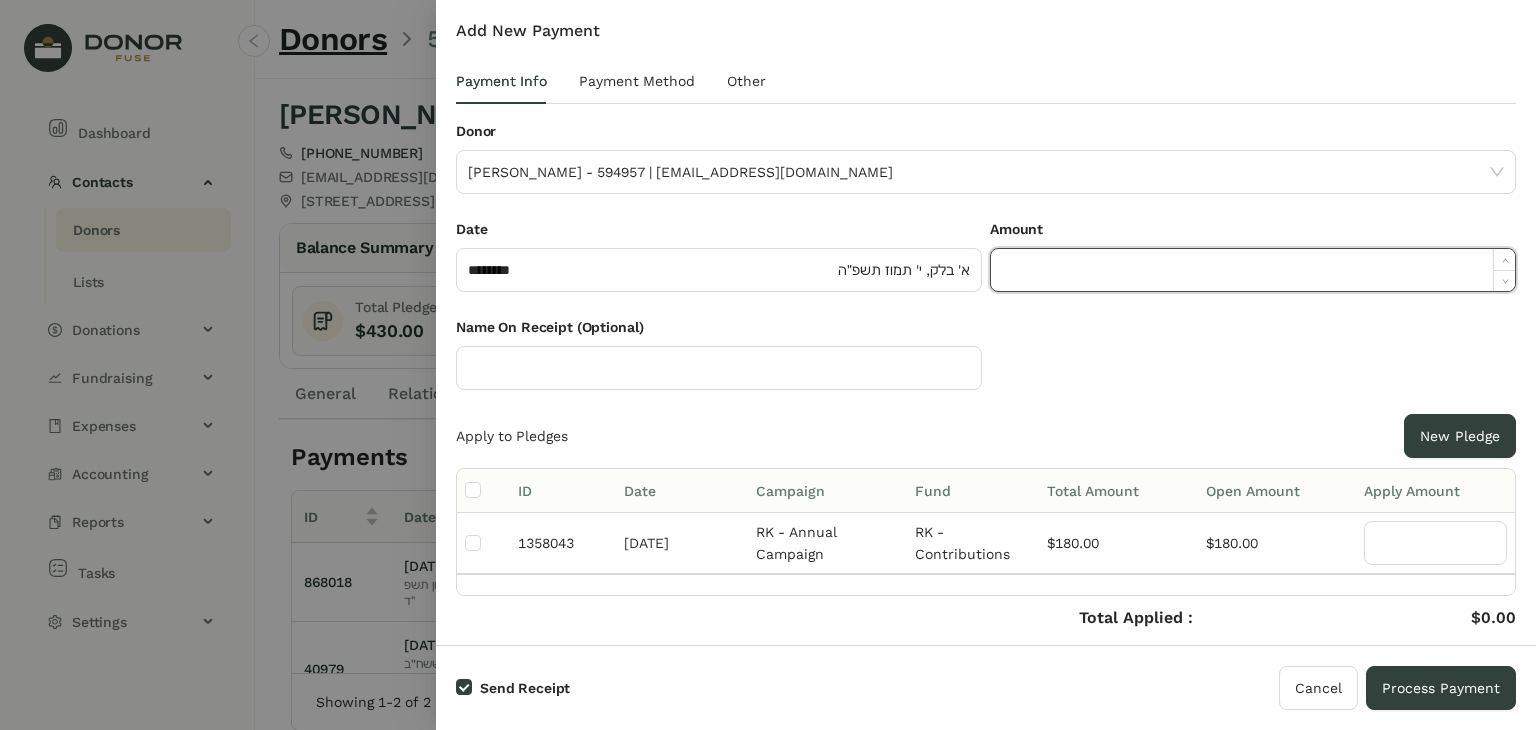 paste on "******" 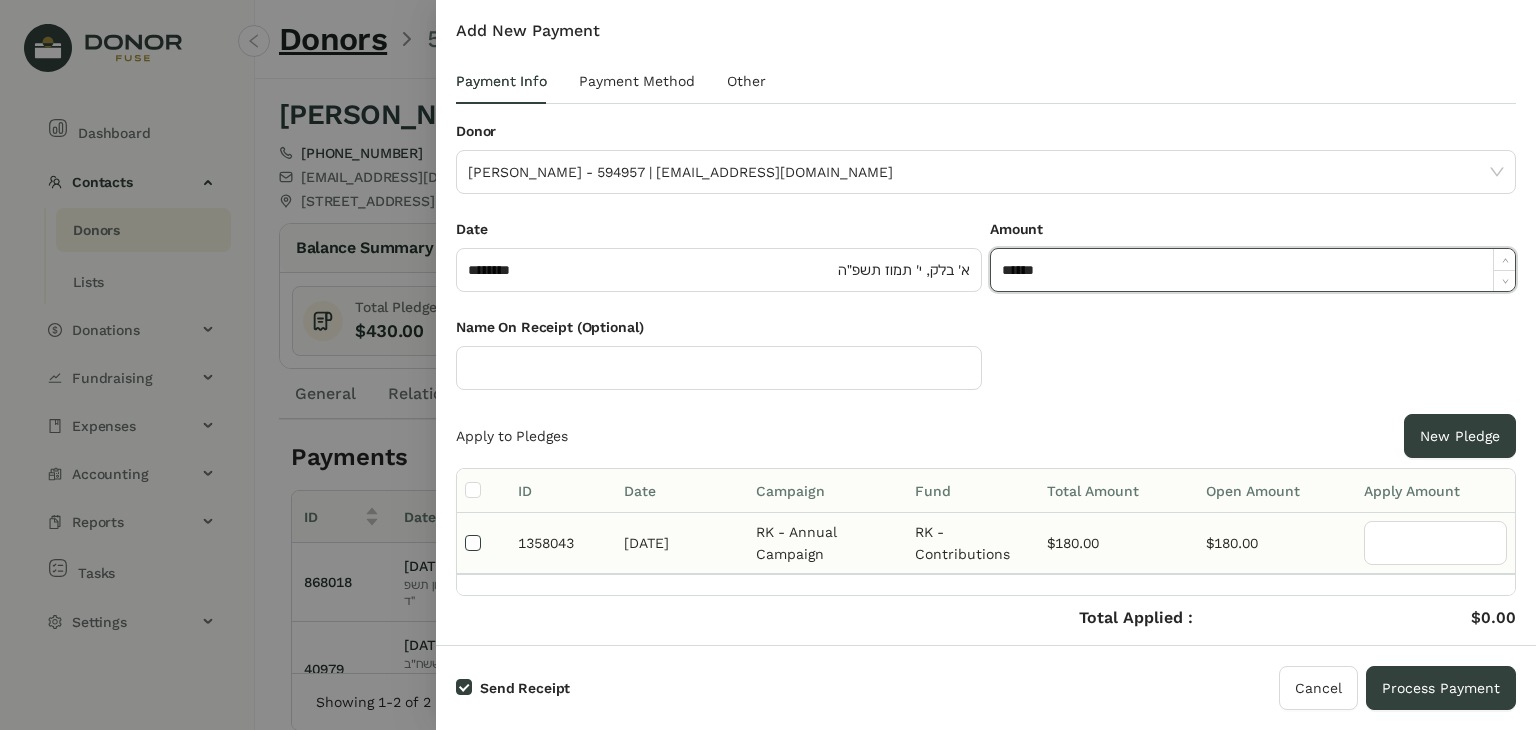 type on "*******" 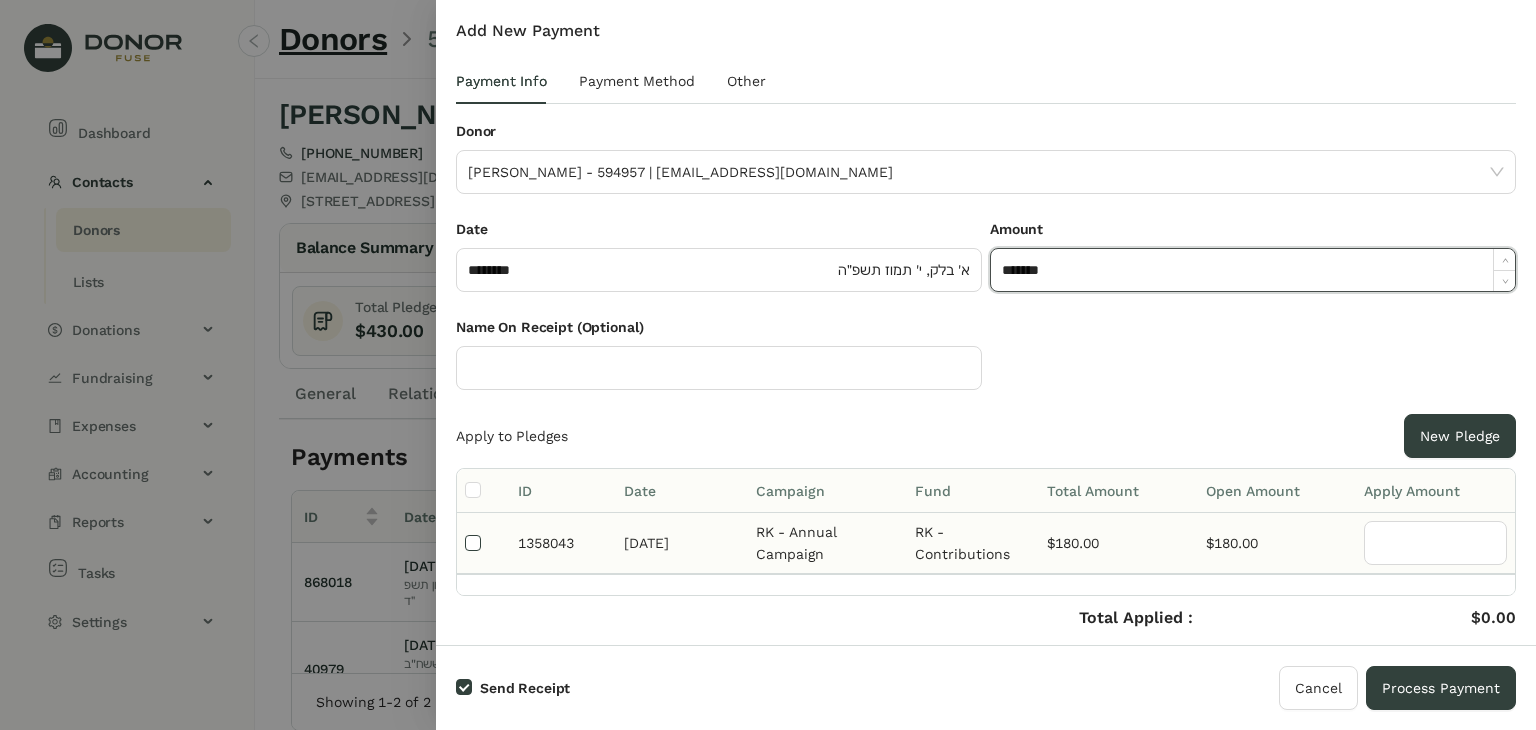 type on "***" 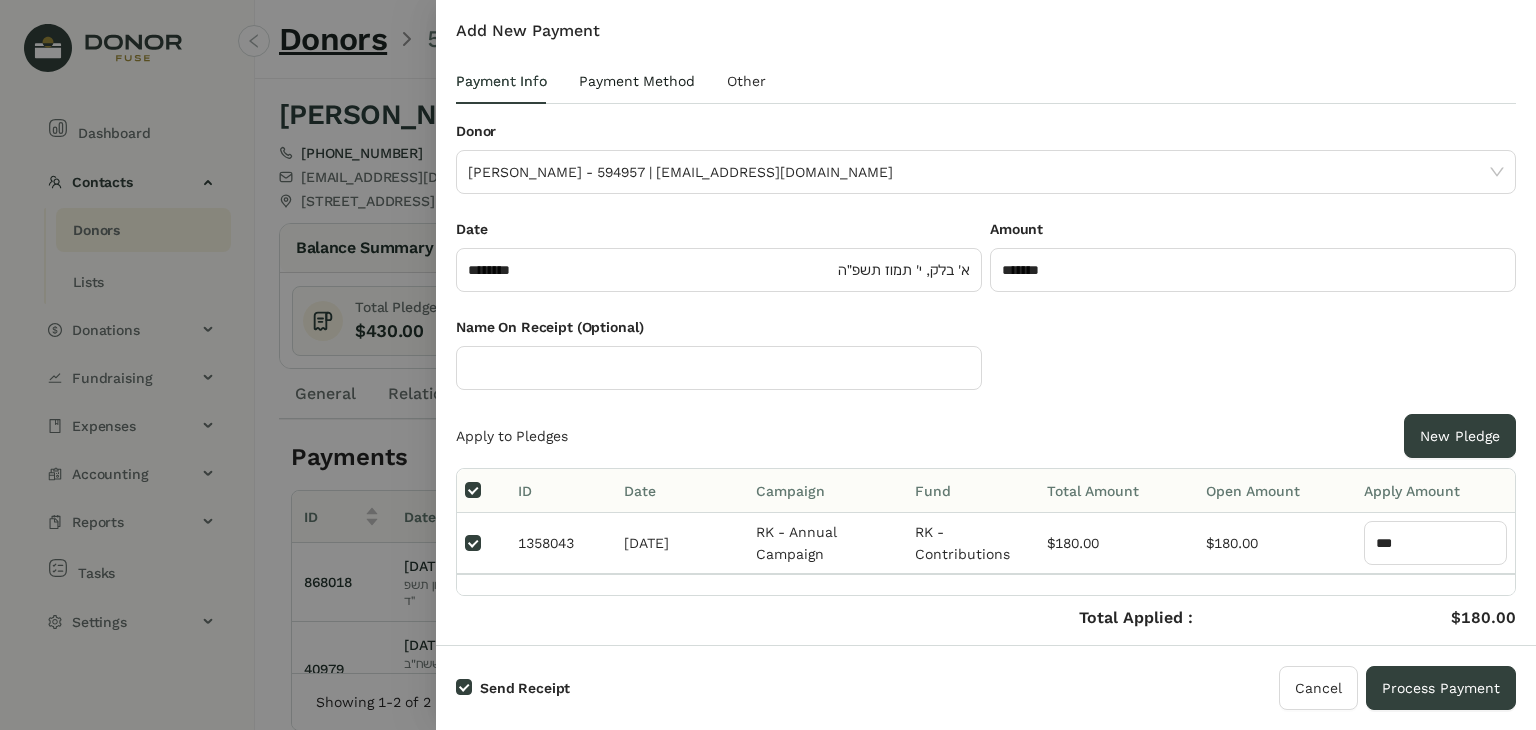 click on "Payment Method" at bounding box center [637, 81] 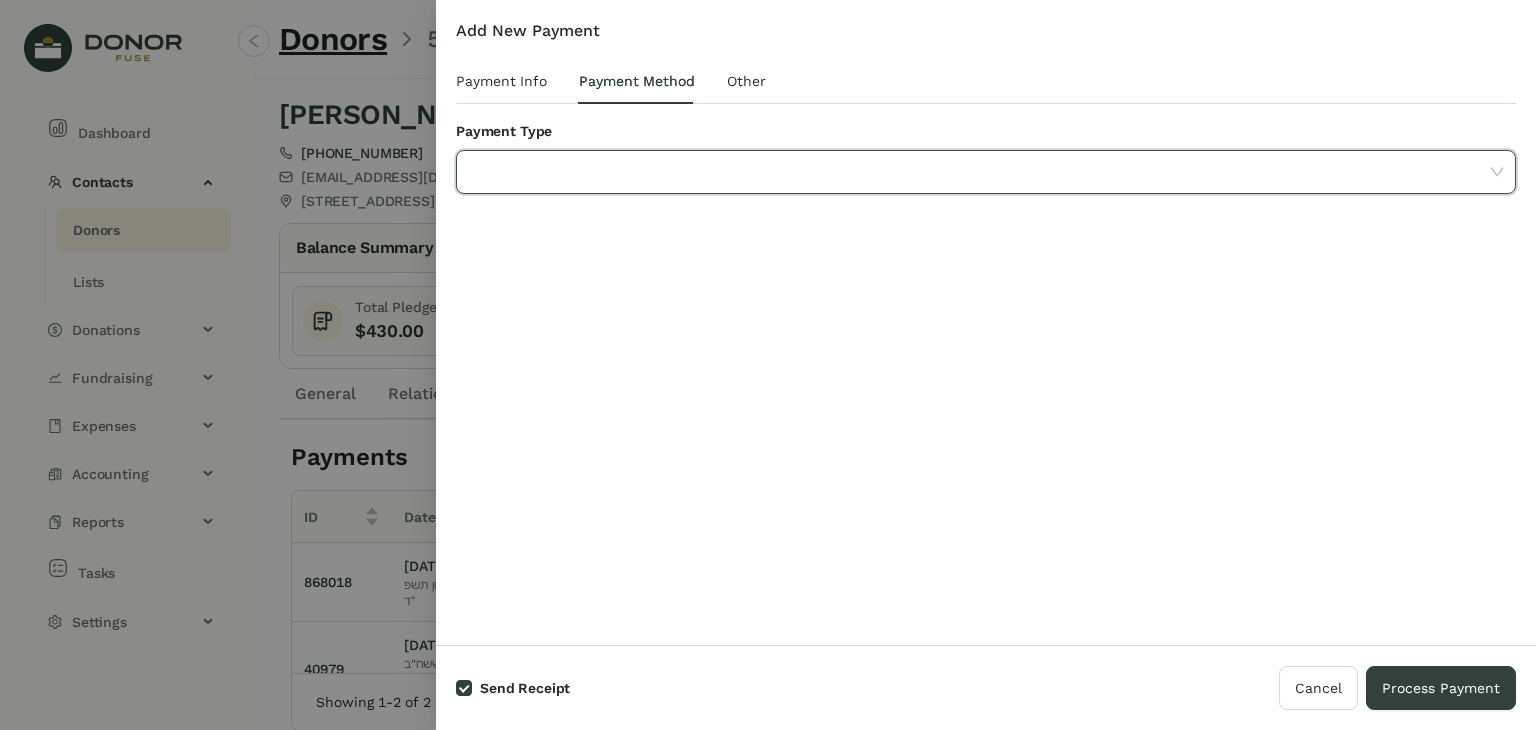 click 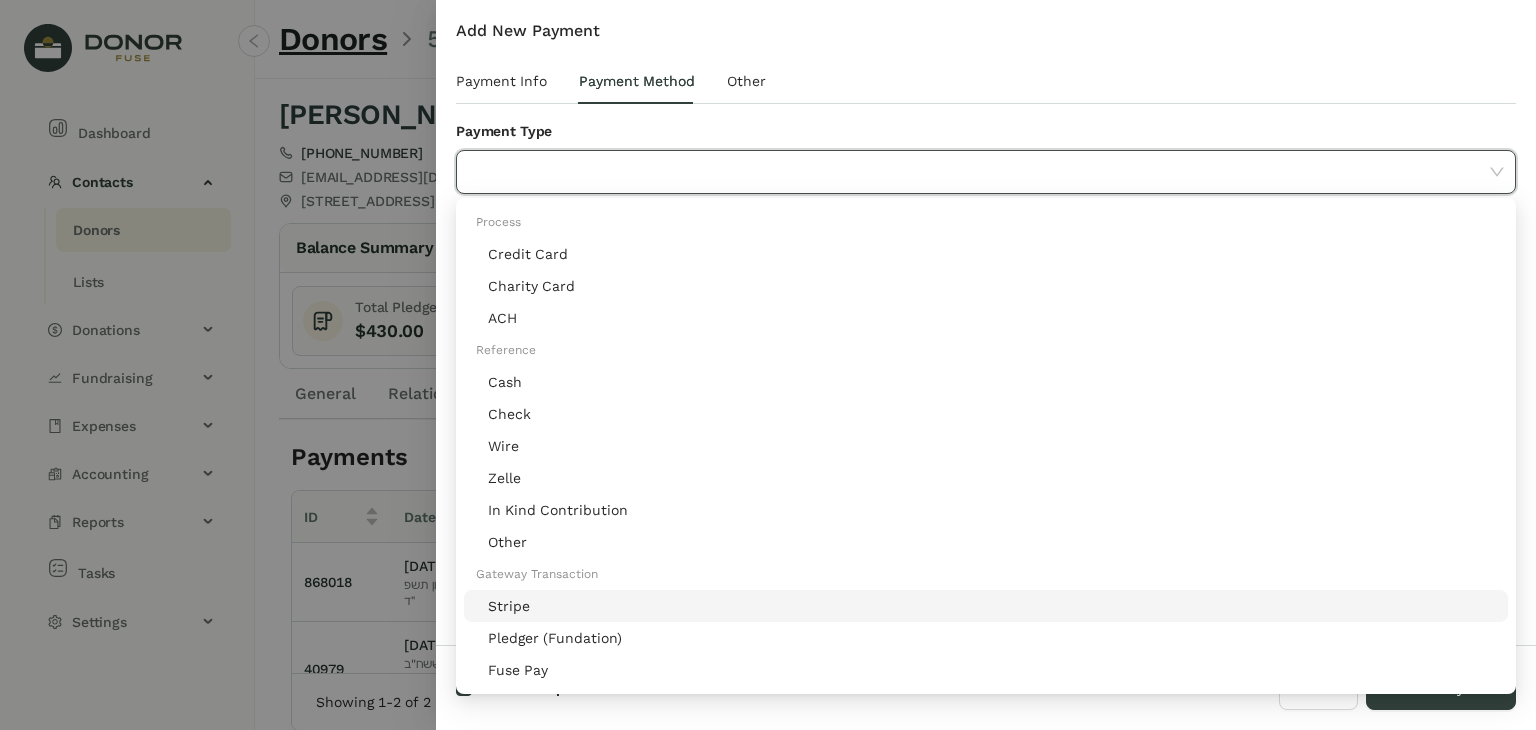 click on "Stripe" 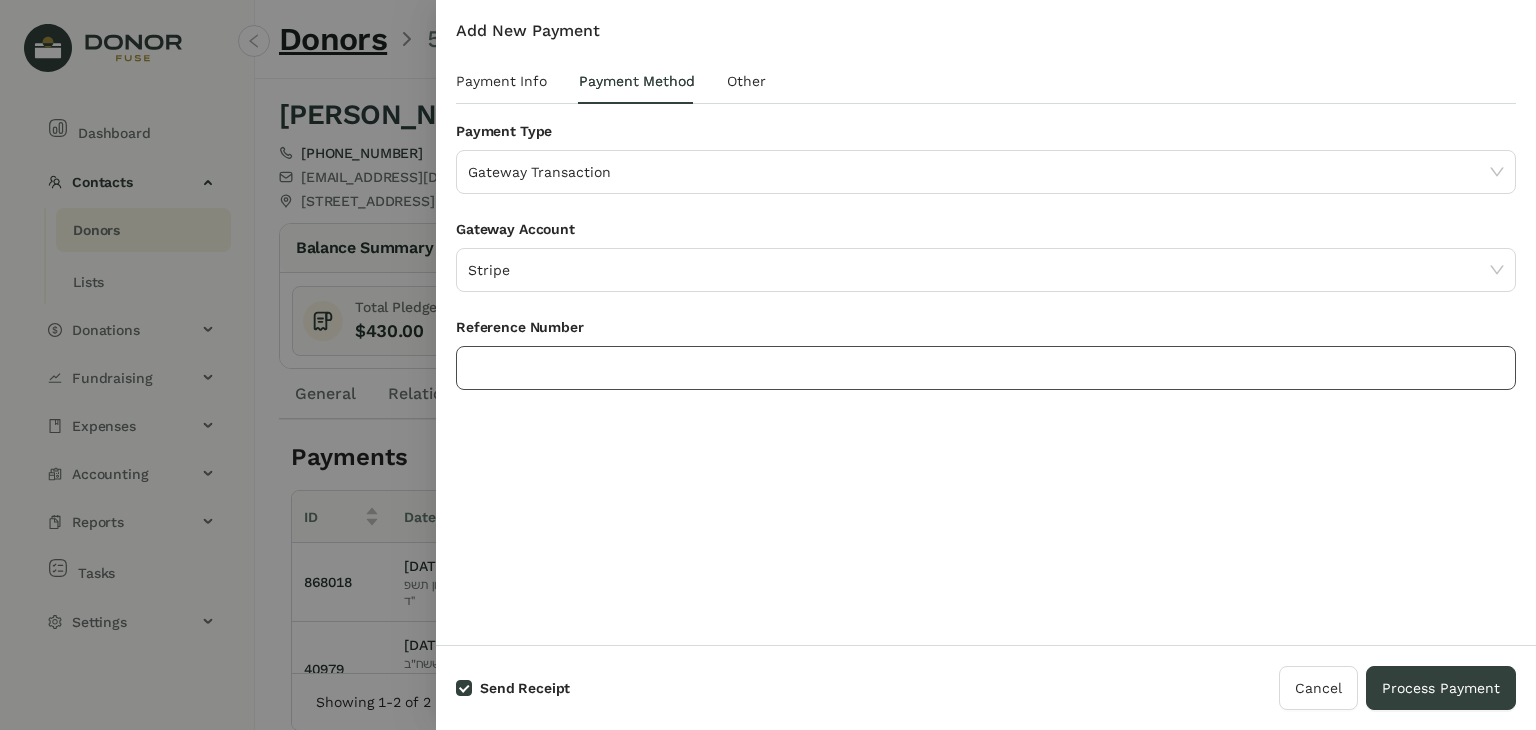 click 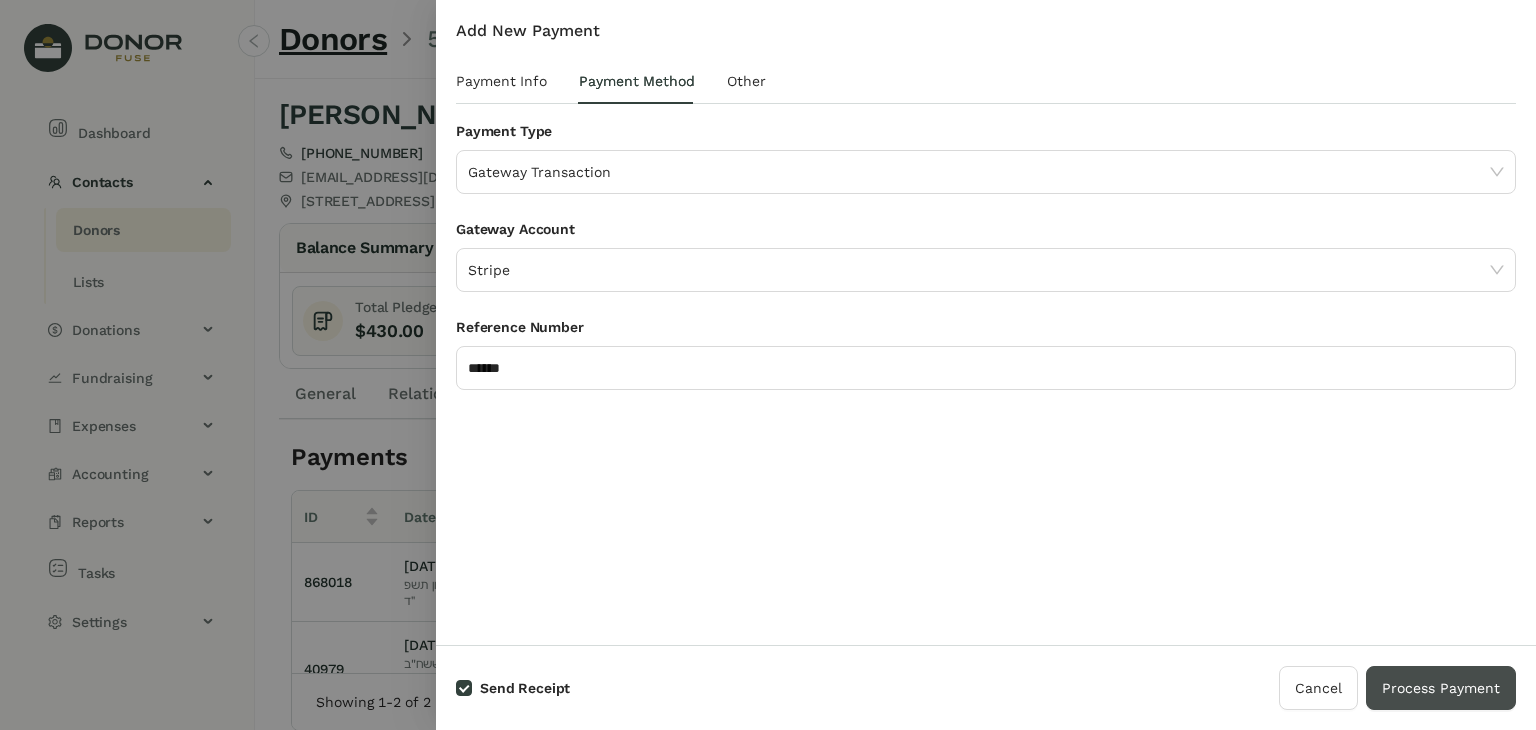 click on "Process Payment" at bounding box center [1441, 688] 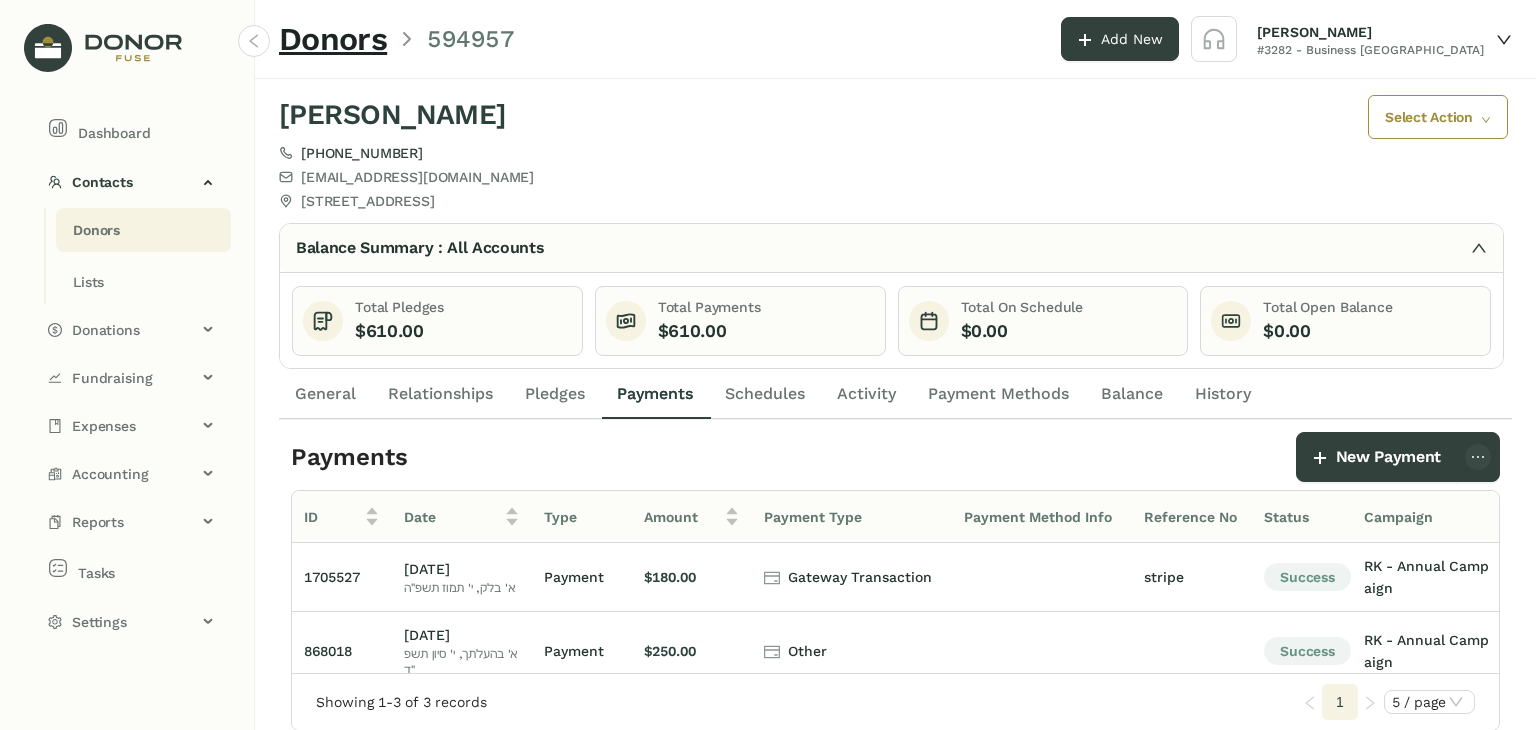 click on "Donors" 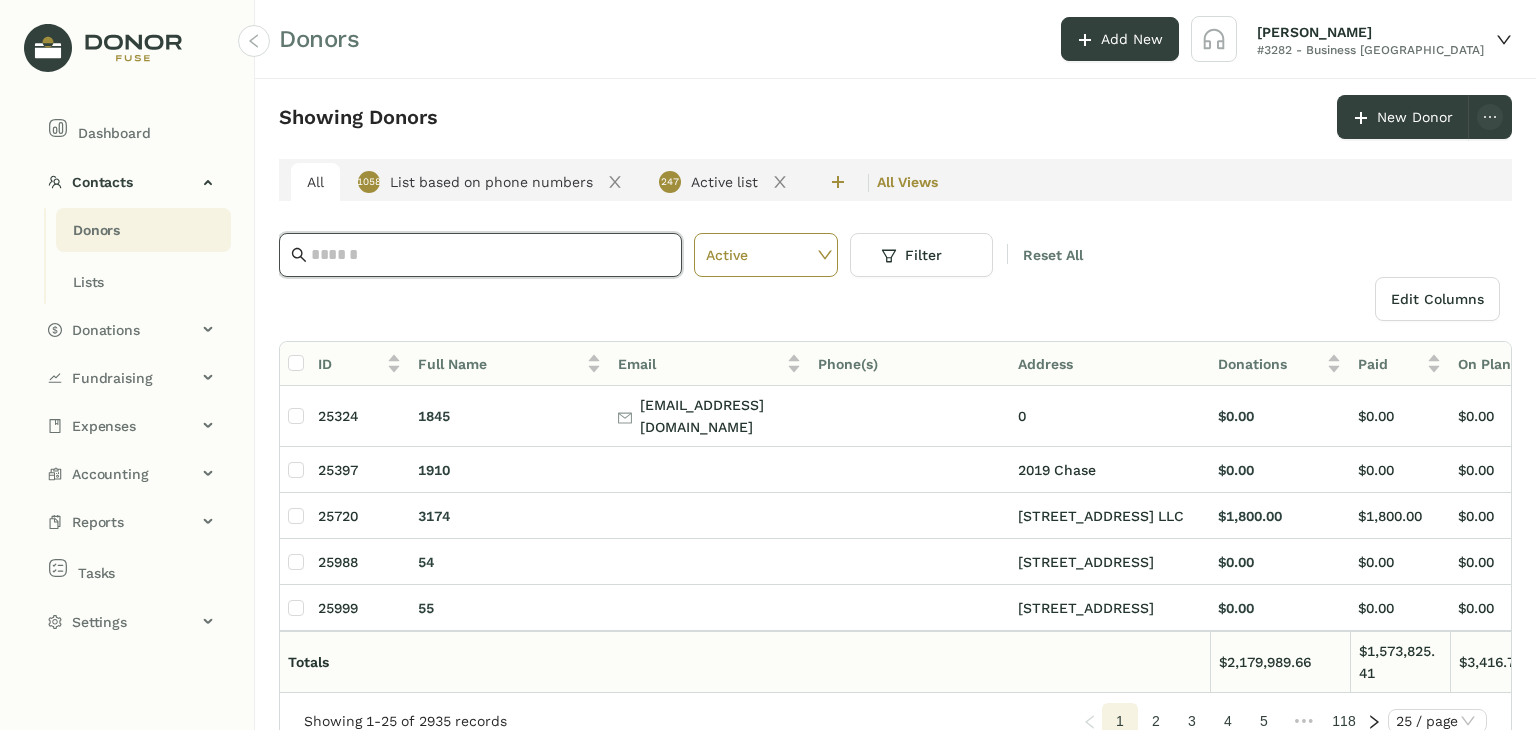 click 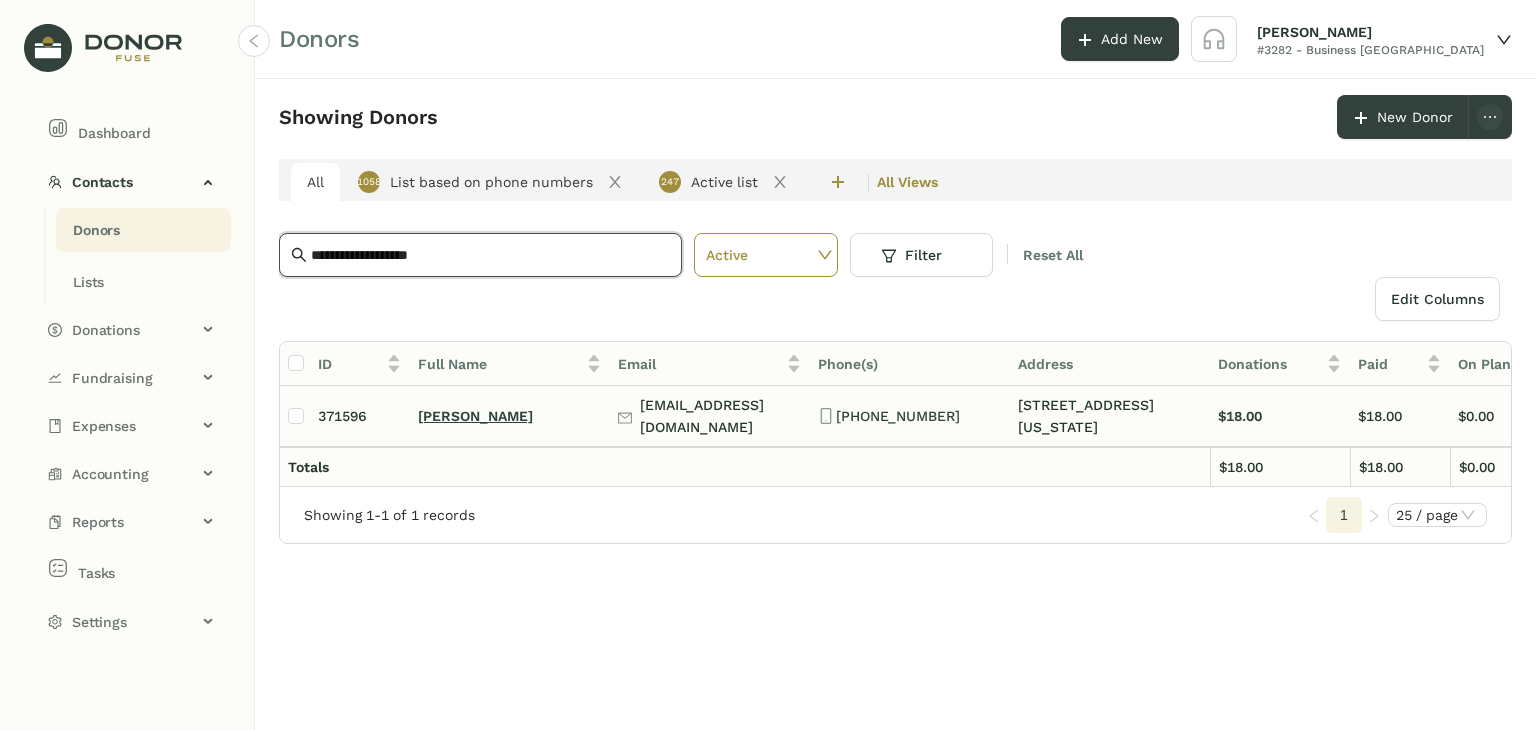 type on "**********" 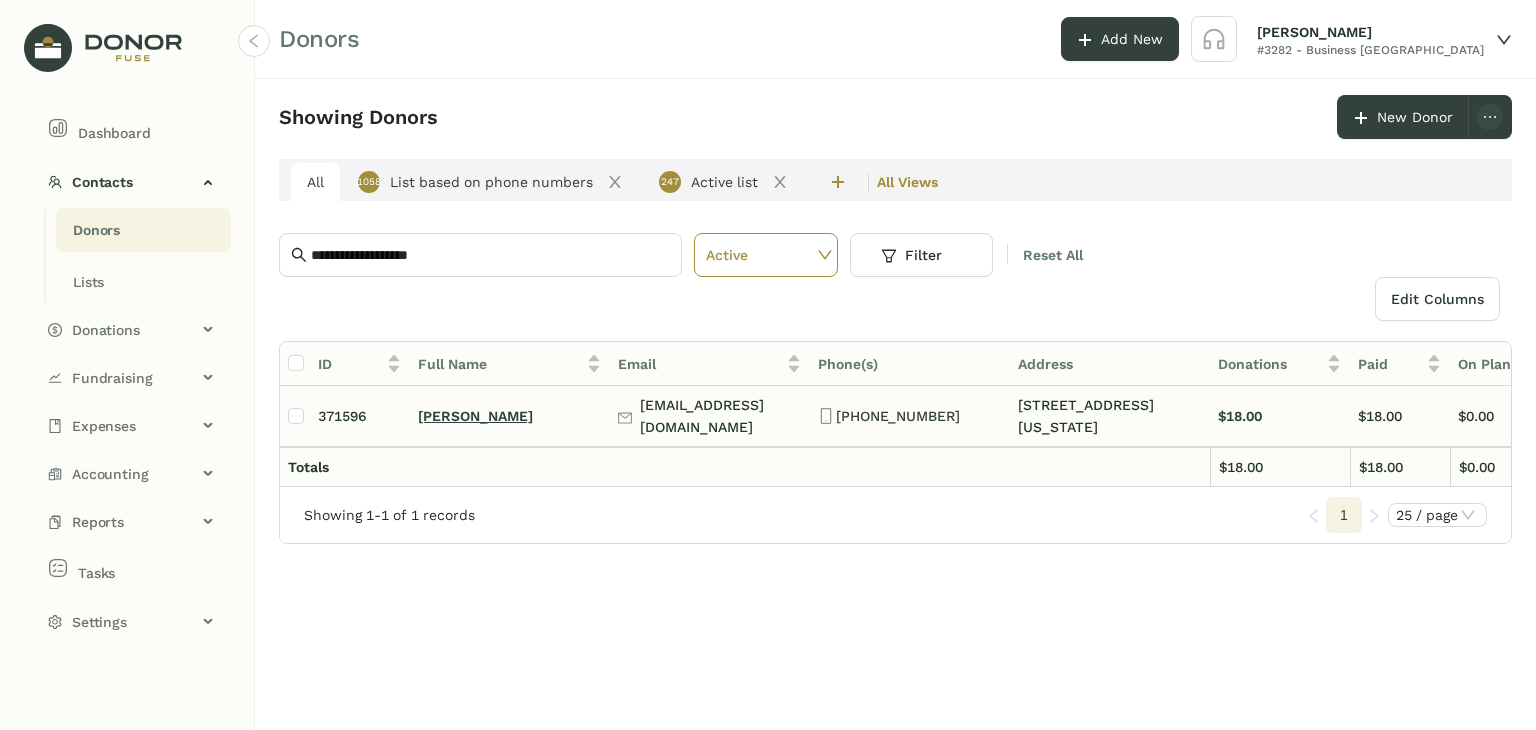 click on "[PERSON_NAME]" 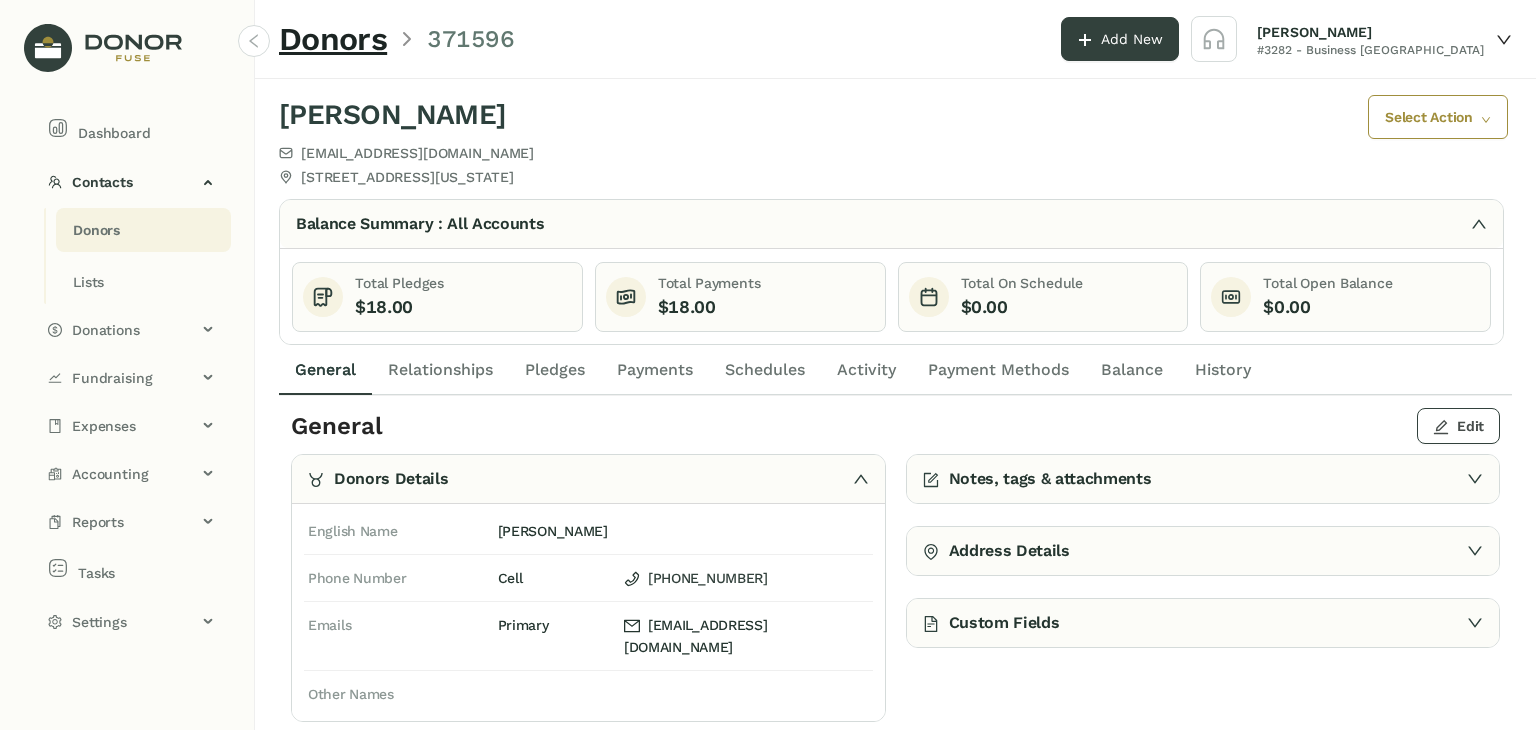 click on "Edit" 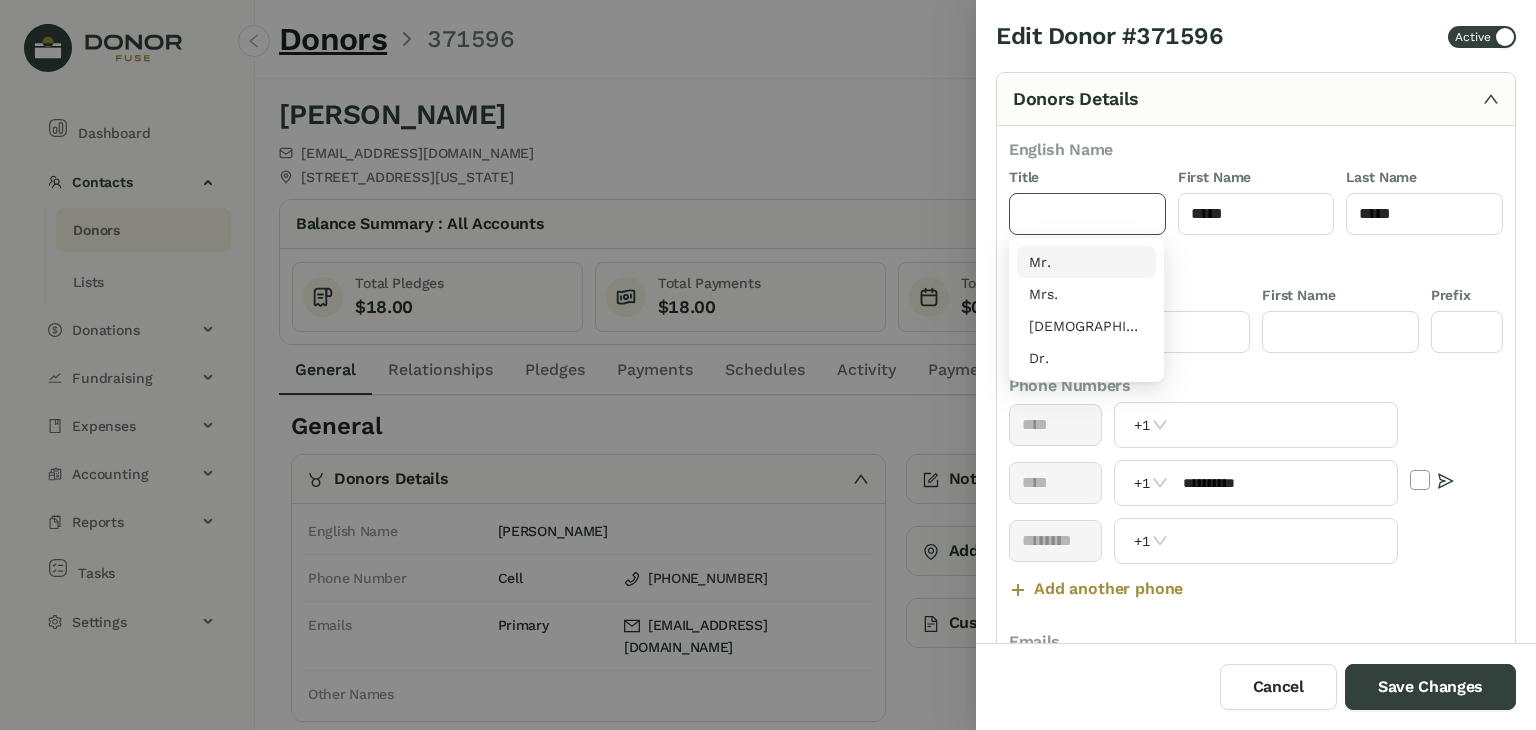 click 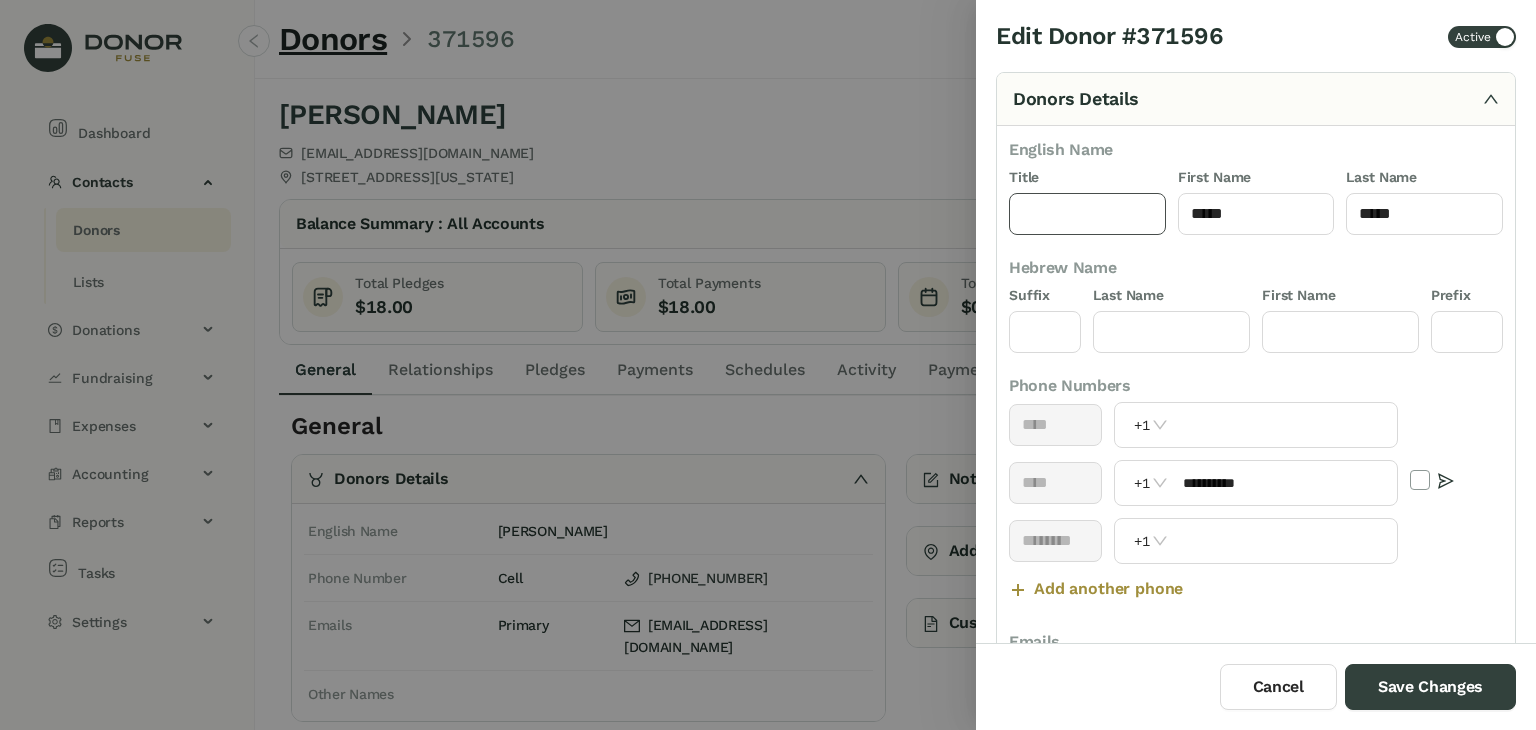 type on "***" 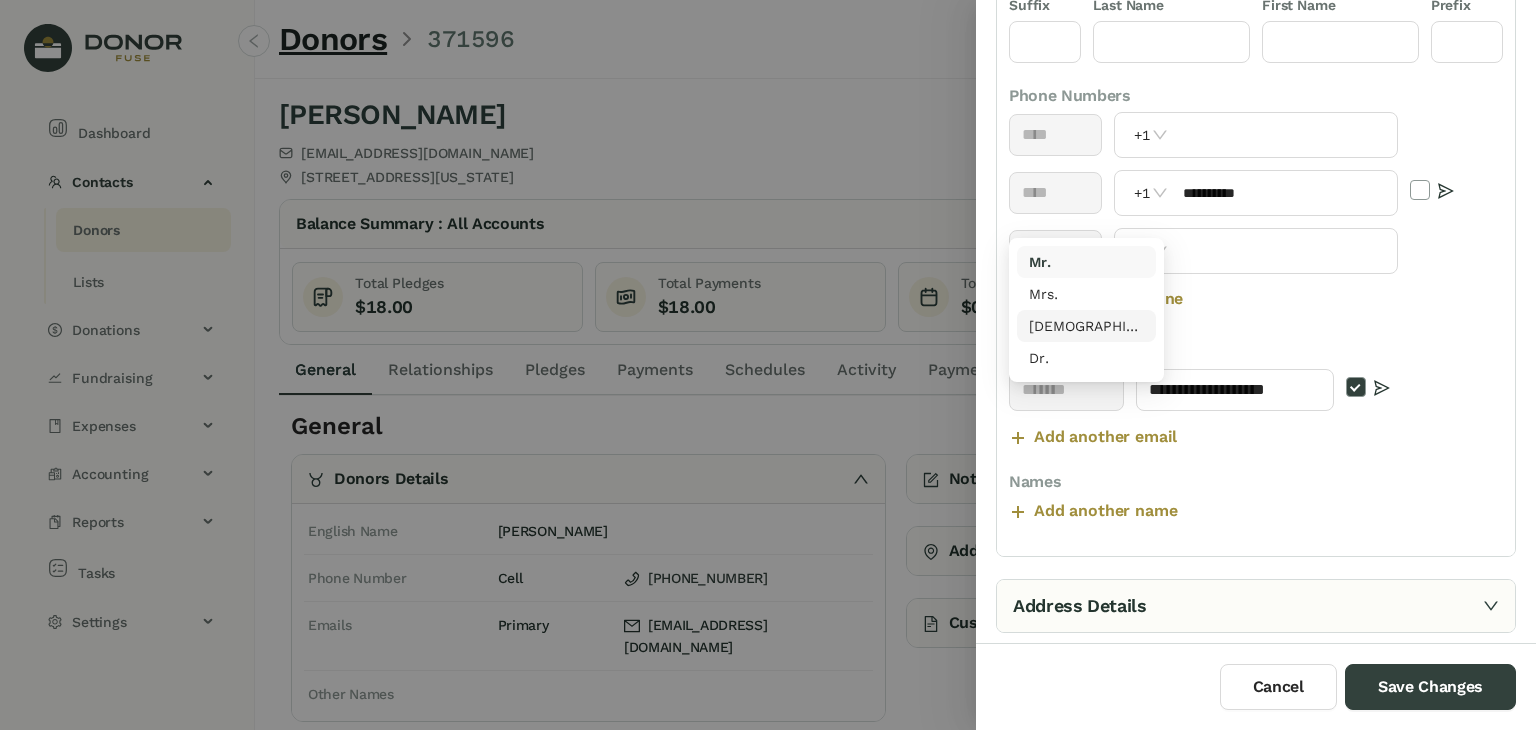 scroll, scrollTop: 302, scrollLeft: 0, axis: vertical 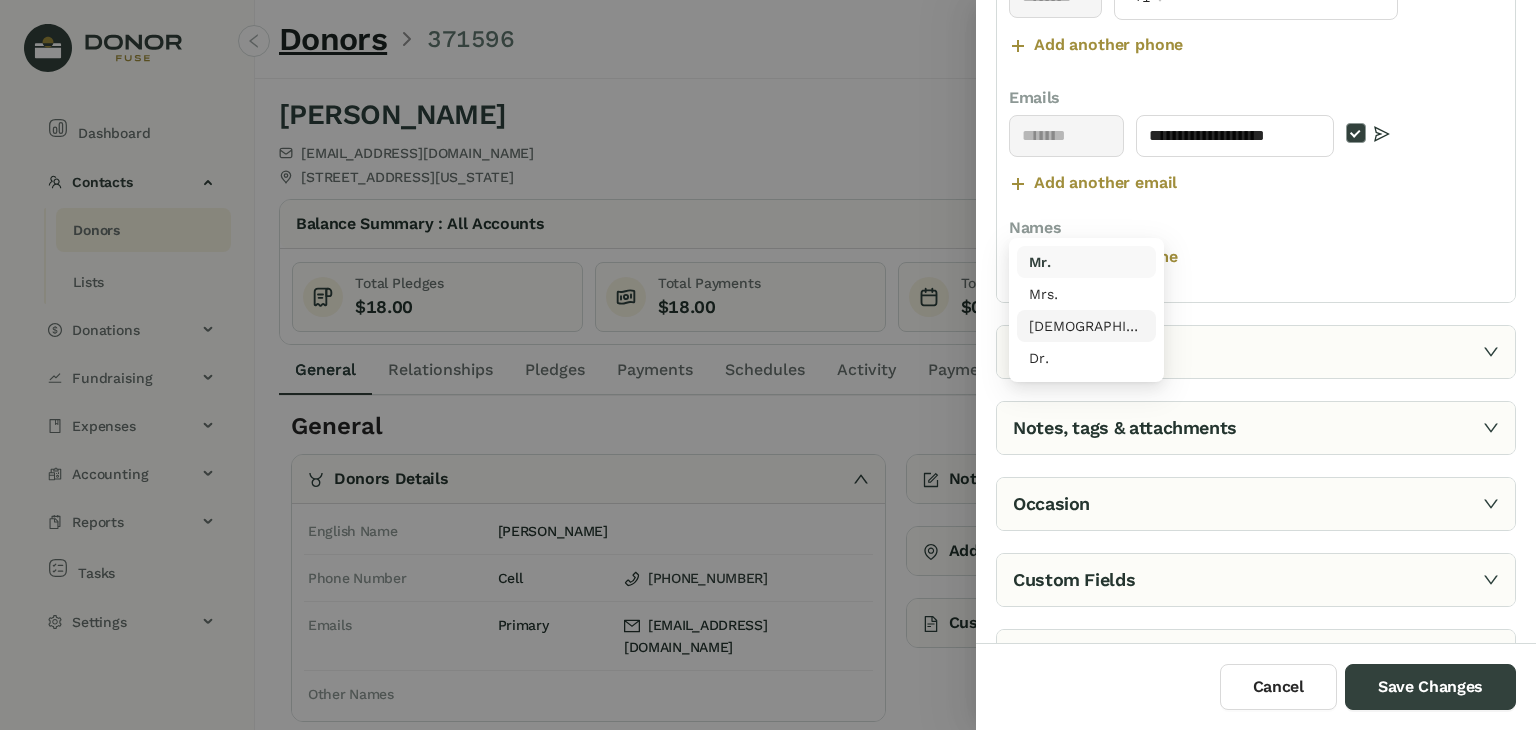 click on "Address Details" at bounding box center (1256, 352) 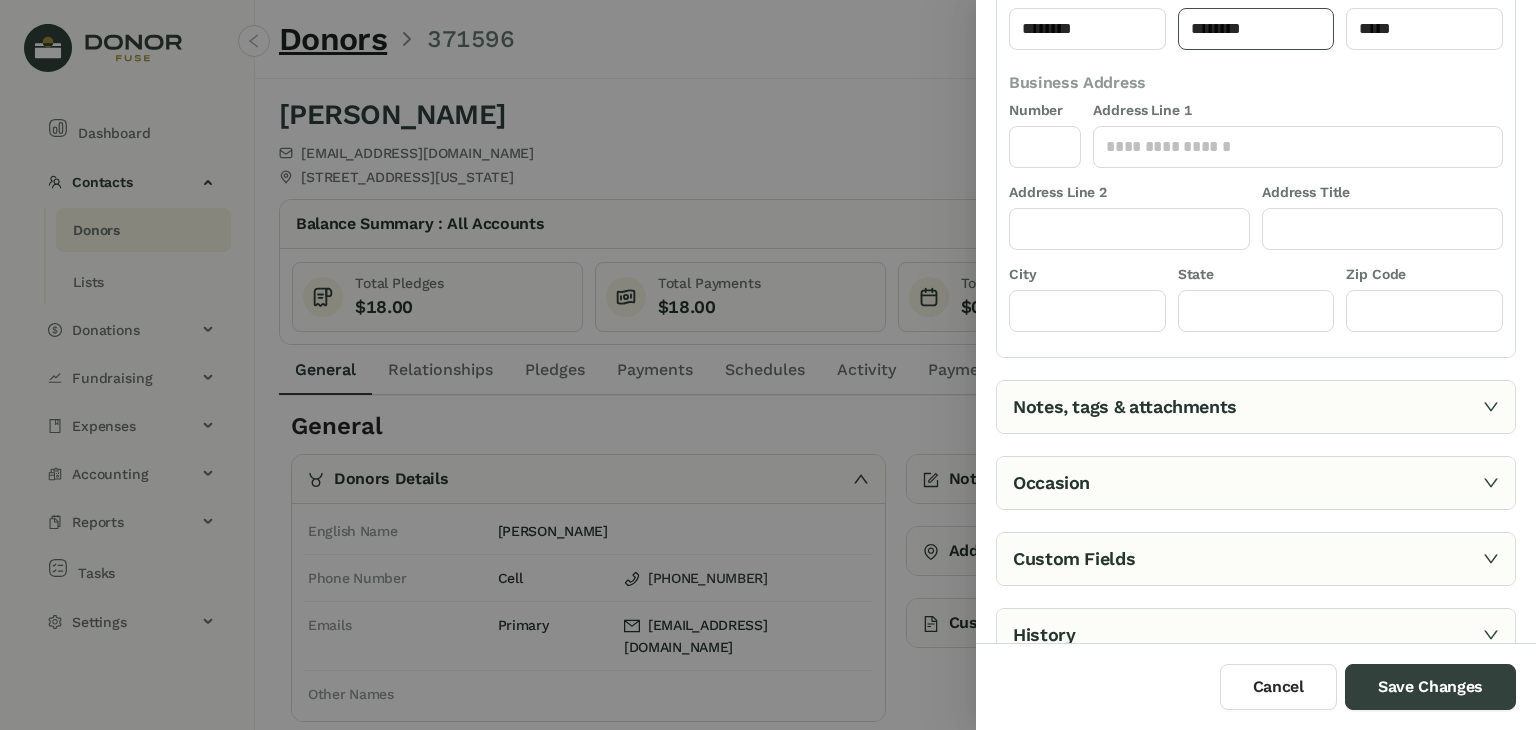scroll, scrollTop: 426, scrollLeft: 0, axis: vertical 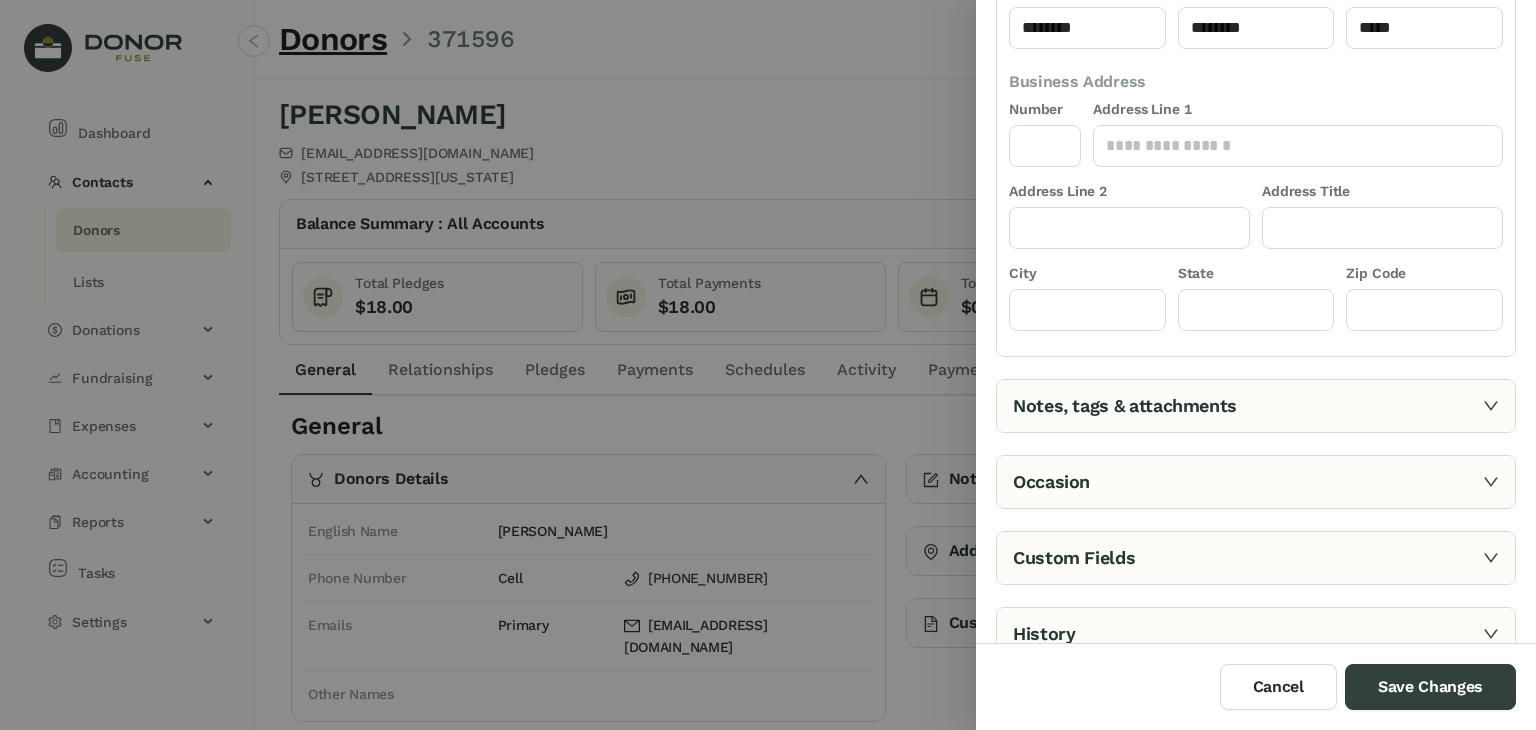 click on "Notes, tags & attachments" at bounding box center (1256, 406) 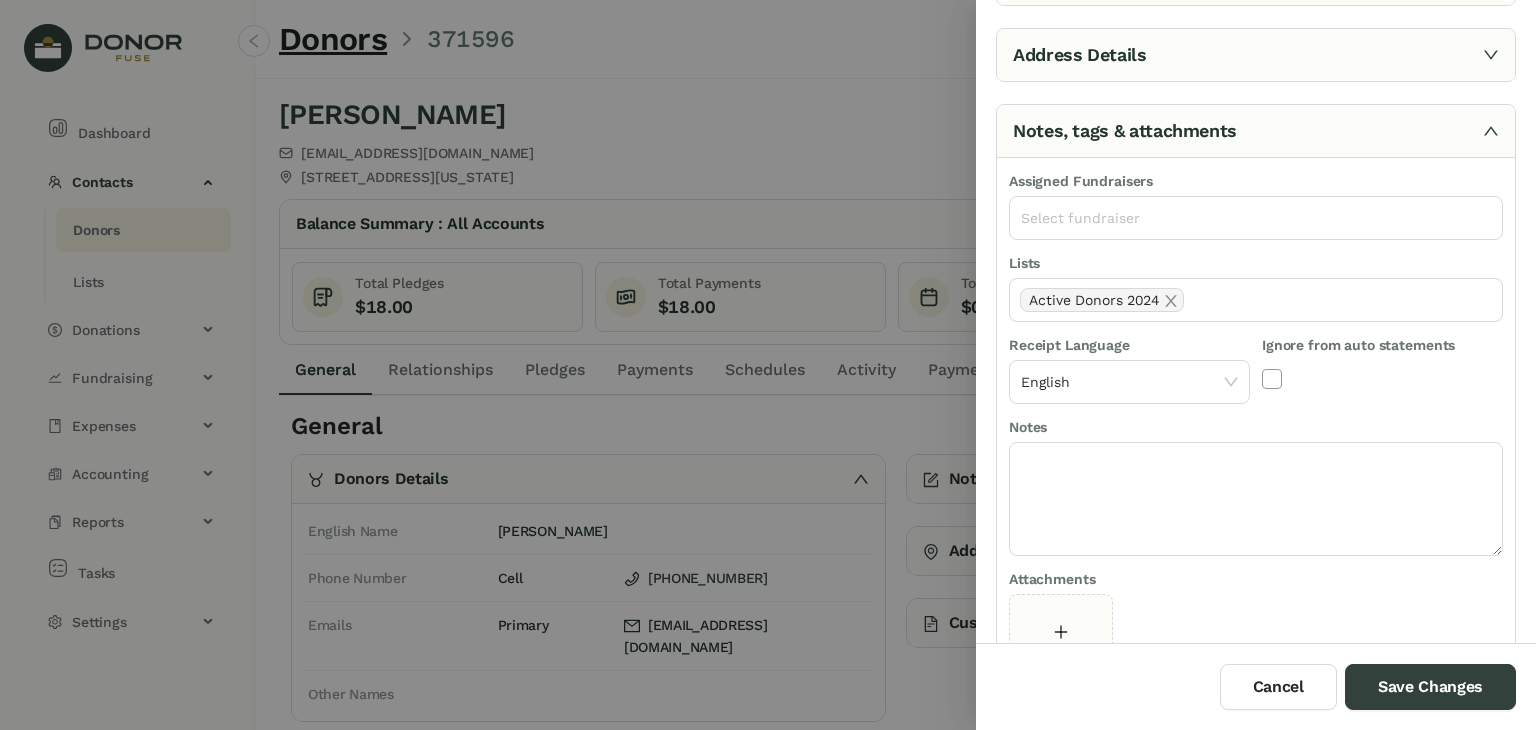 scroll, scrollTop: 0, scrollLeft: 0, axis: both 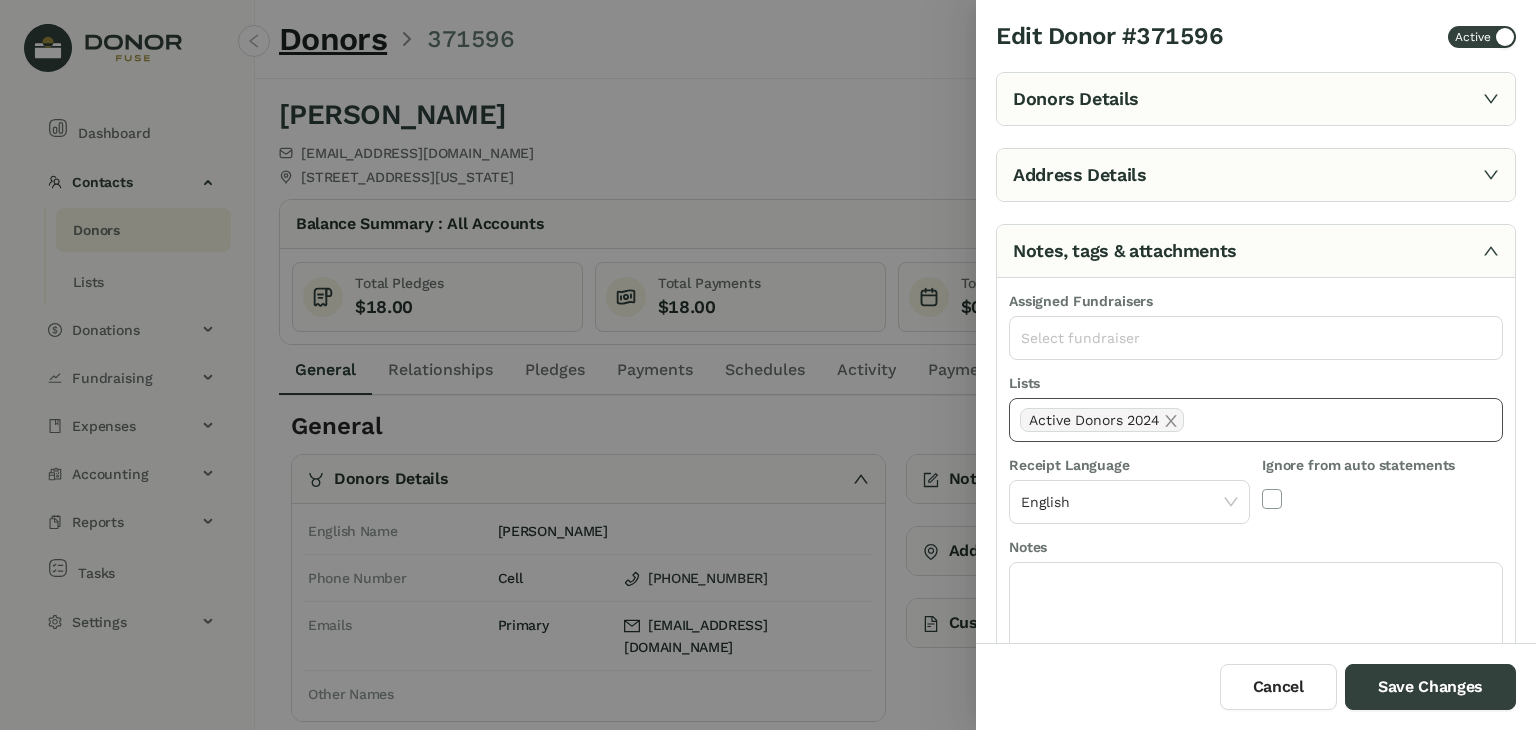 click on "Active Donors 2024" 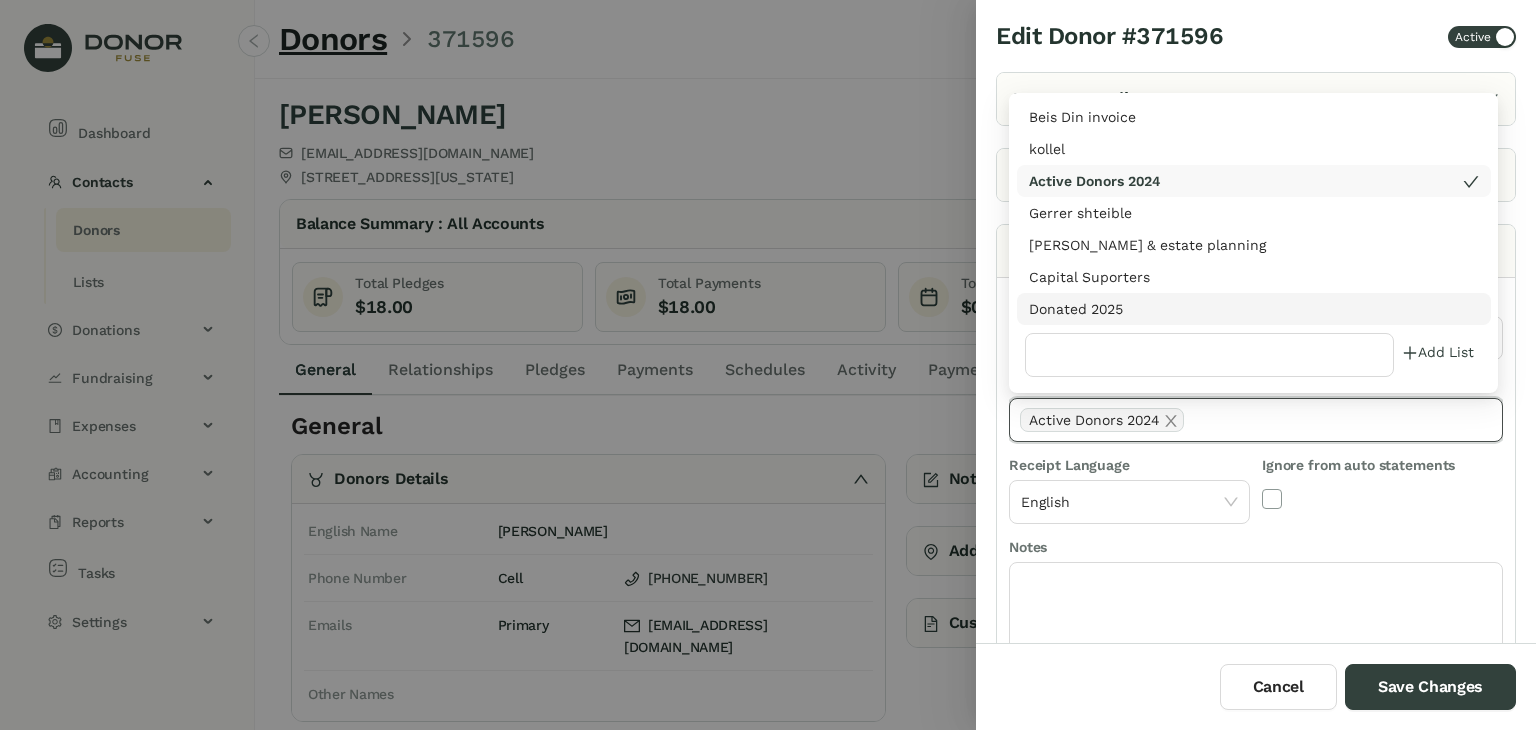 click on "Donated 2025" at bounding box center [1254, 309] 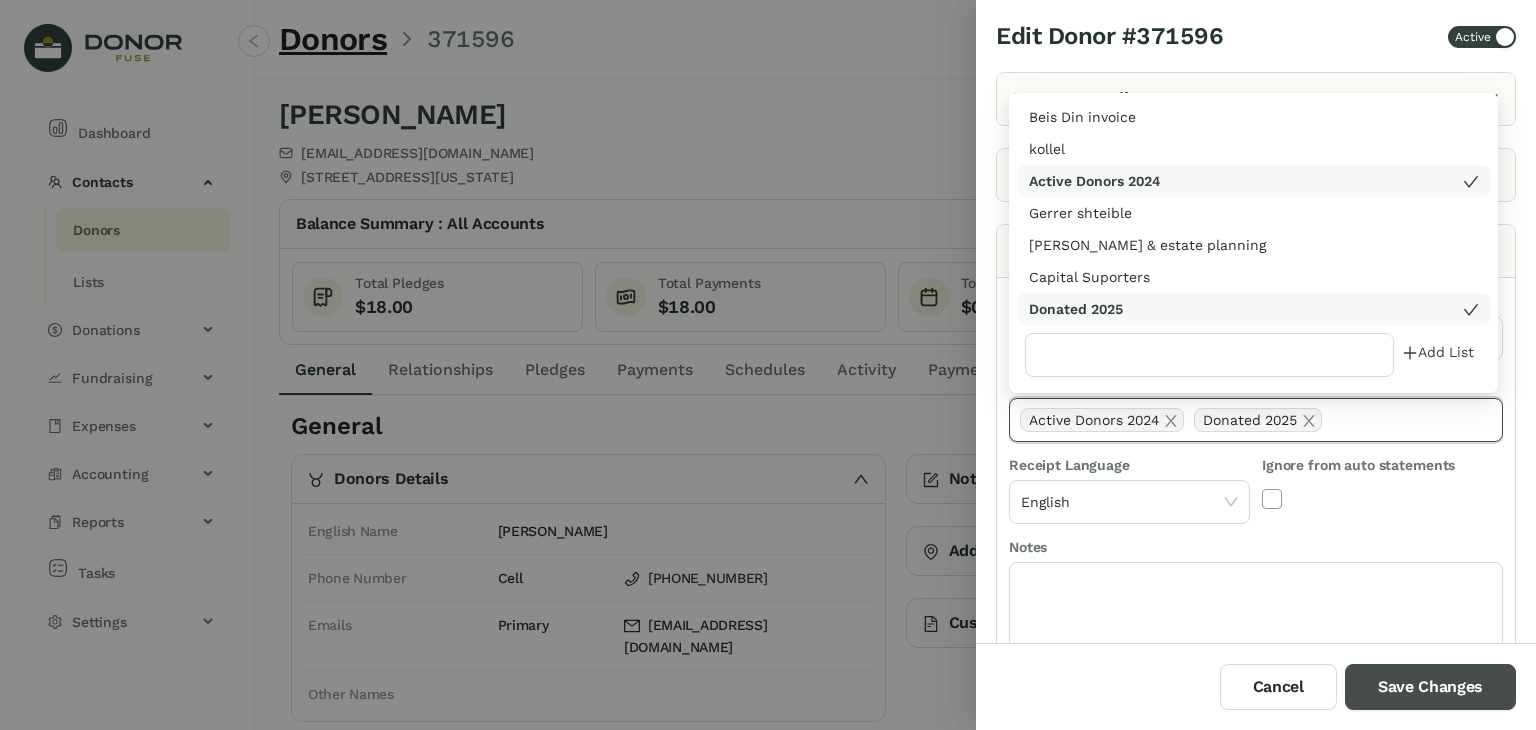 click on "Save Changes" at bounding box center (1430, 687) 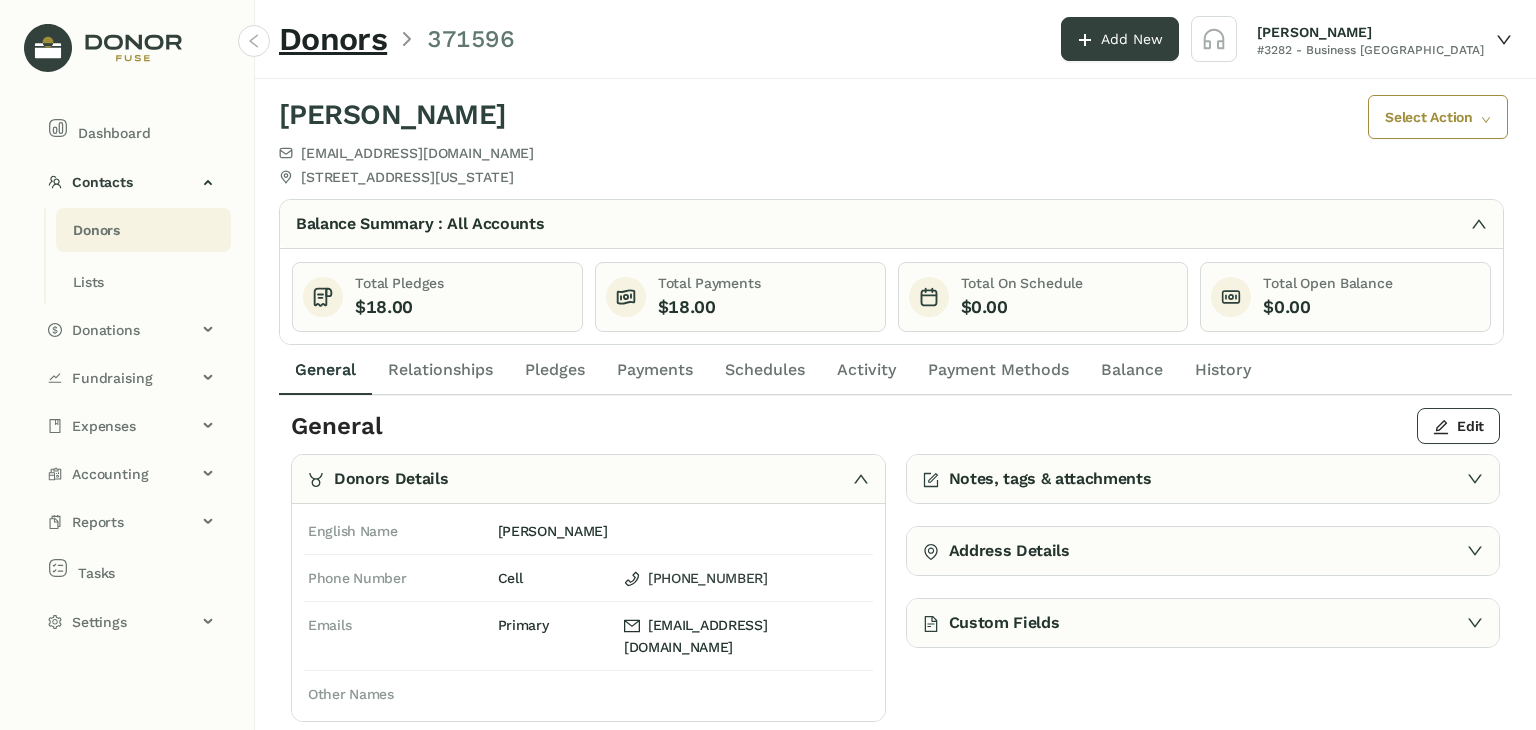 click on "Payments" 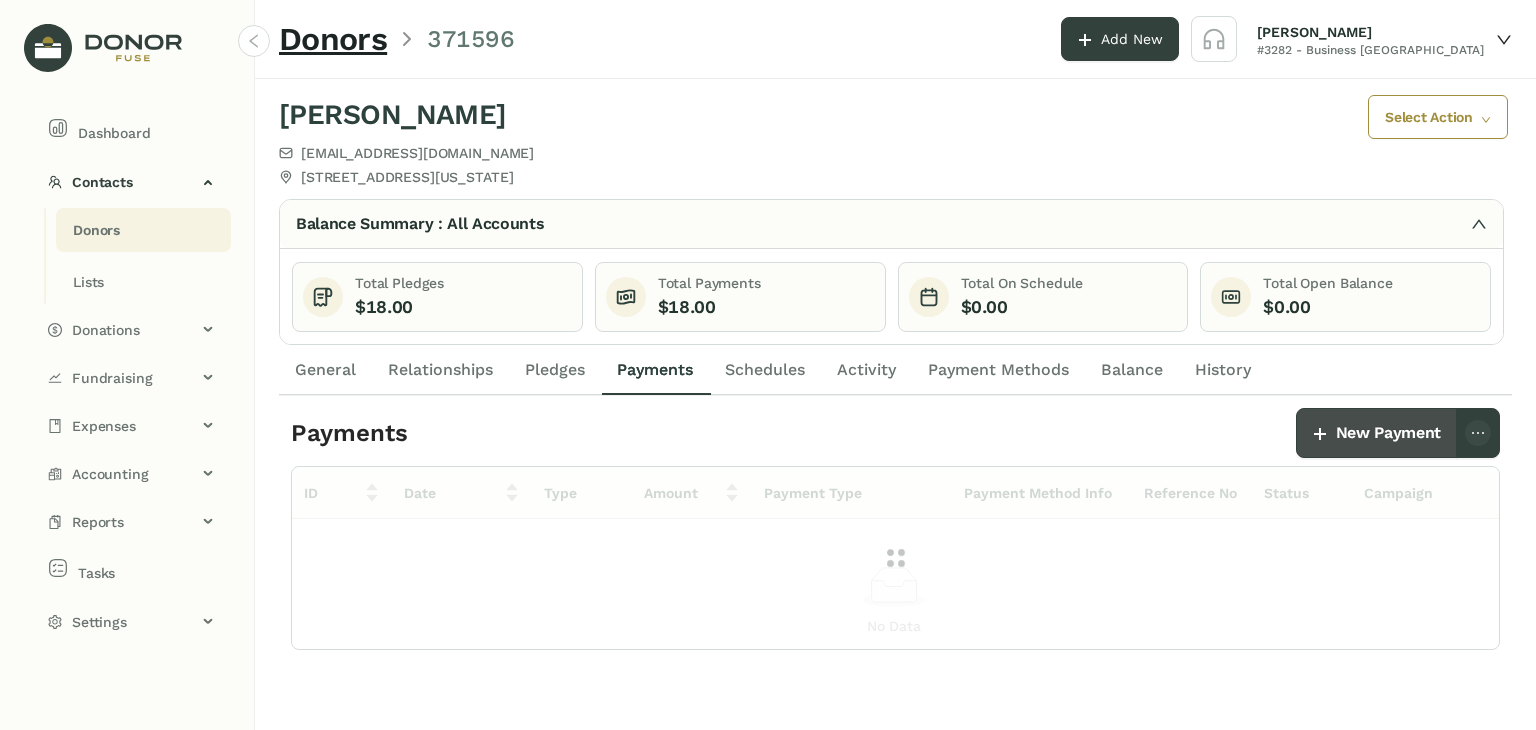 click on "New Payment" 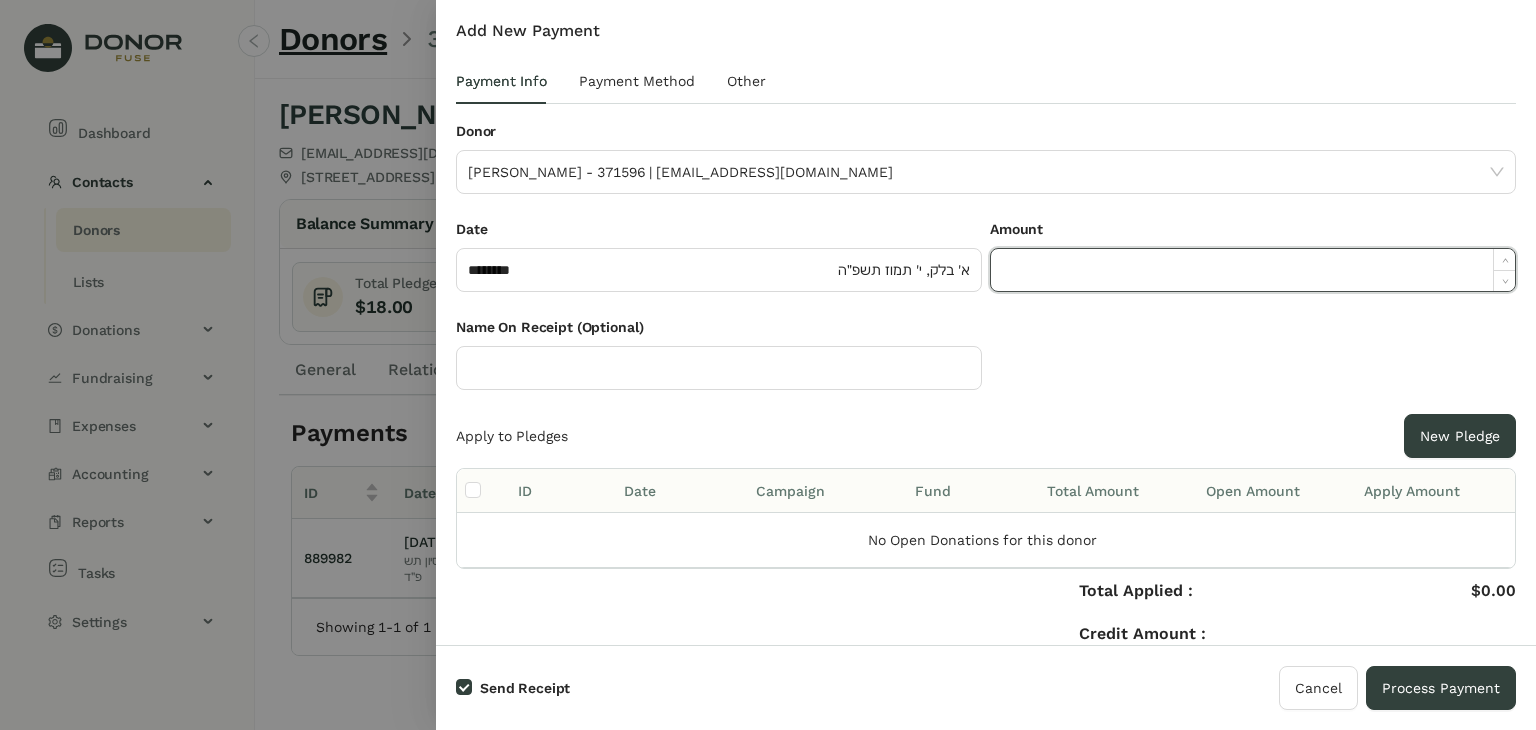 click 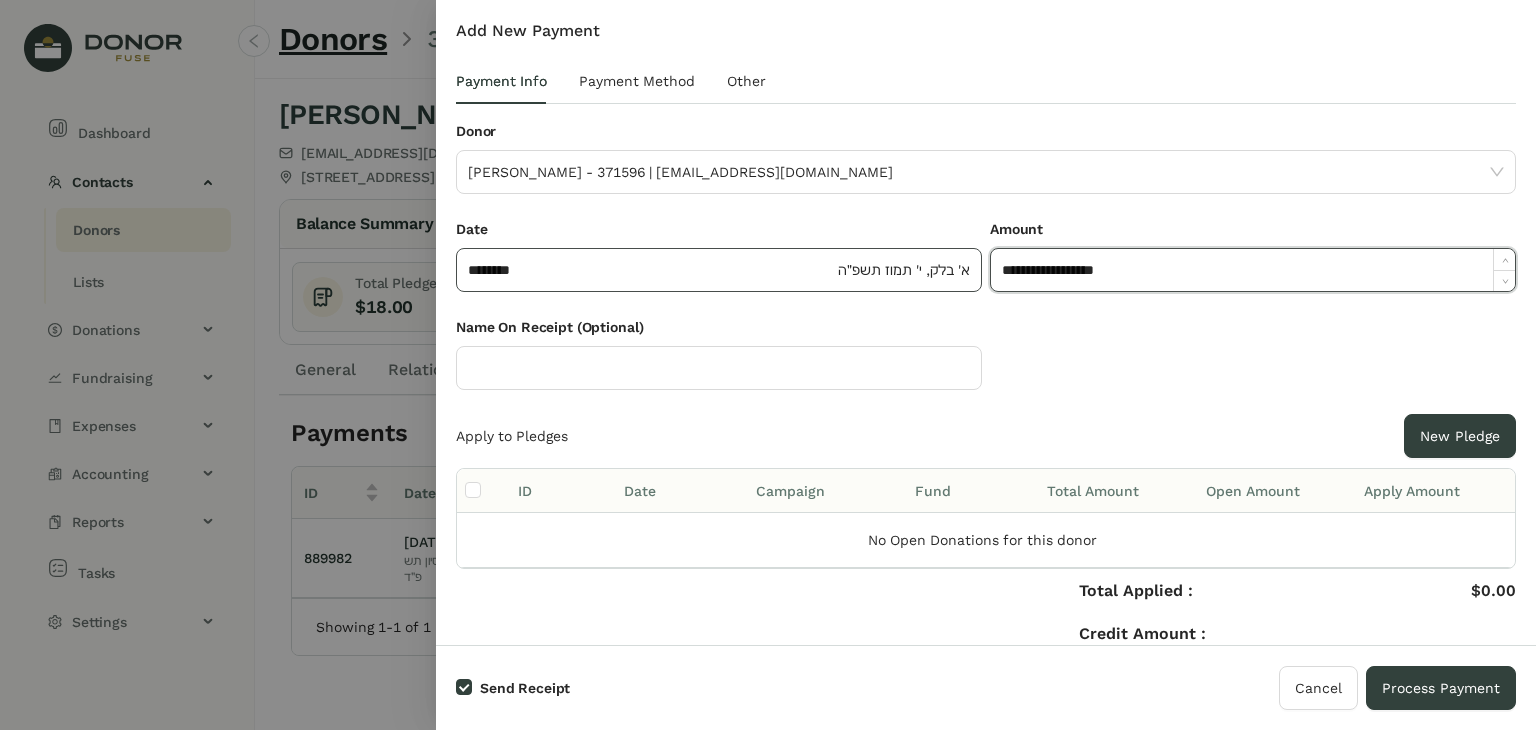 drag, startPoint x: 1100, startPoint y: 273, endPoint x: 869, endPoint y: 272, distance: 231.00217 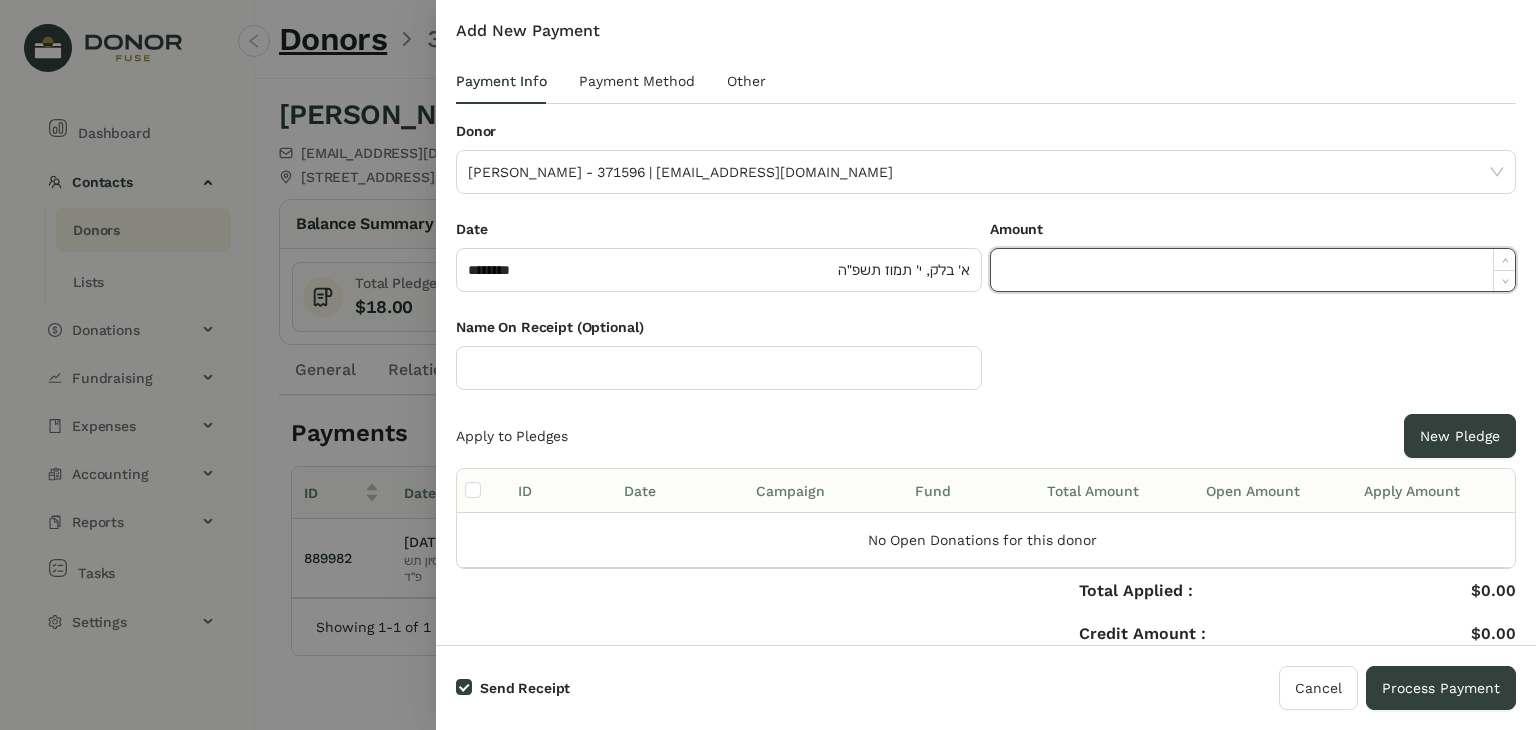paste on "*****" 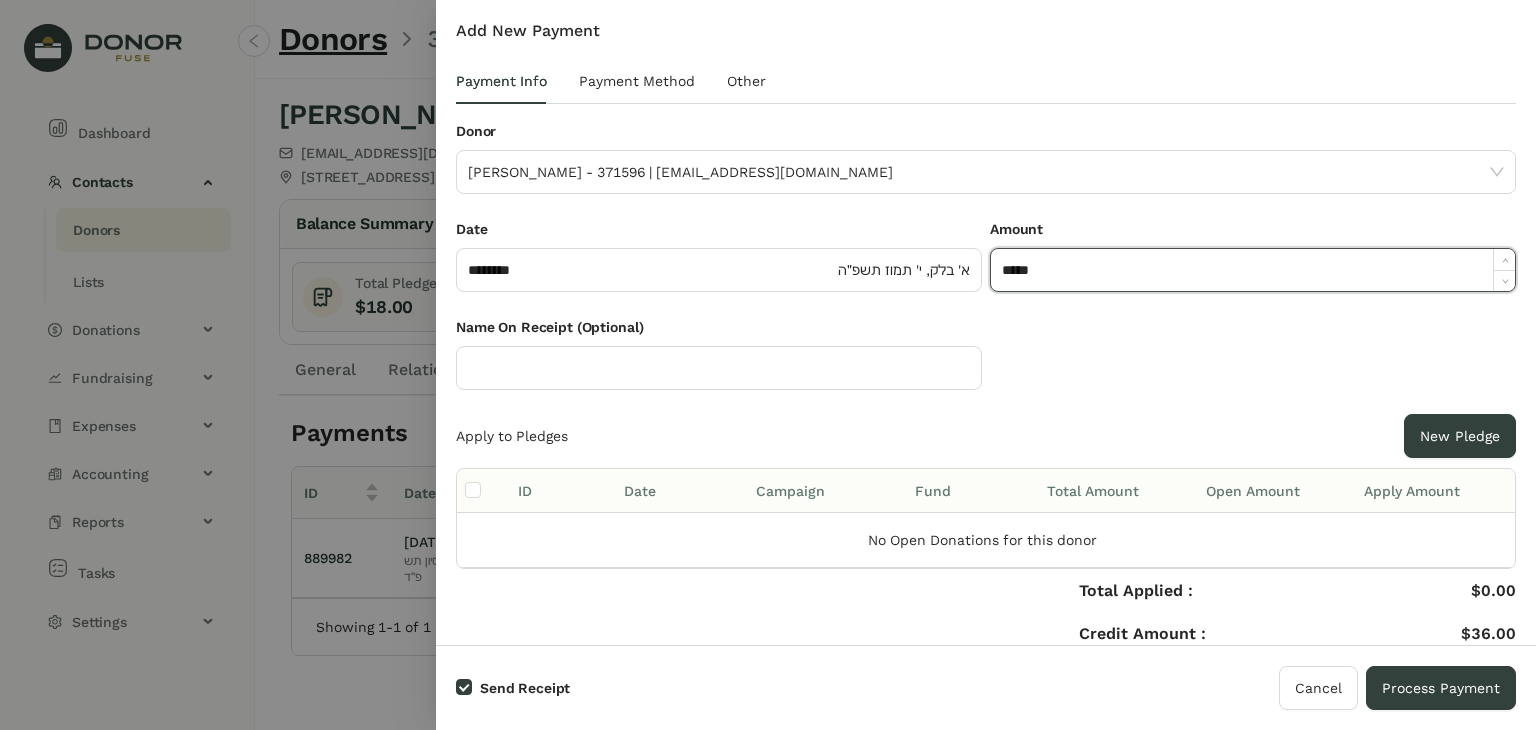 drag, startPoint x: 1126, startPoint y: 267, endPoint x: 711, endPoint y: 241, distance: 415.81366 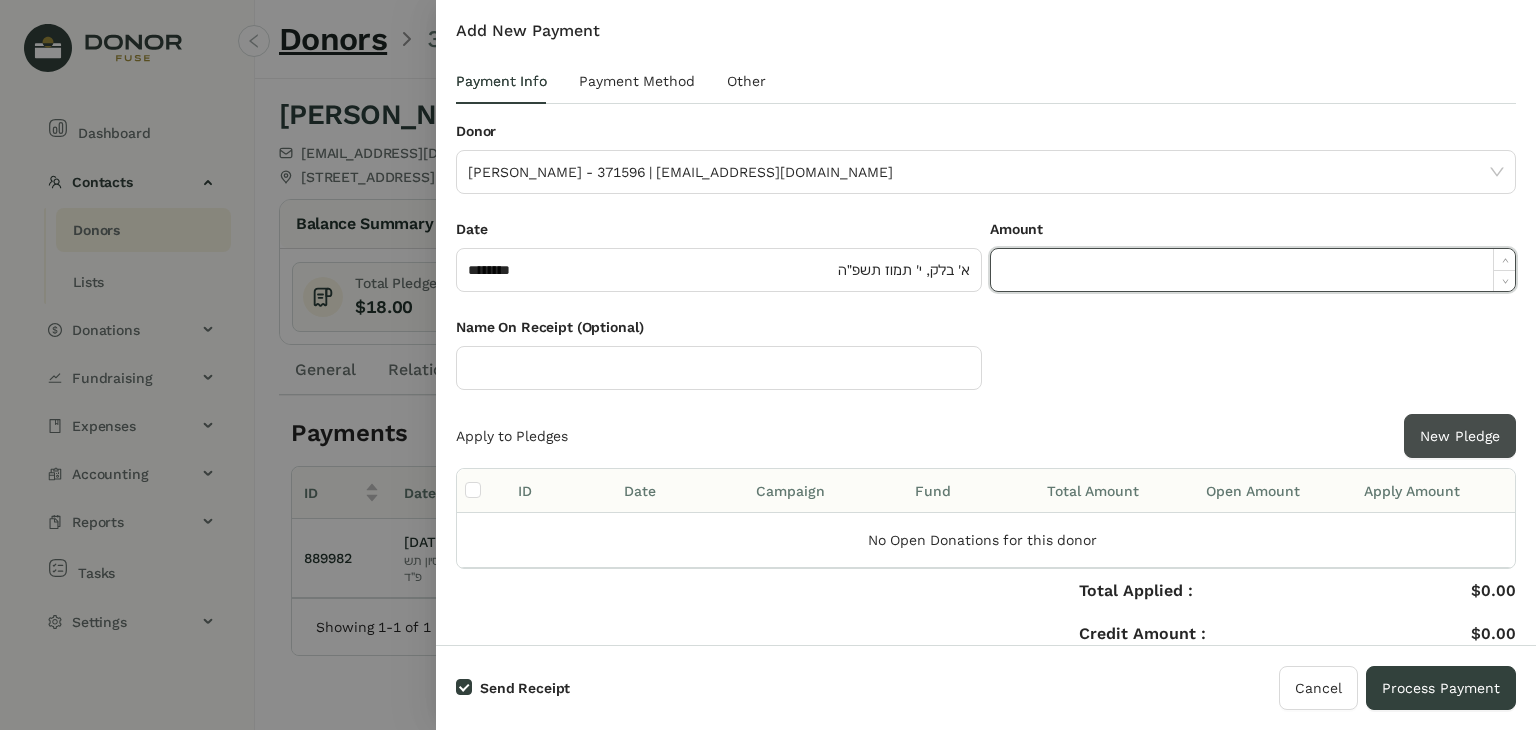click on "New Pledge" at bounding box center [1460, 436] 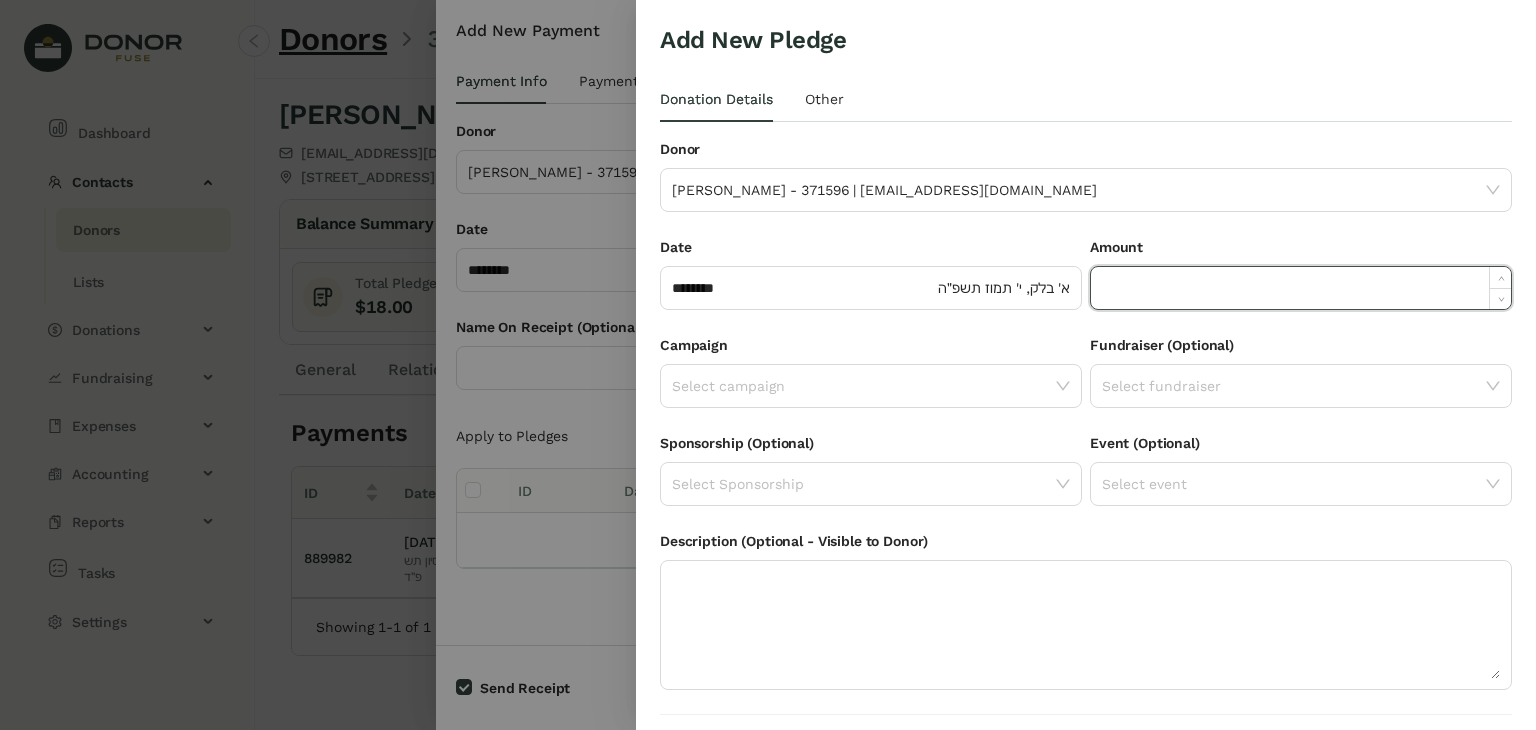 click 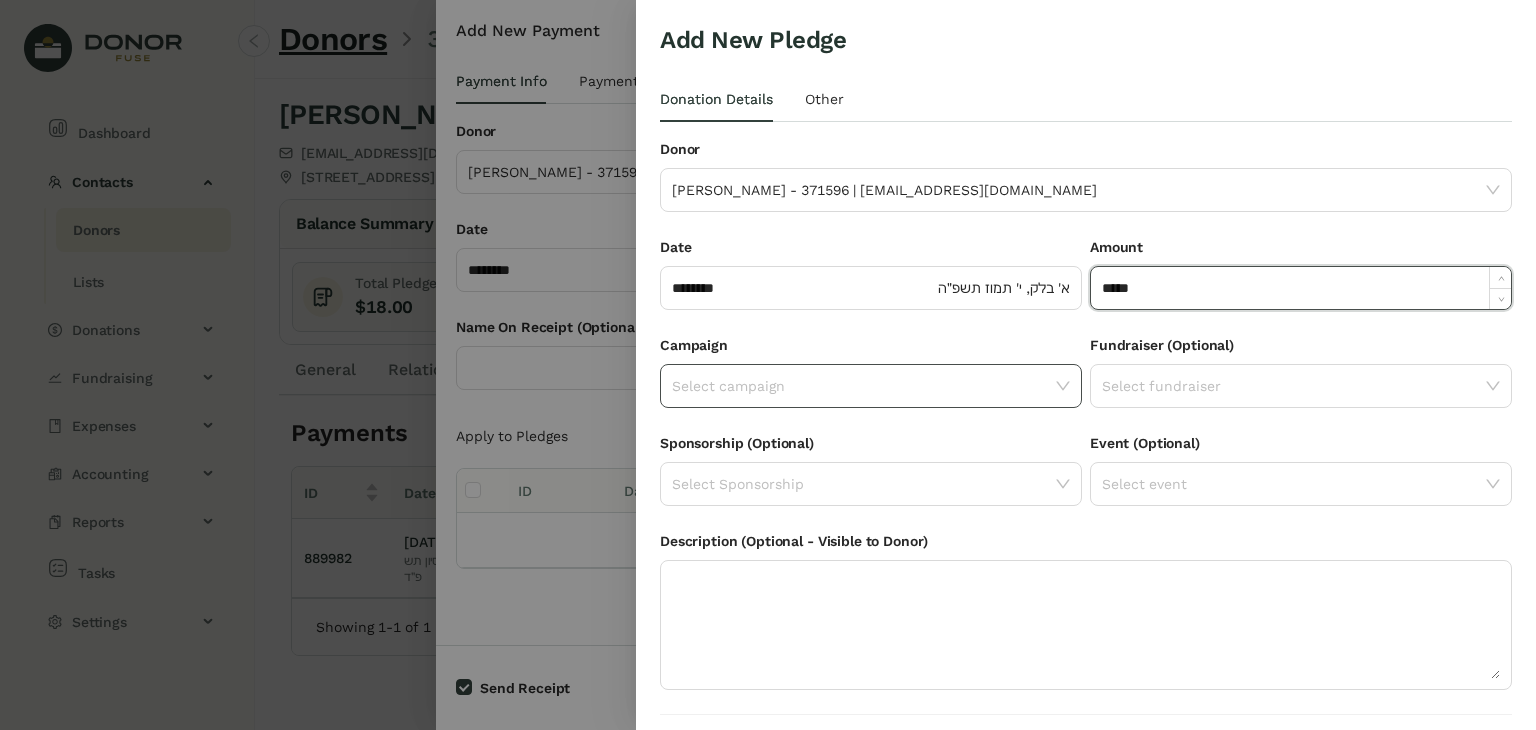 type on "******" 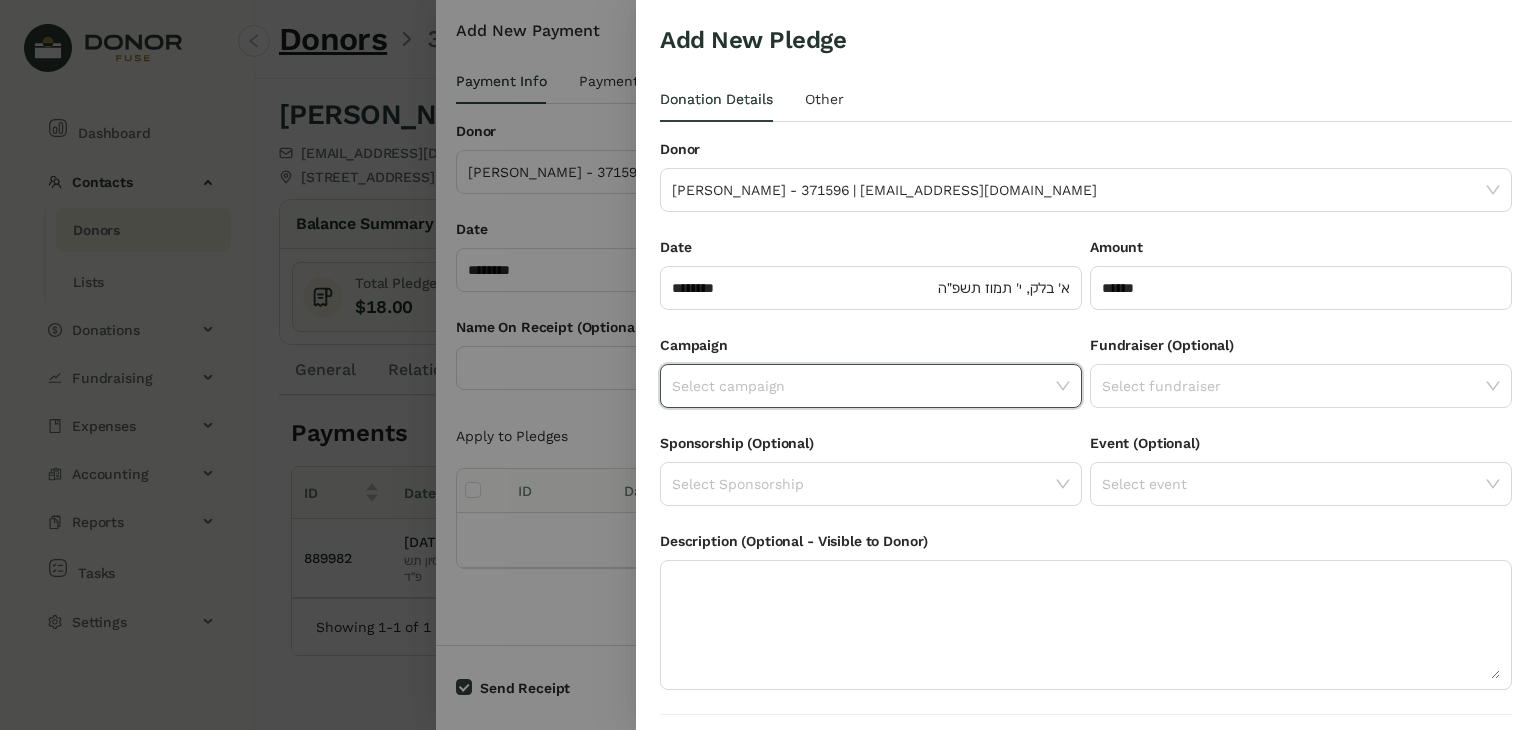 click 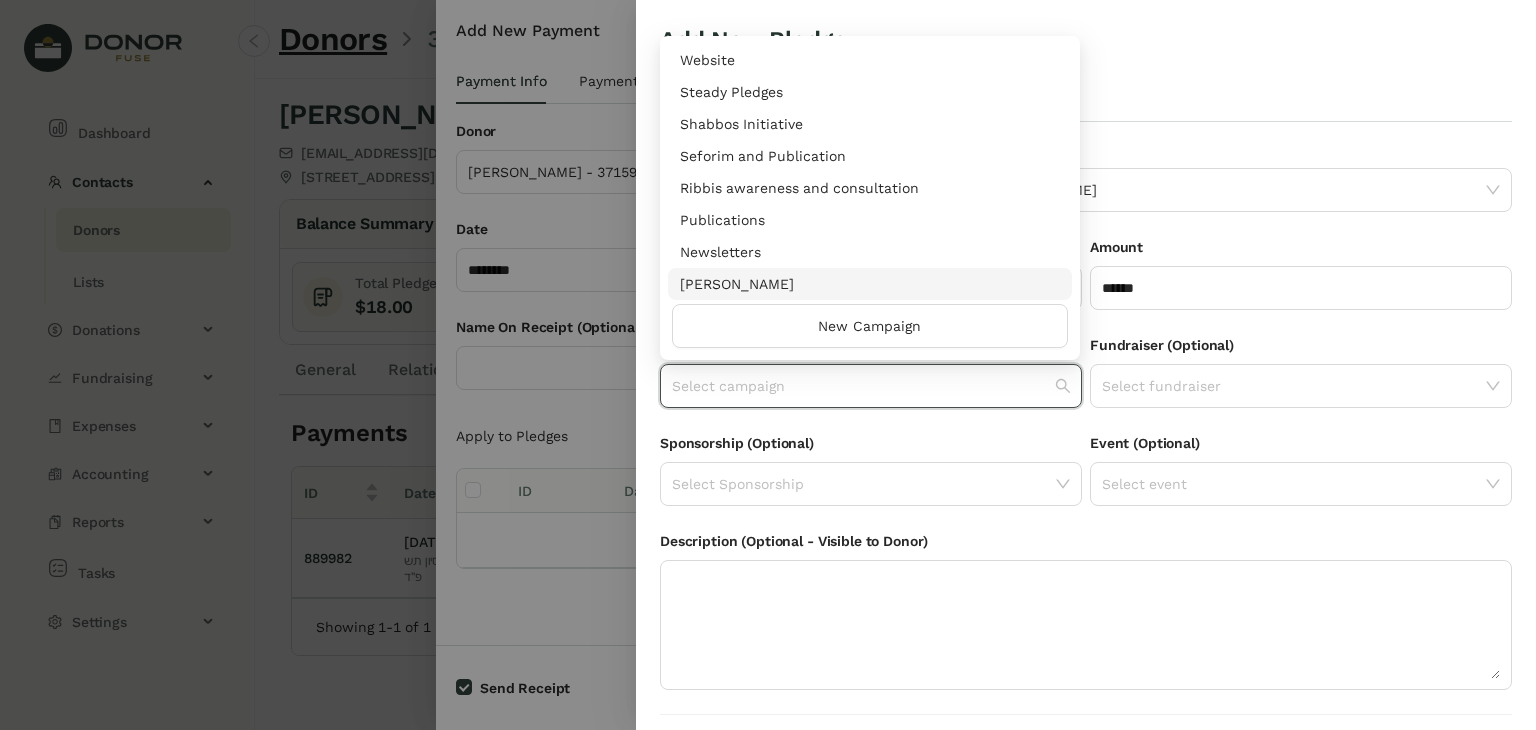 click on "Website Steady Pledges Shabbos Initiative Seforim and Publication Ribbis awareness and consultation Publications Newsletters Kollel Ldayonis [PERSON_NAME] New Campaign" at bounding box center [870, 198] 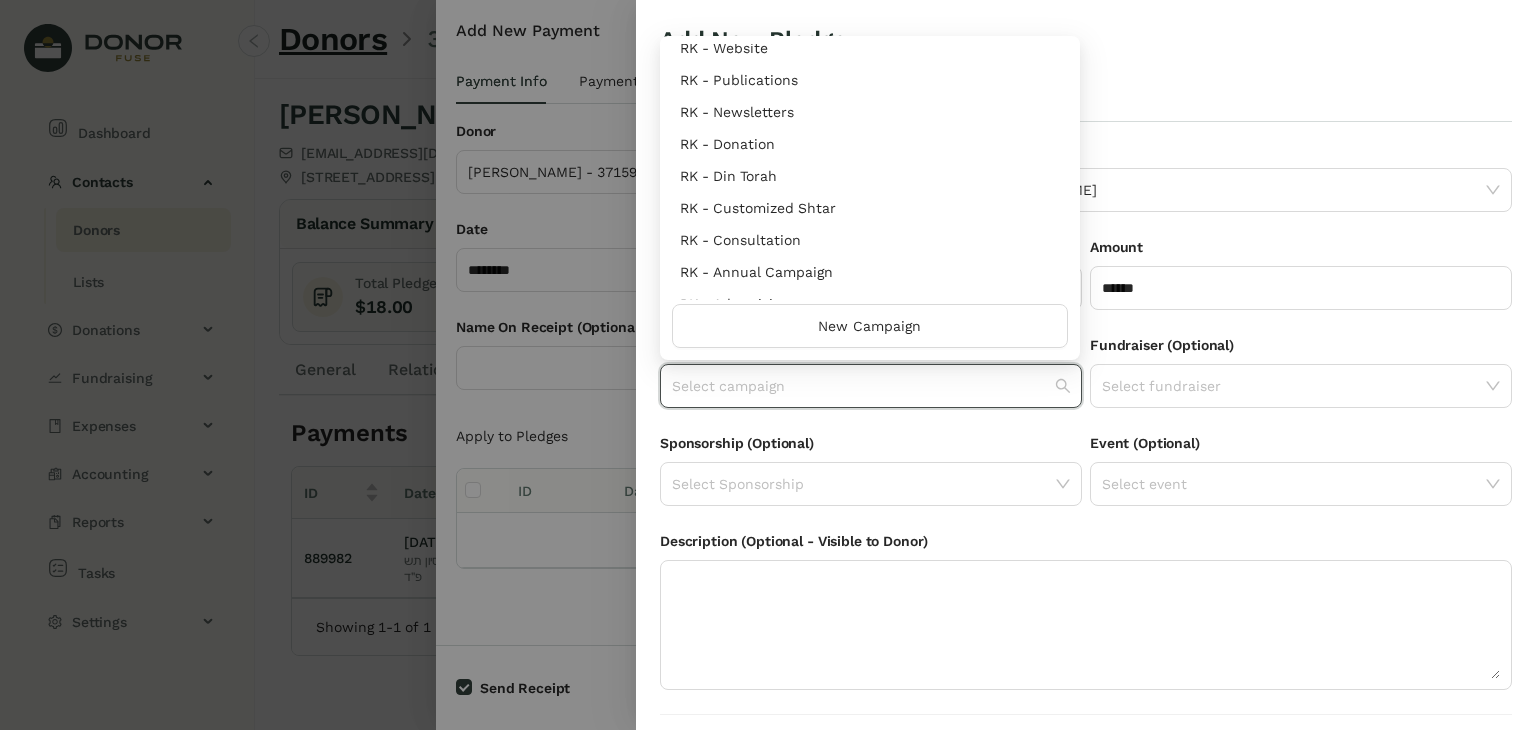 scroll, scrollTop: 960, scrollLeft: 0, axis: vertical 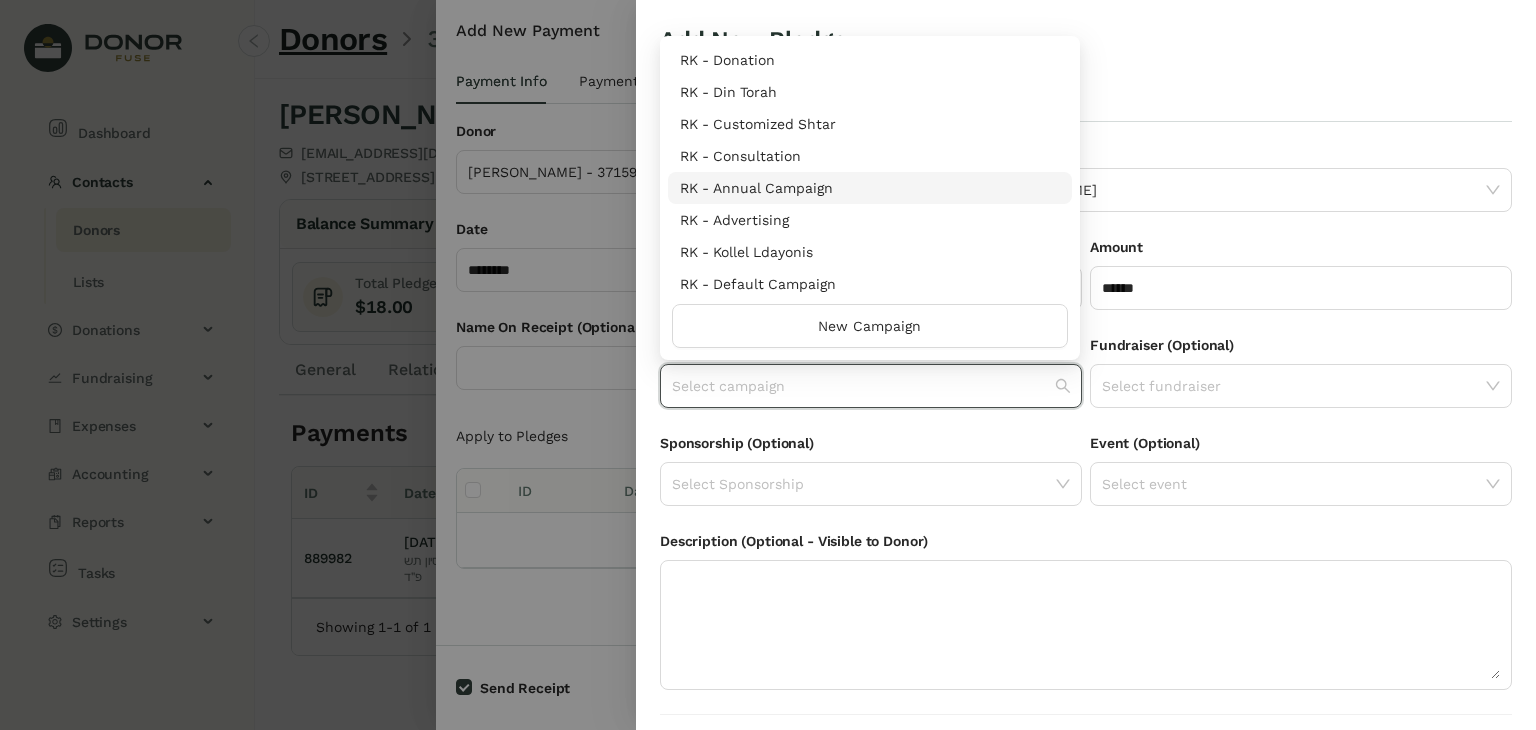 click on "RK - Annual Campaign" at bounding box center (870, 188) 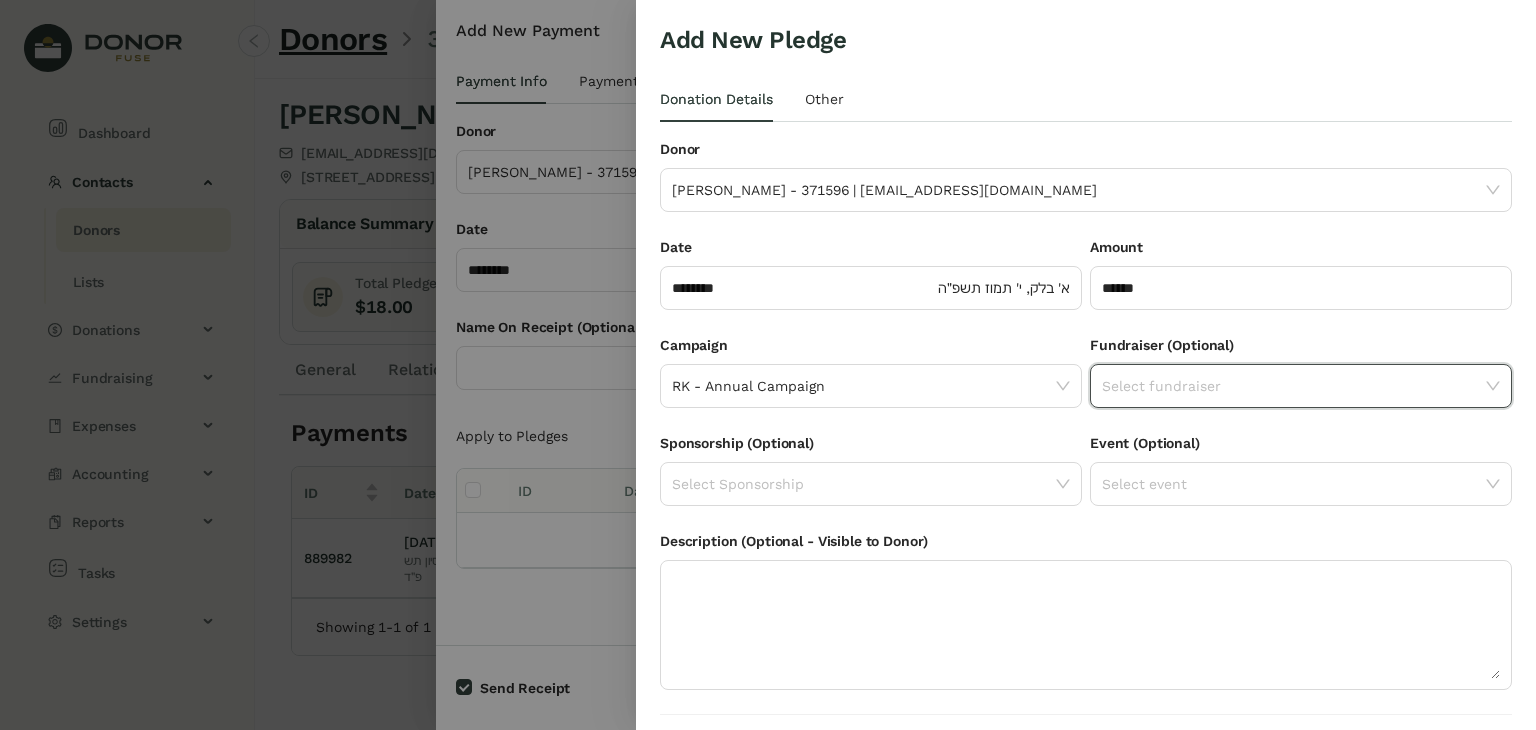 click 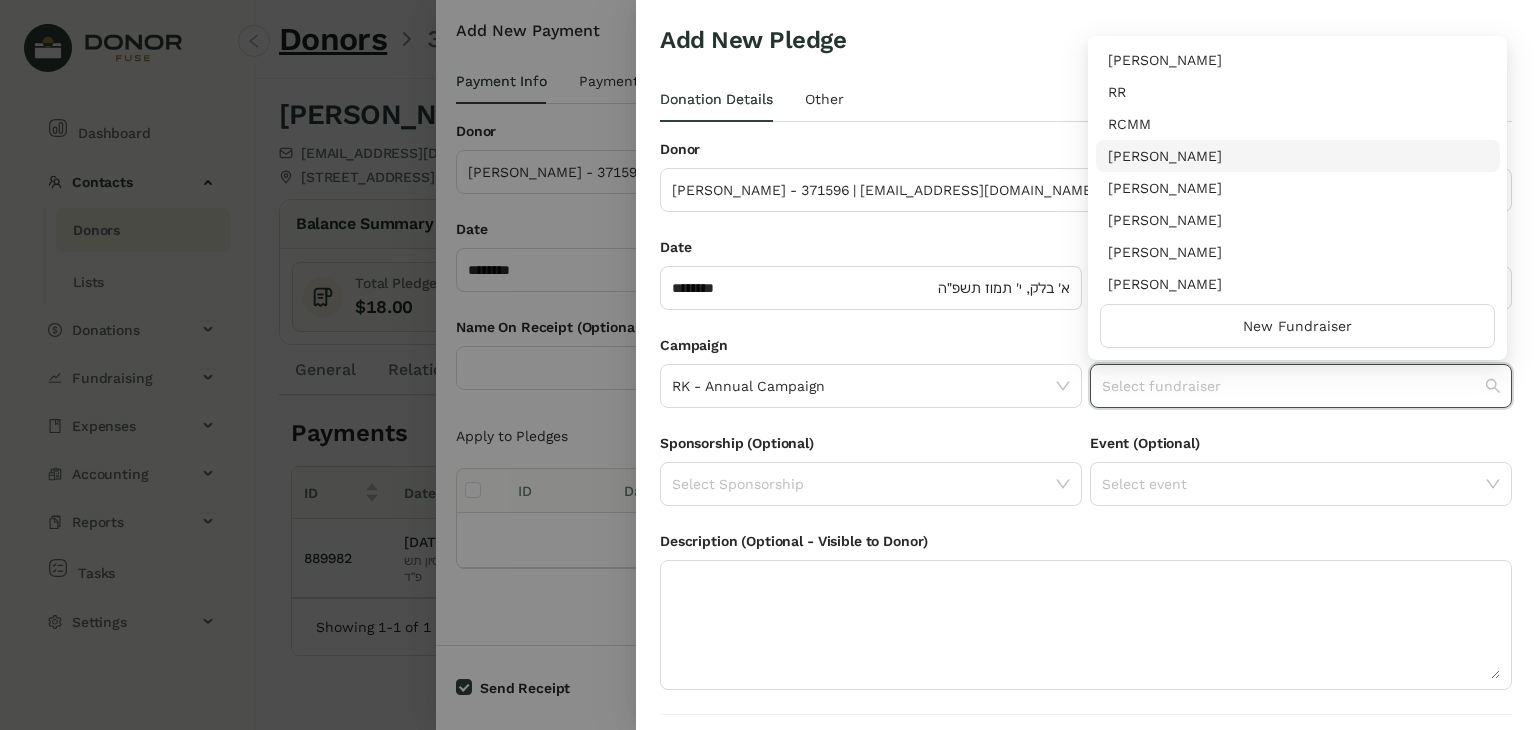 scroll, scrollTop: 224, scrollLeft: 0, axis: vertical 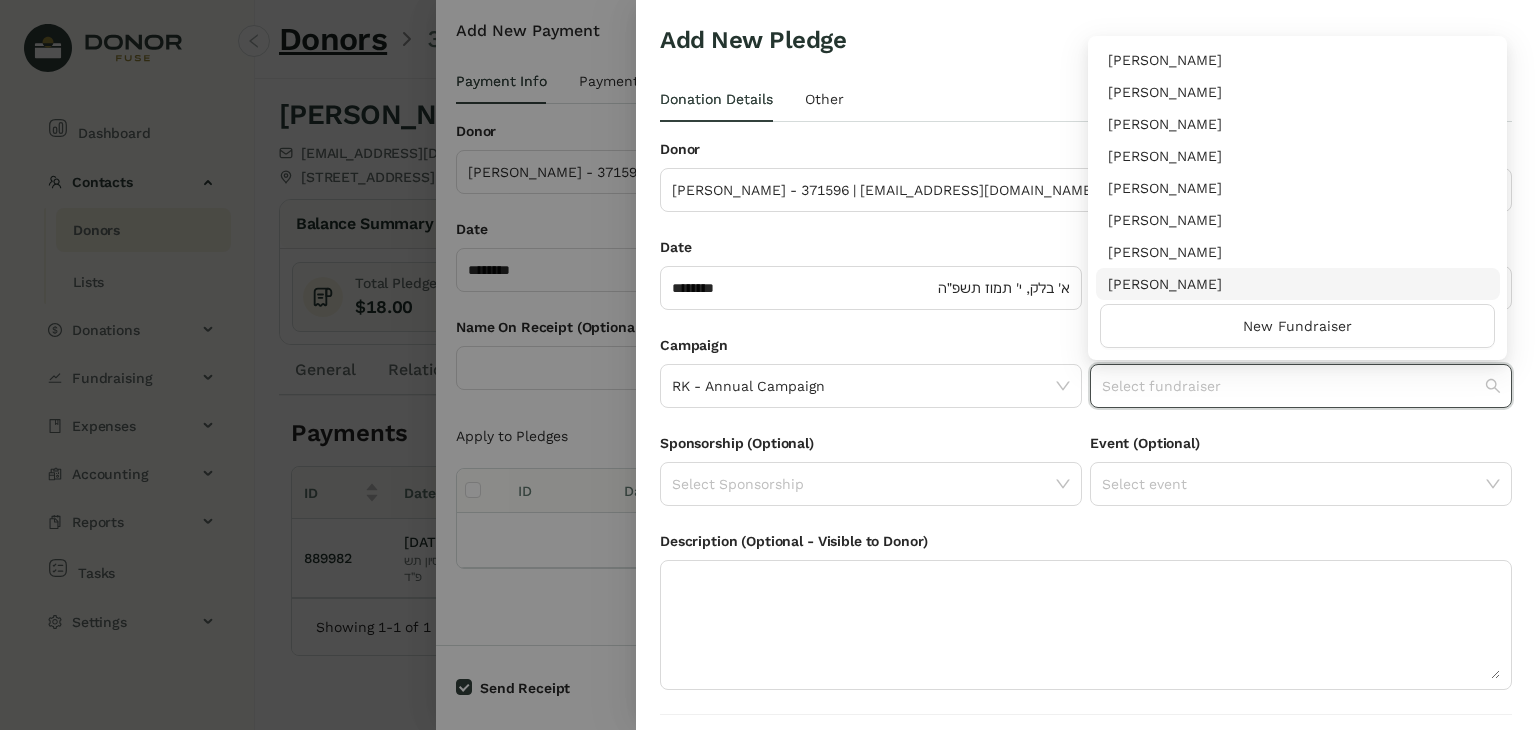 click on "[PERSON_NAME]" at bounding box center [1298, 284] 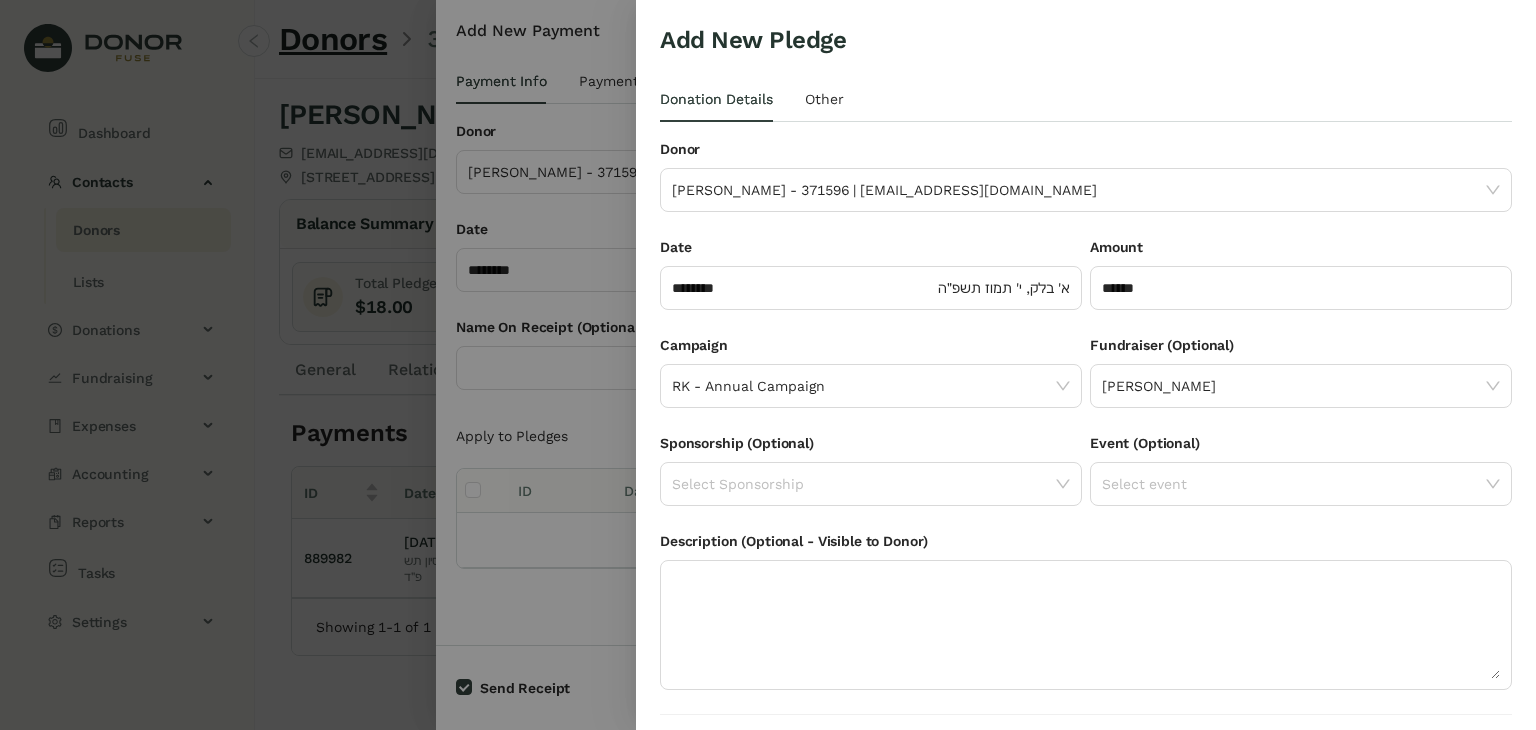 scroll, scrollTop: 54, scrollLeft: 0, axis: vertical 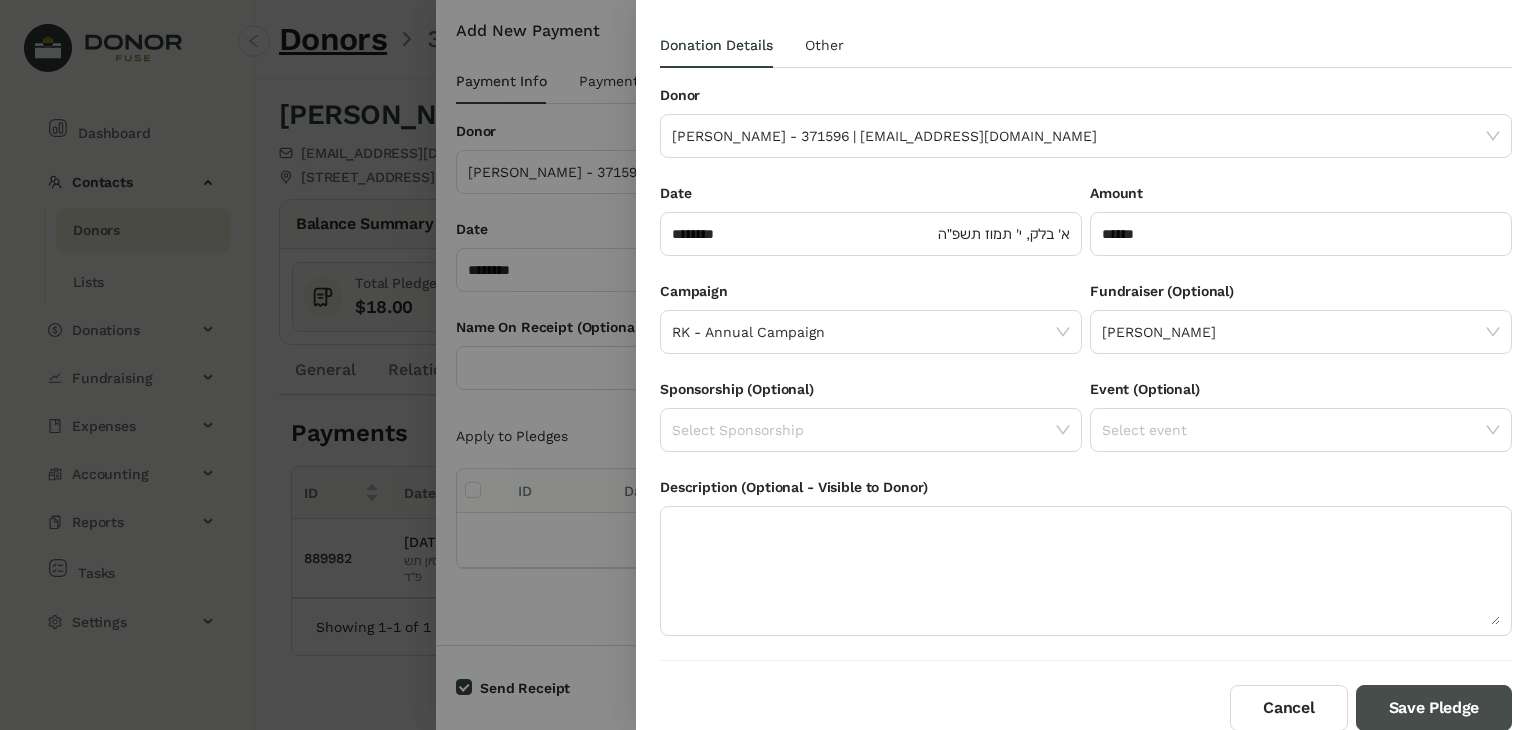 click on "Save Pledge" at bounding box center (1434, 708) 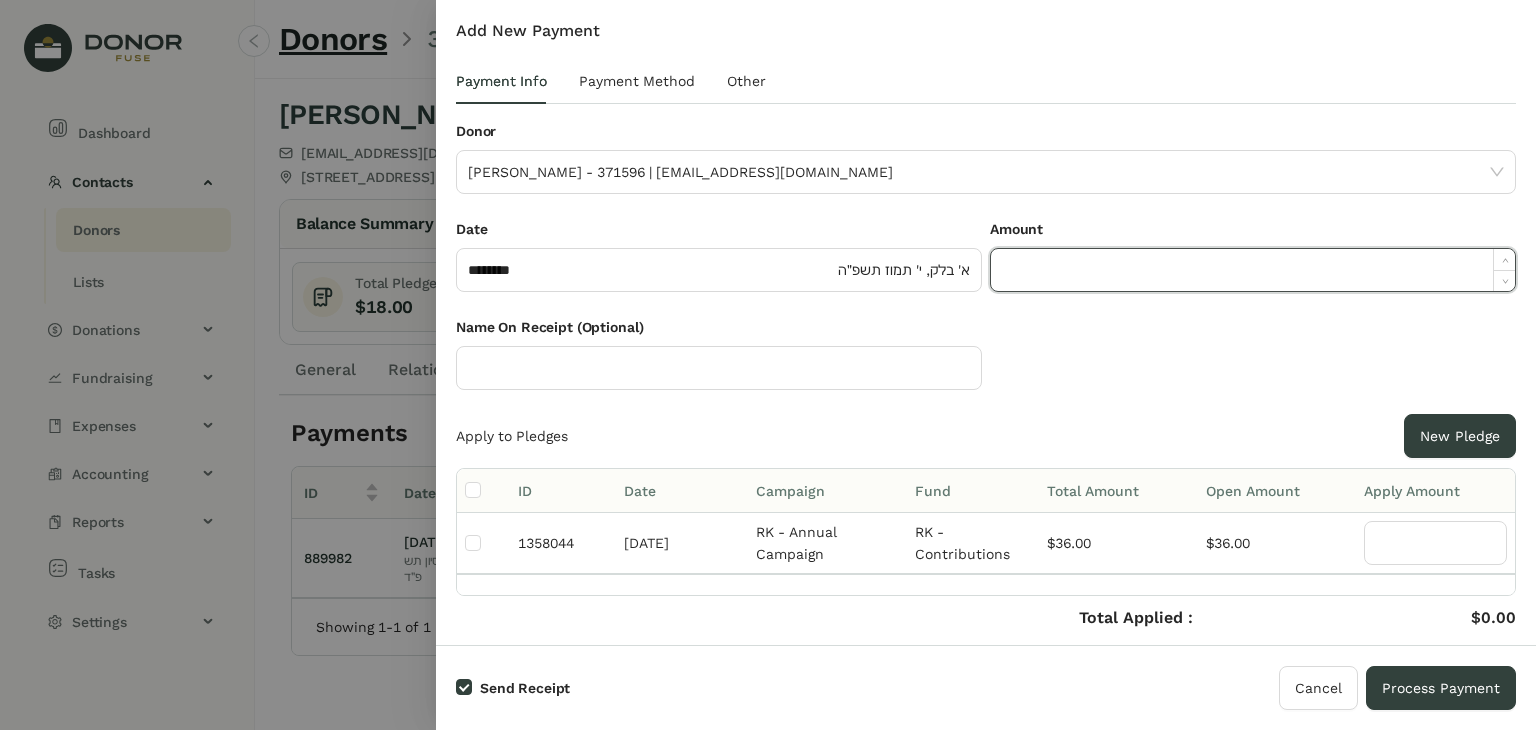 click 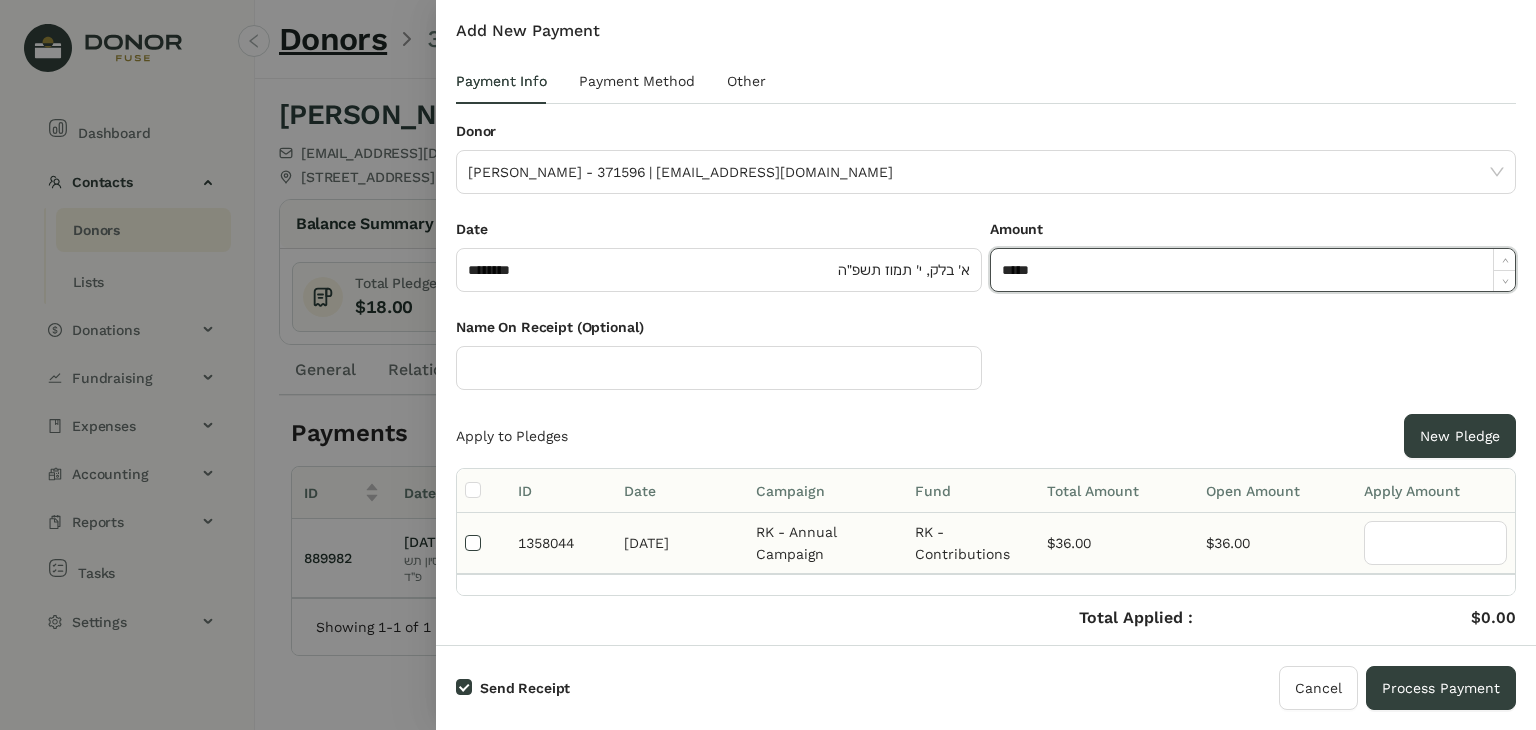 type on "******" 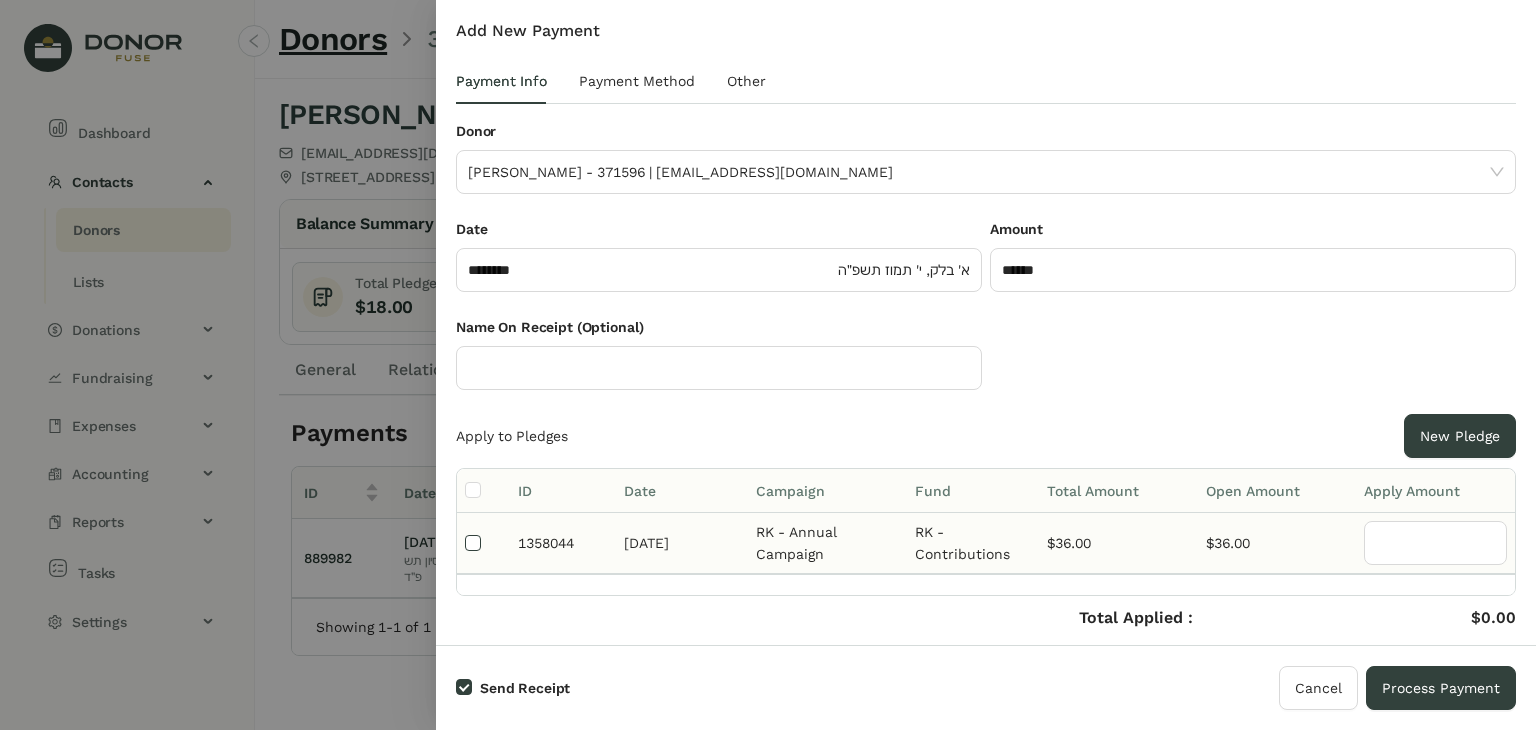 type on "**" 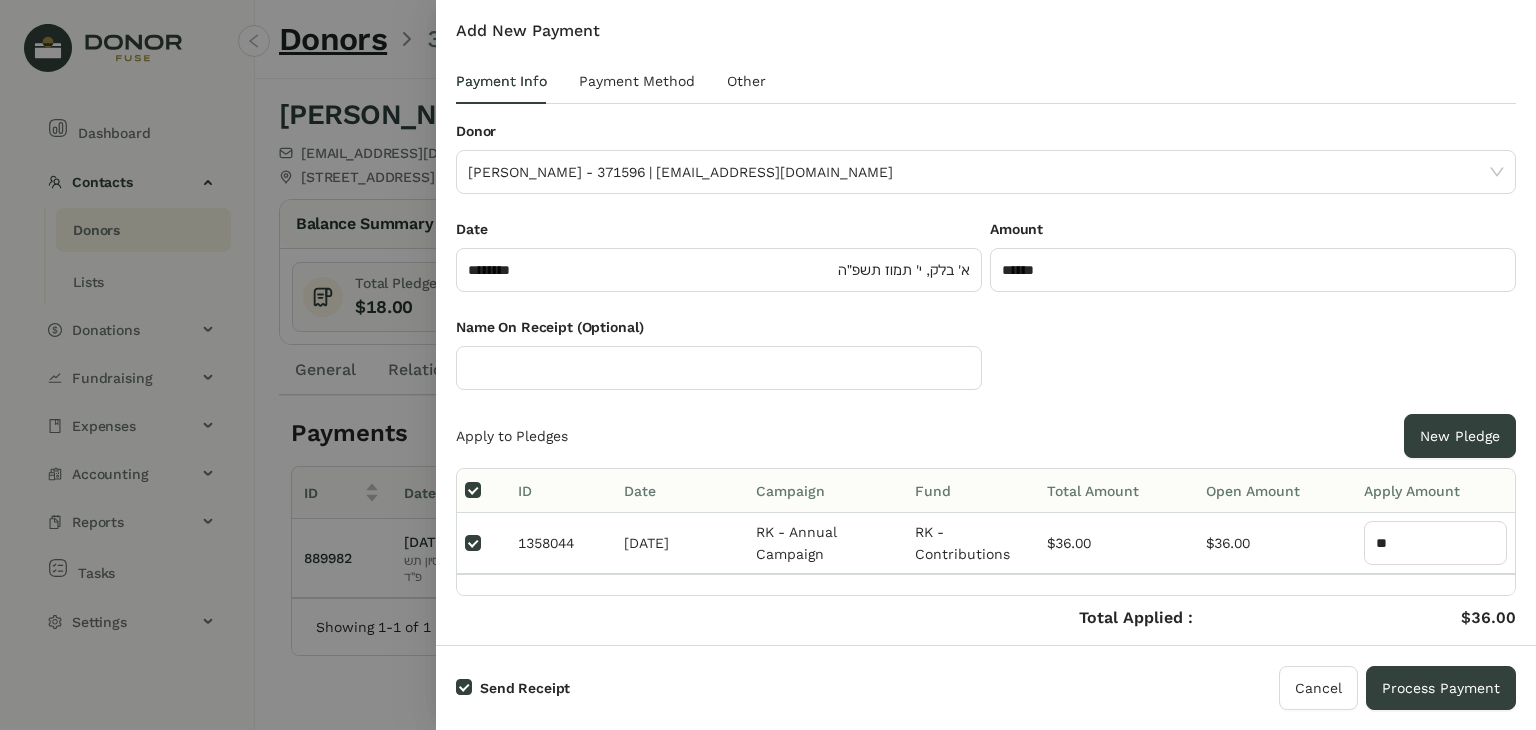 click on "Total Amount" at bounding box center (1118, 491) 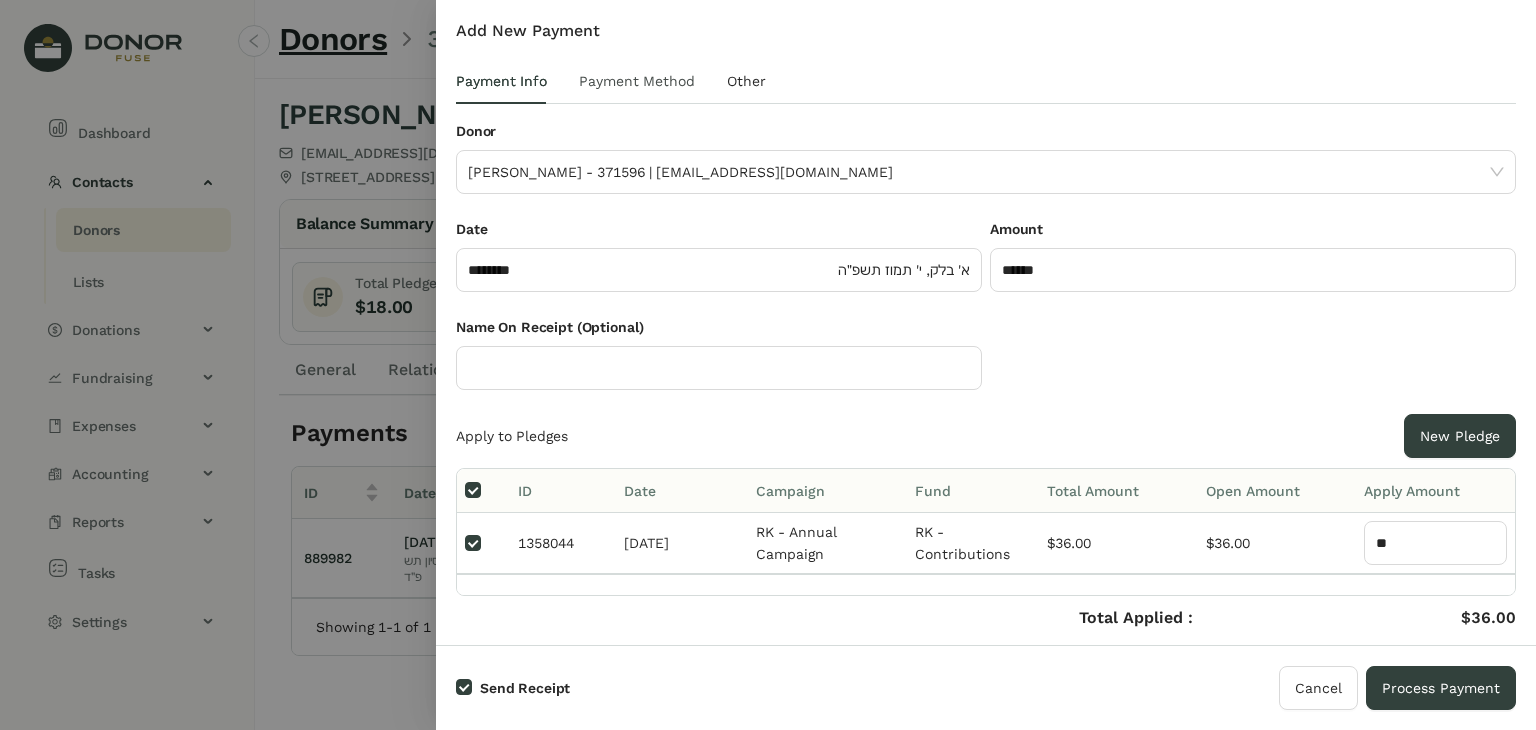 click on "Payment Method" at bounding box center [637, 81] 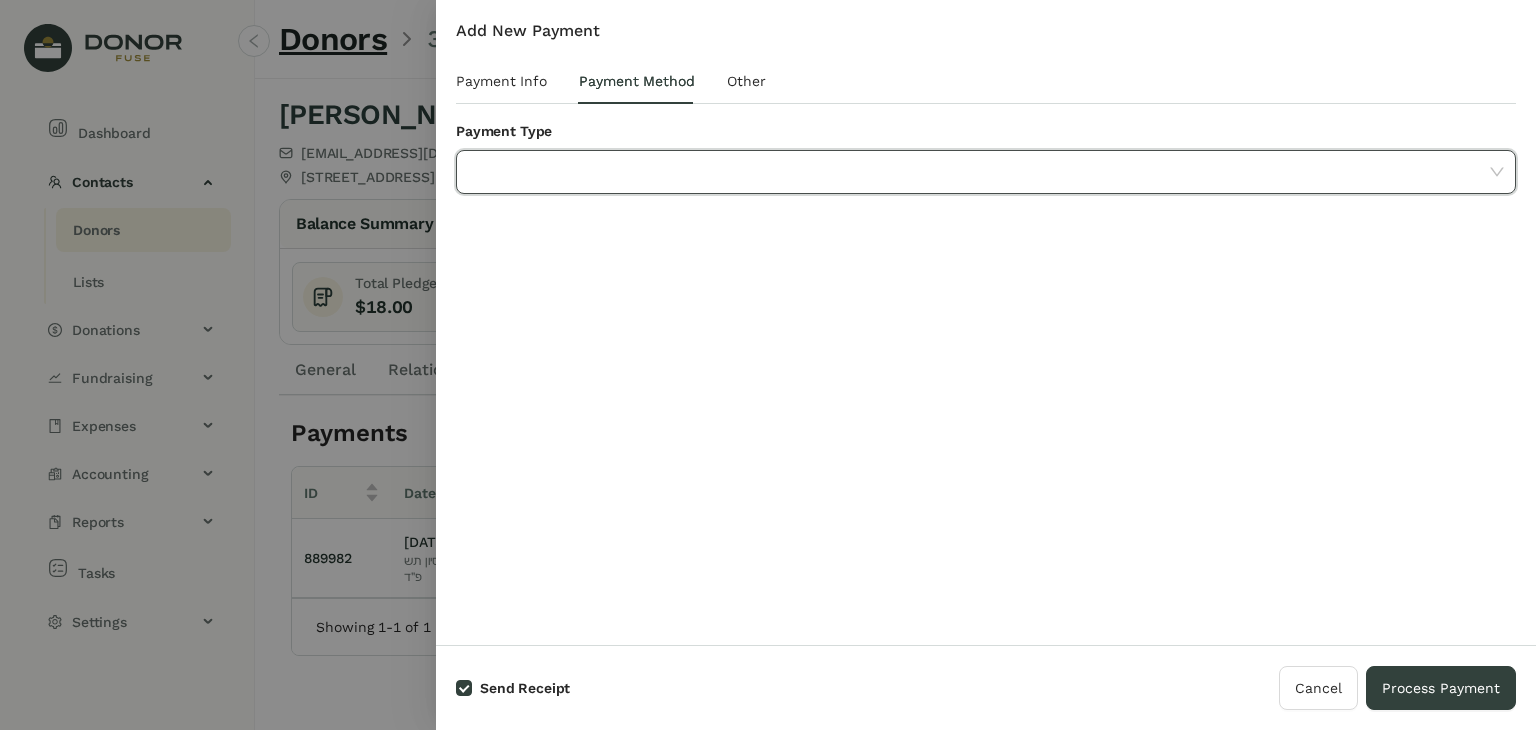 click 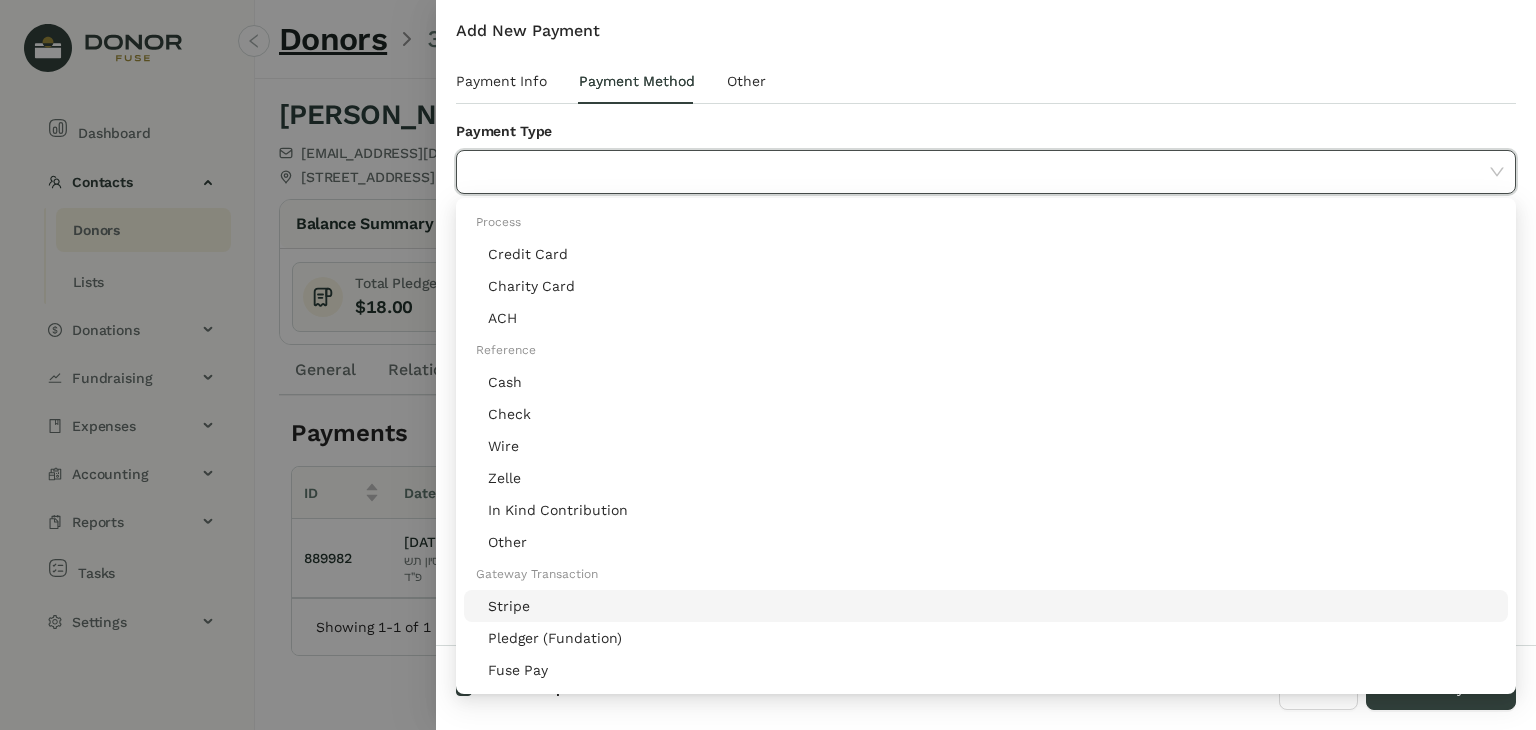 click on "Stripe" 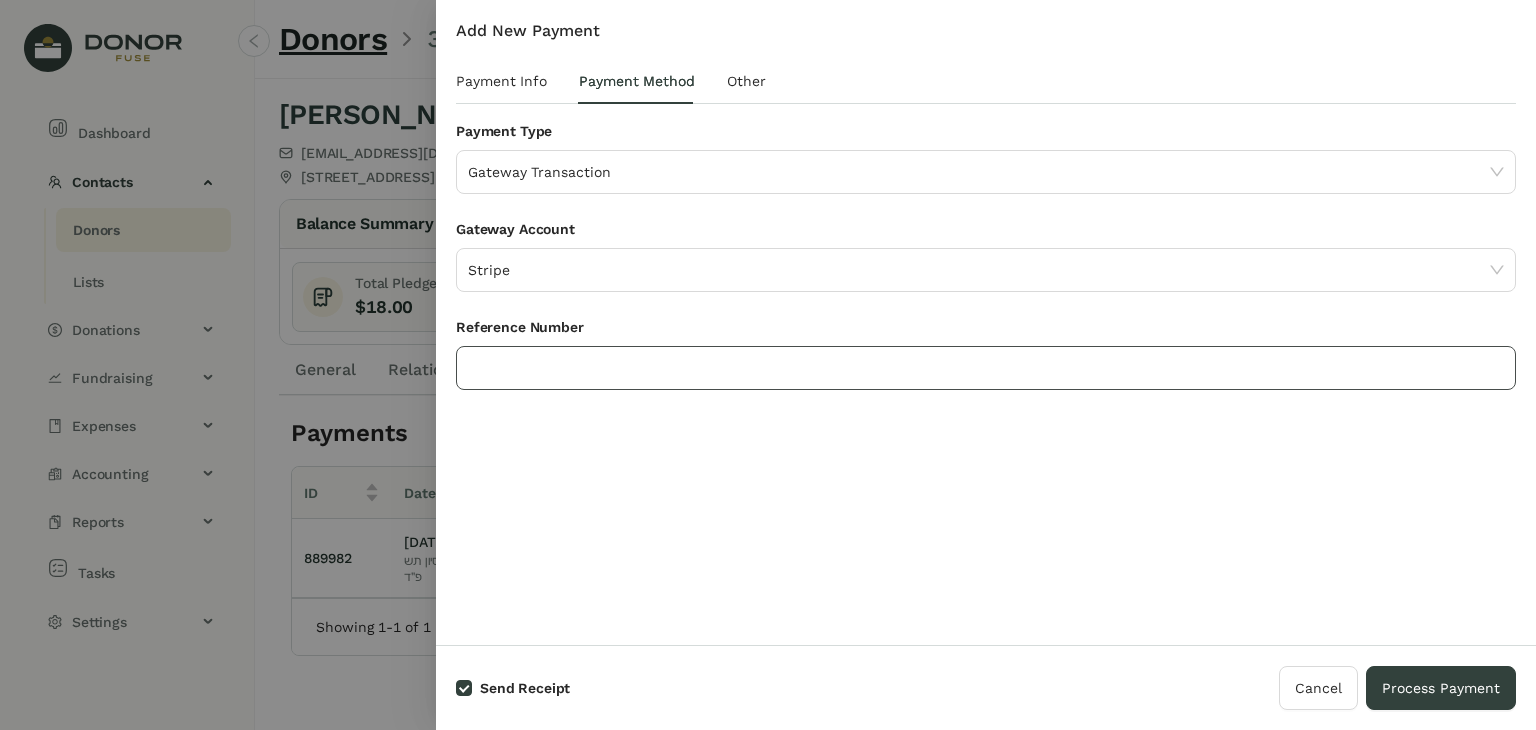 click 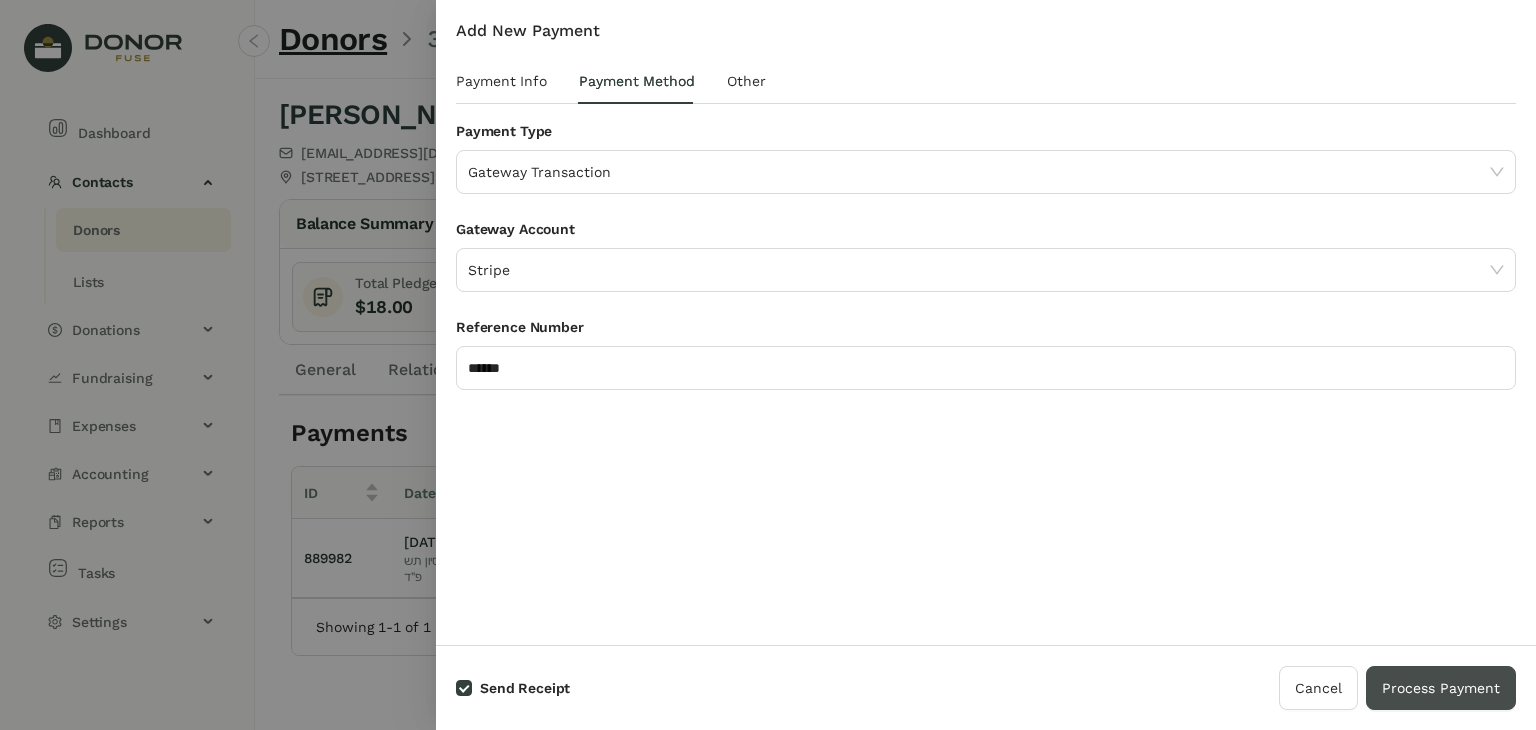 click on "Process Payment" at bounding box center (1441, 688) 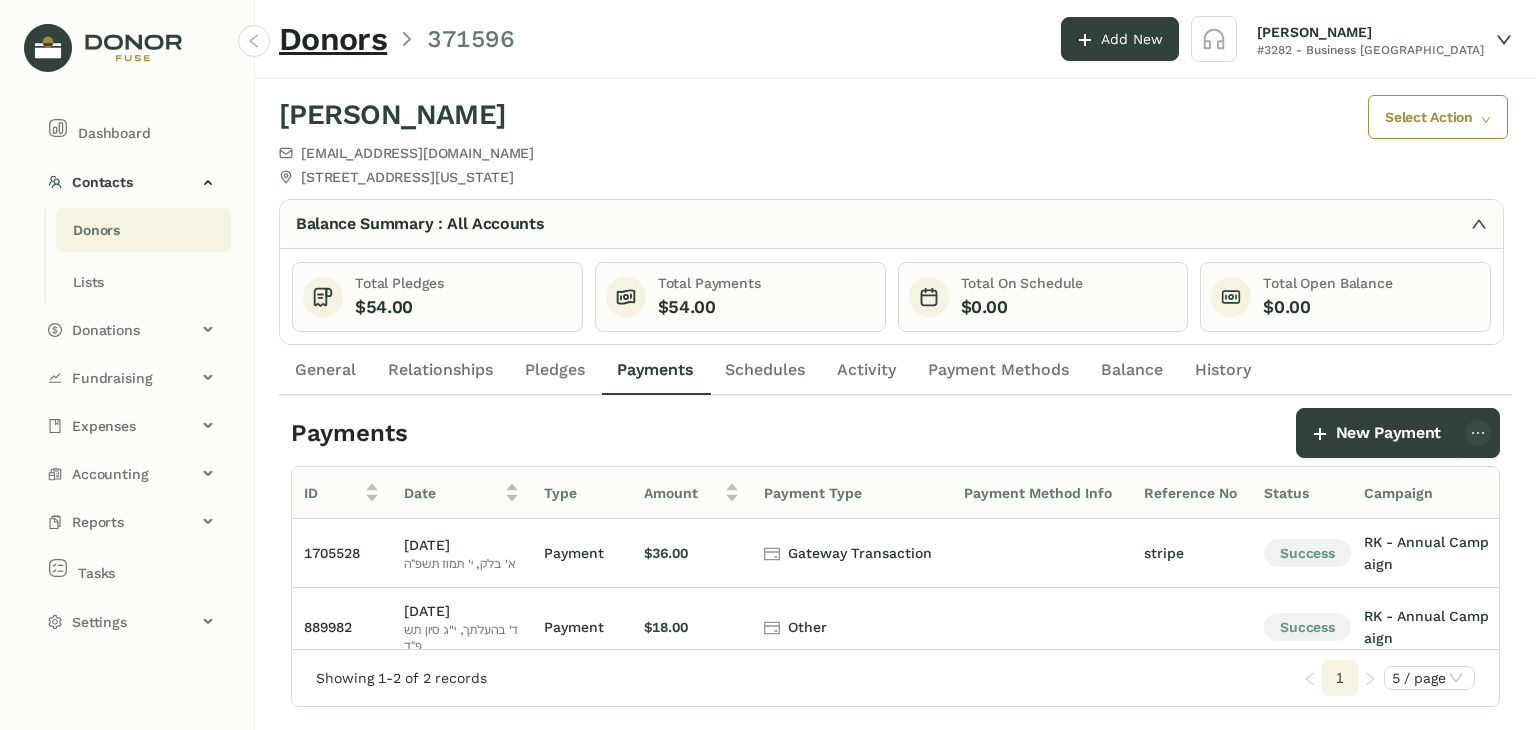 click on "Donors" 